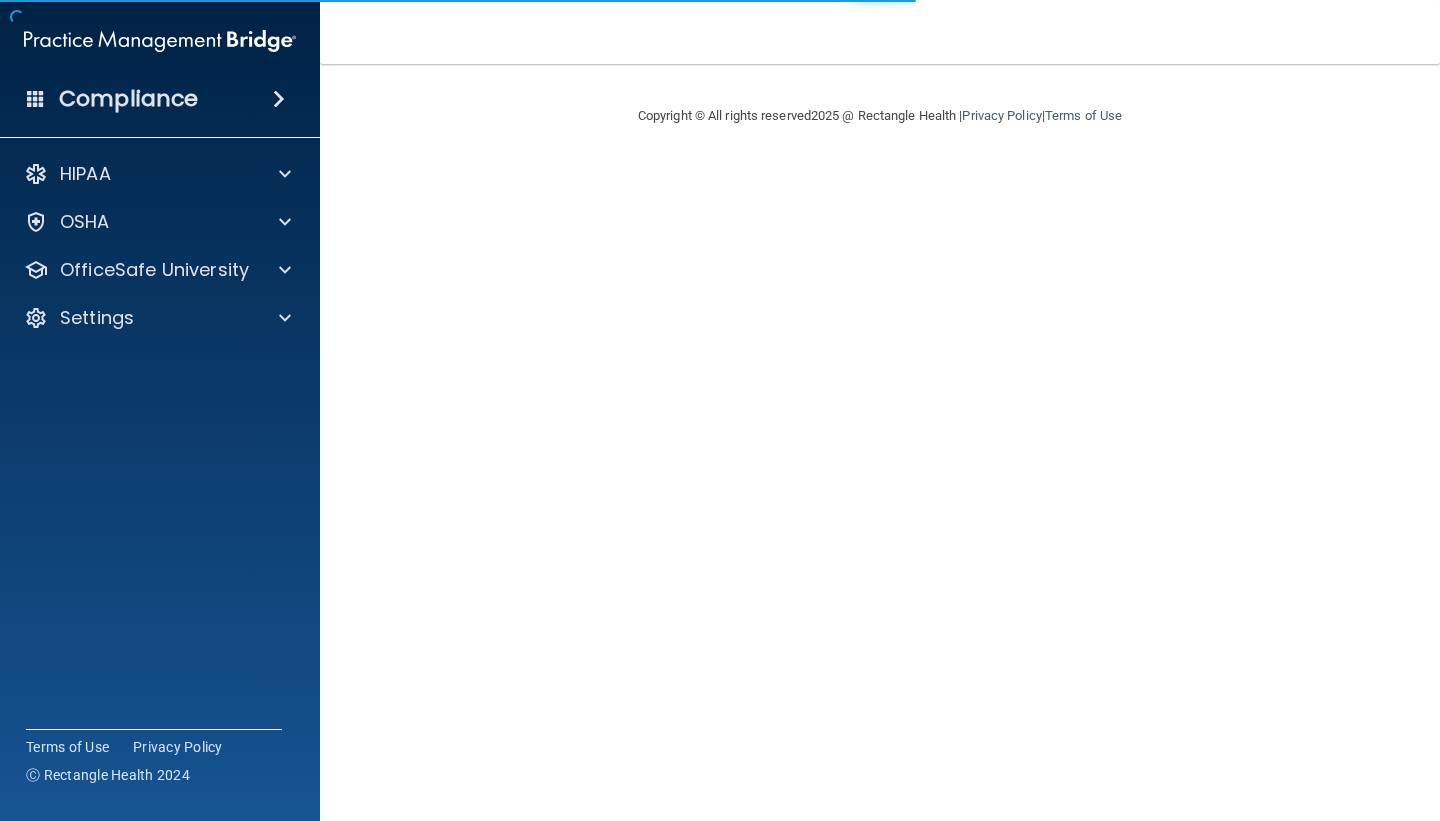 scroll, scrollTop: 0, scrollLeft: 0, axis: both 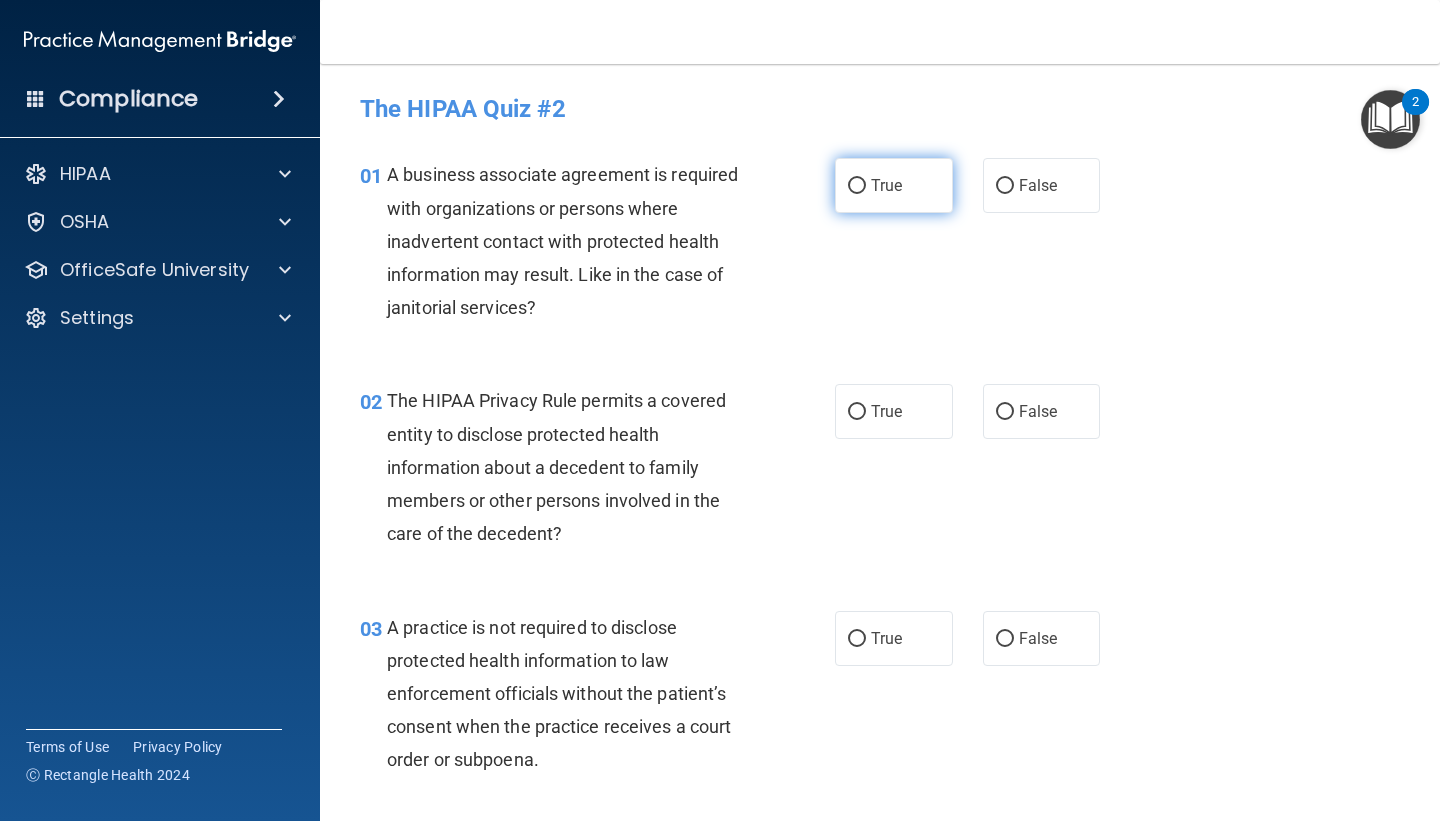 click on "True" at bounding box center (894, 185) 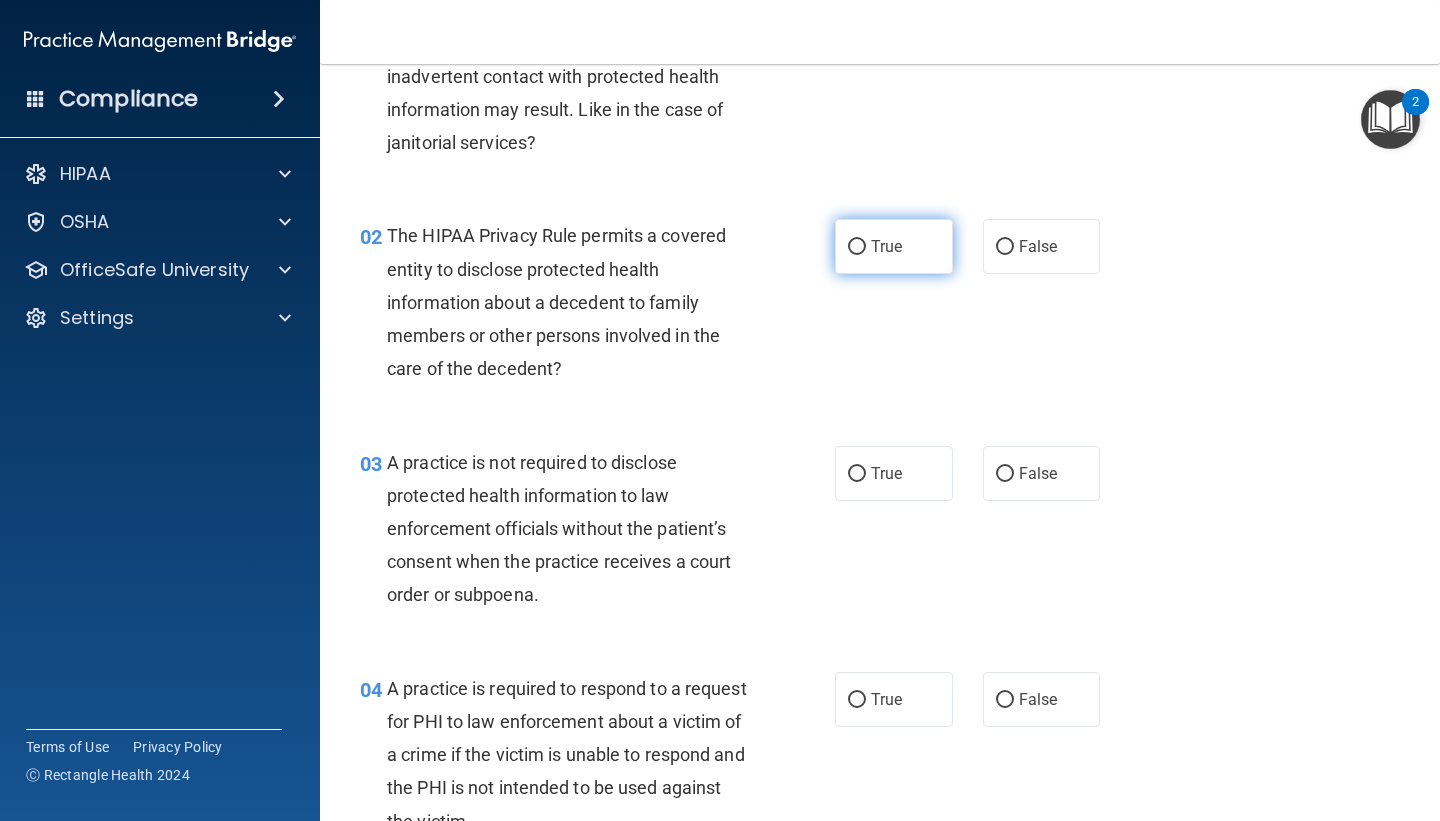 scroll, scrollTop: 189, scrollLeft: 0, axis: vertical 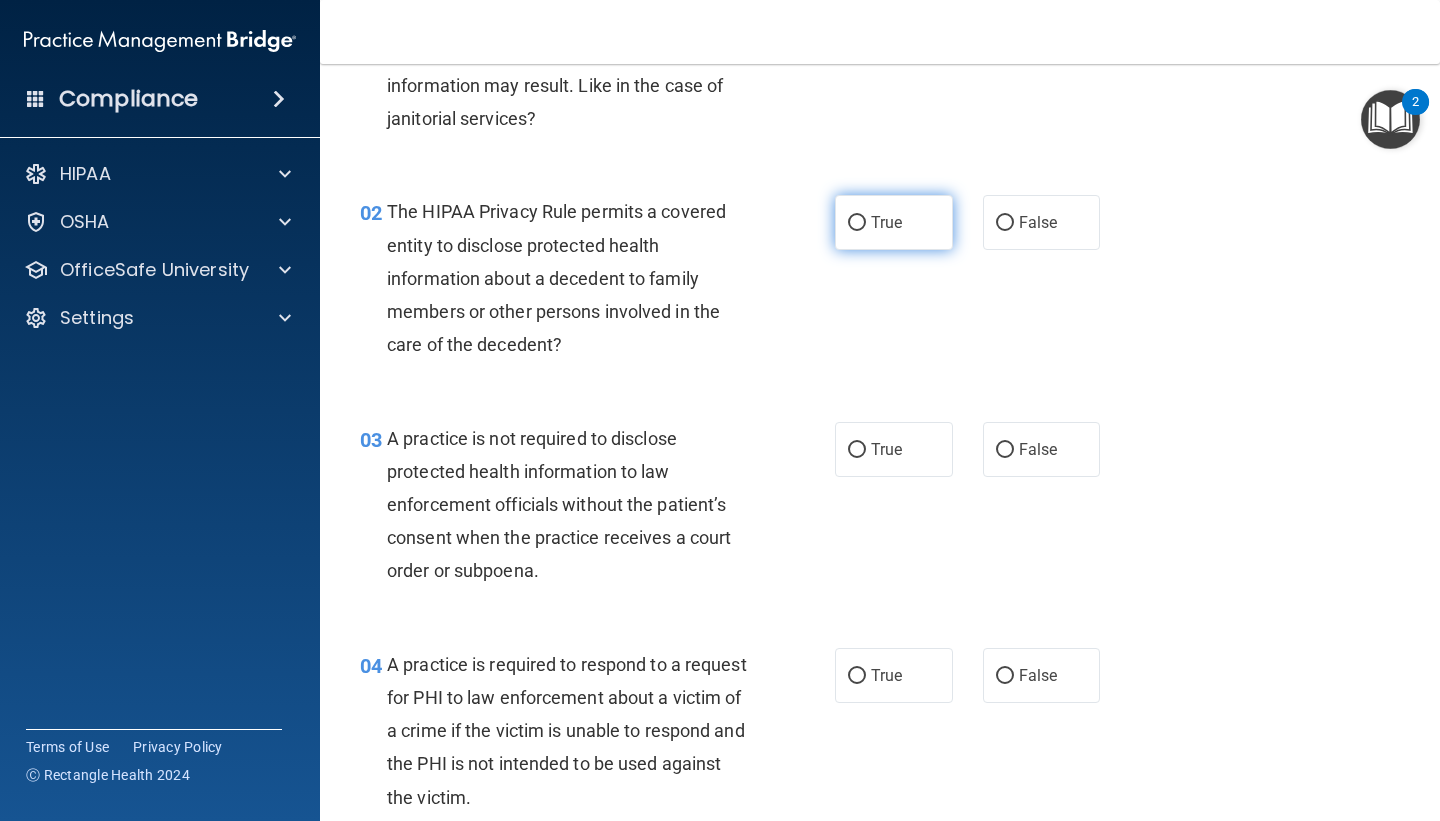 click on "True" at bounding box center (894, 222) 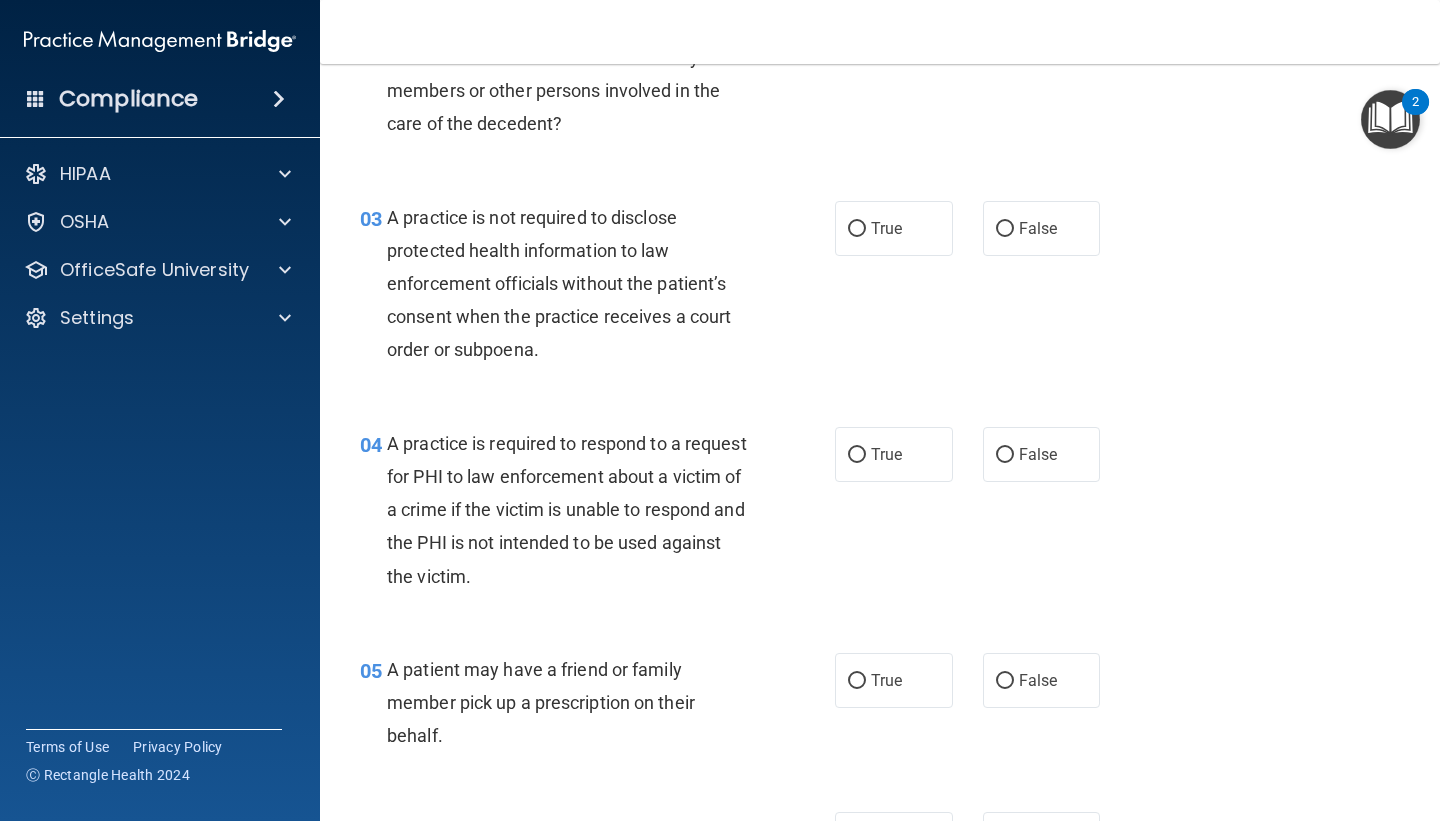 scroll, scrollTop: 413, scrollLeft: 0, axis: vertical 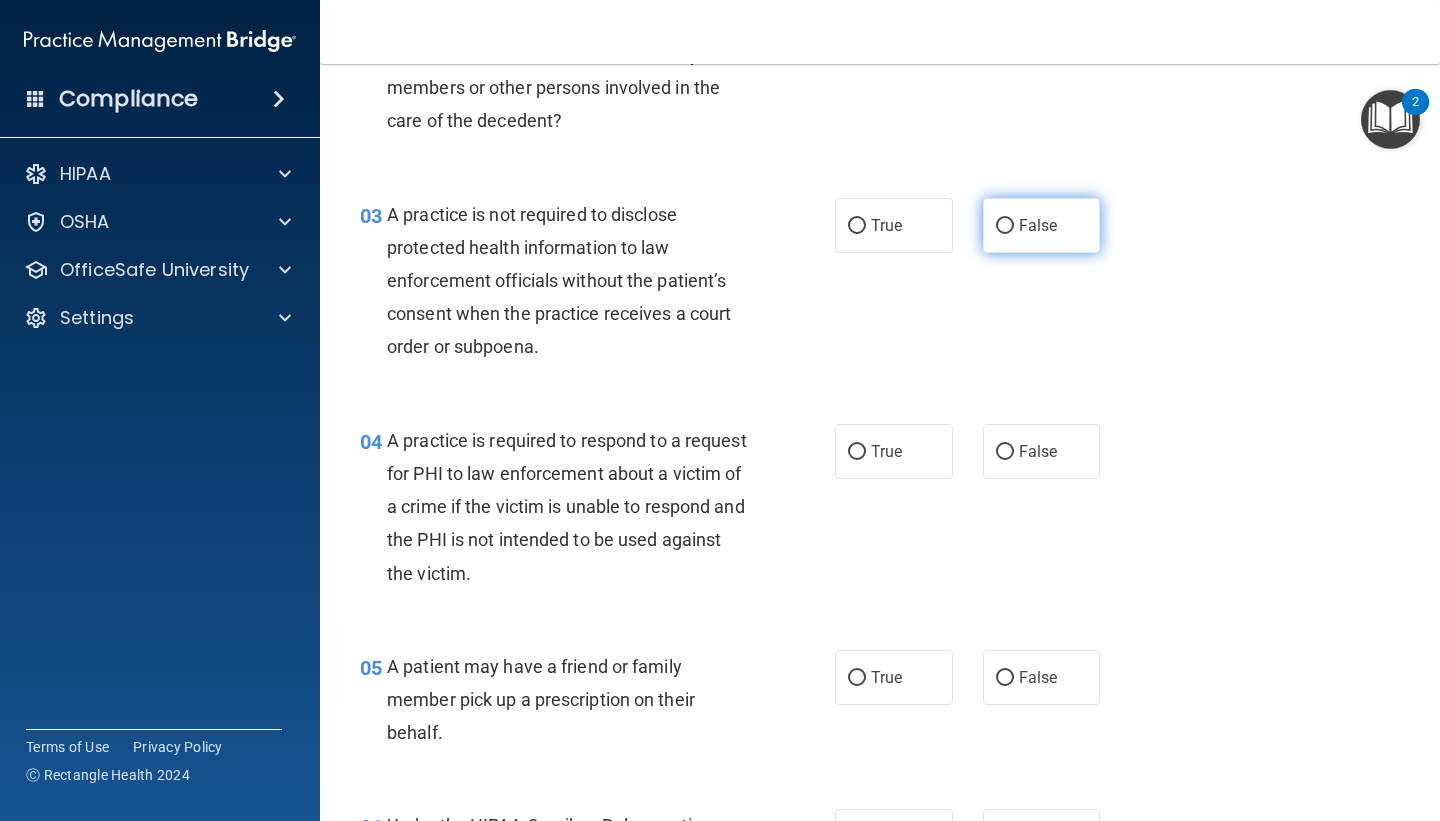 click on "False" at bounding box center (1038, 225) 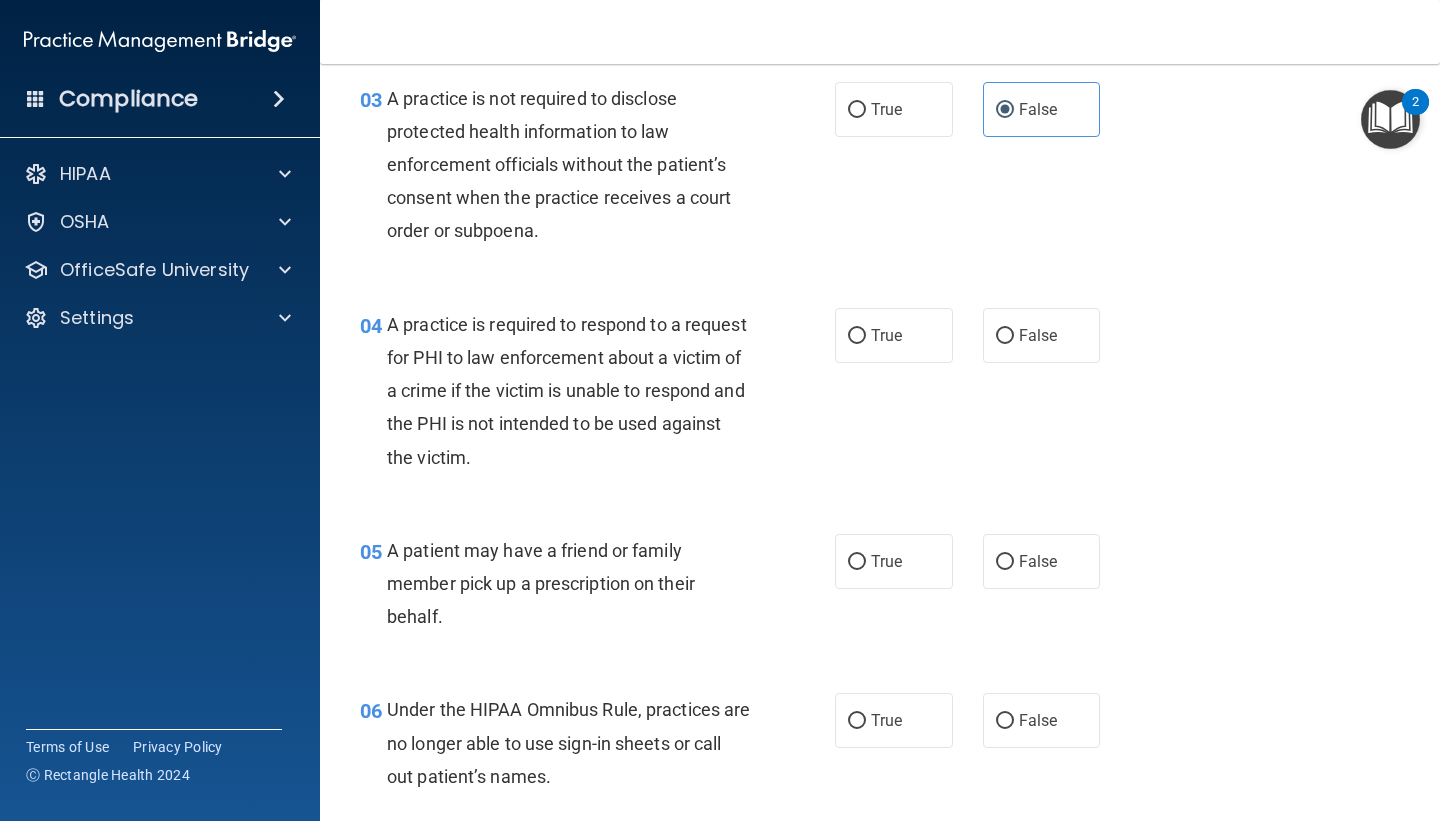 scroll, scrollTop: 540, scrollLeft: 0, axis: vertical 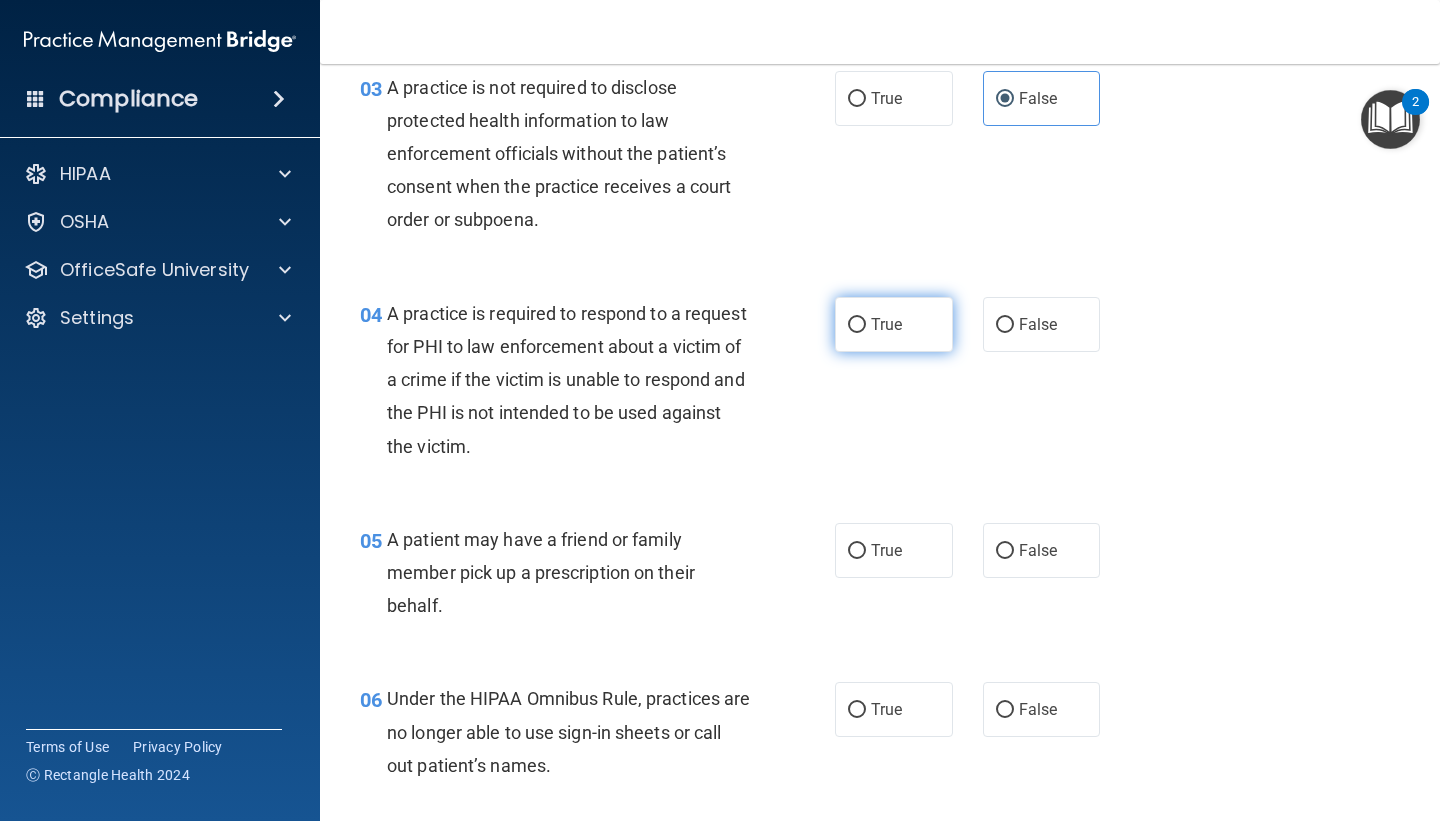 click on "True" at bounding box center [894, 324] 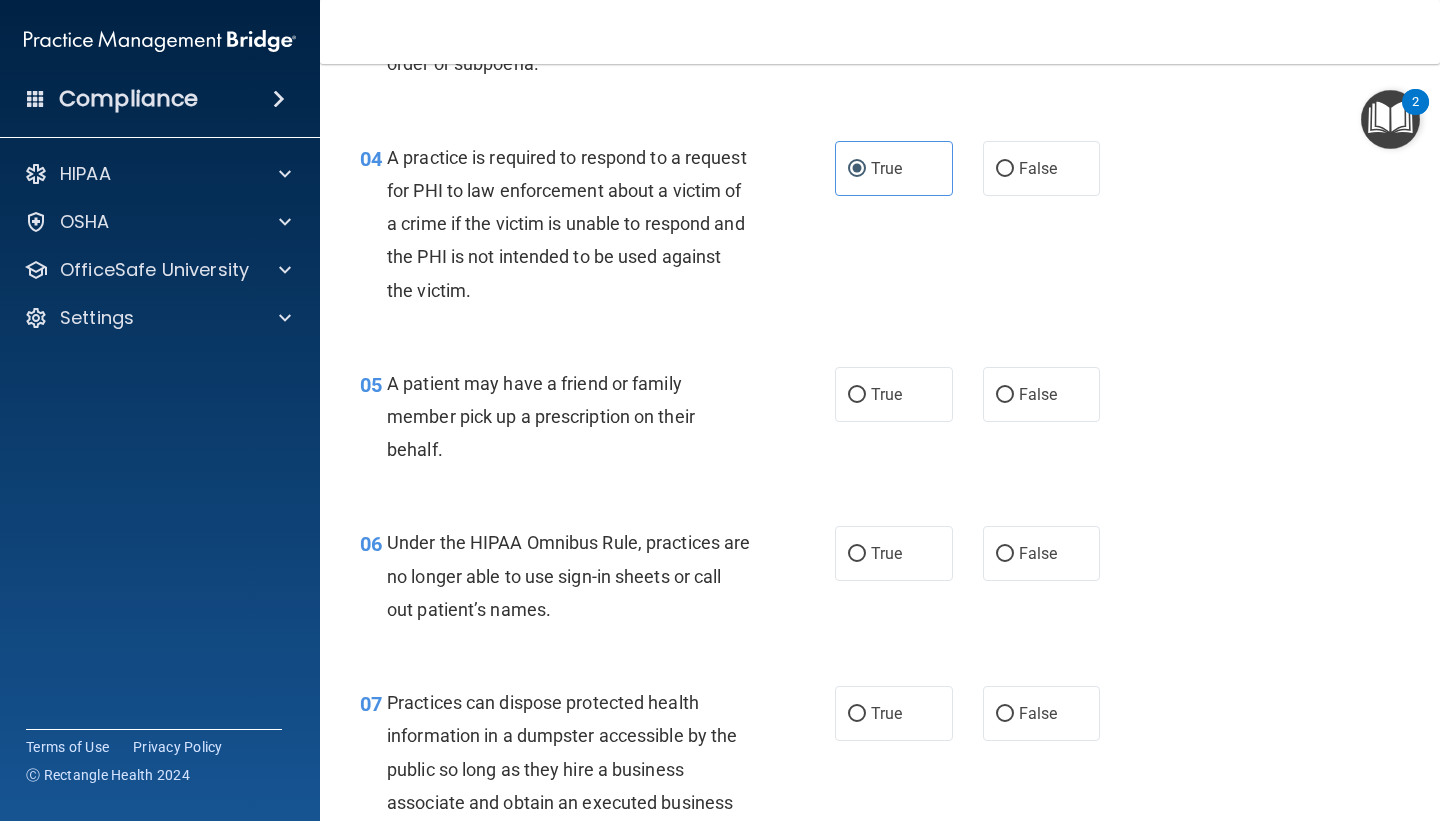 scroll, scrollTop: 700, scrollLeft: 0, axis: vertical 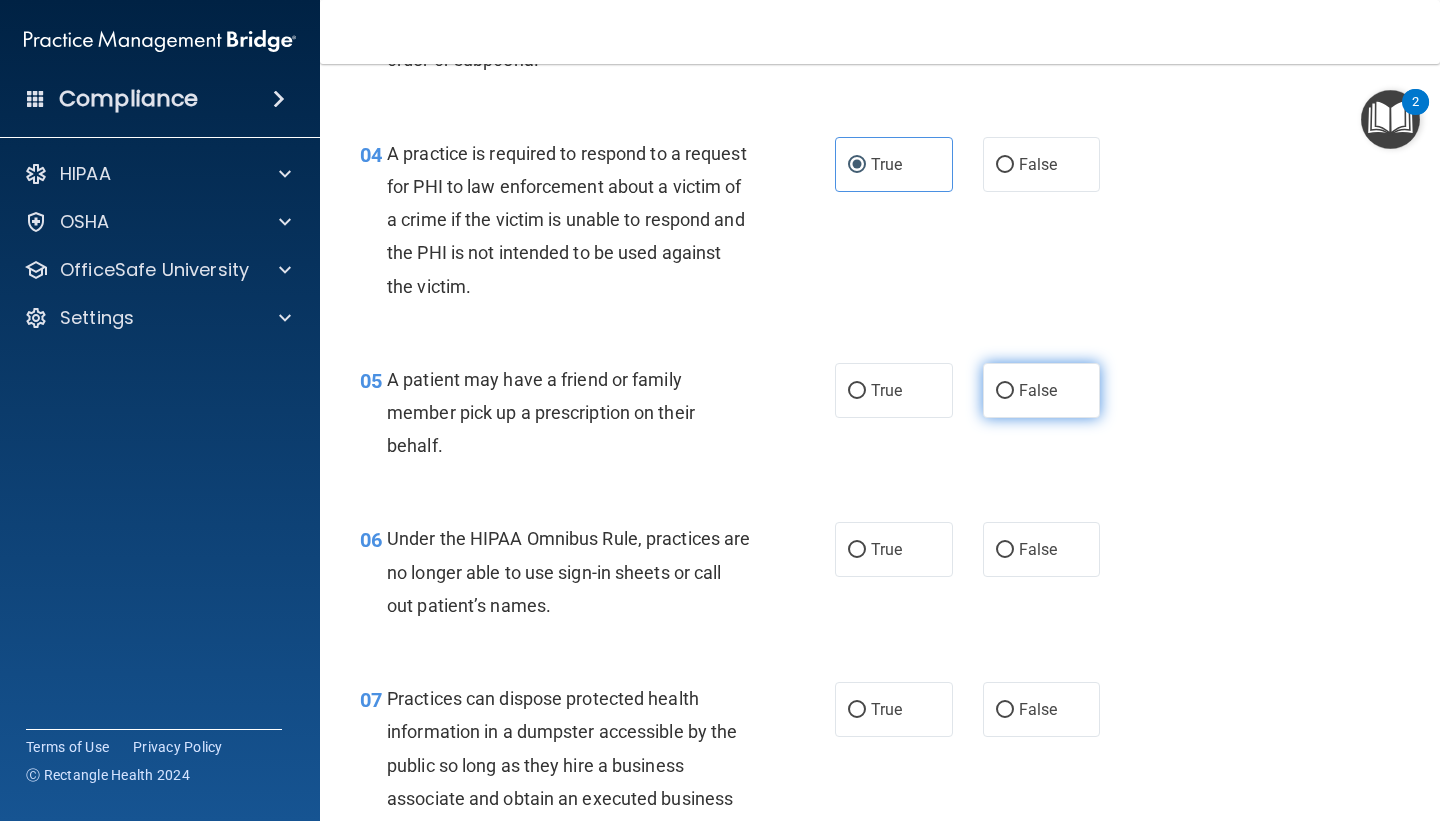 click on "False" at bounding box center (1042, 390) 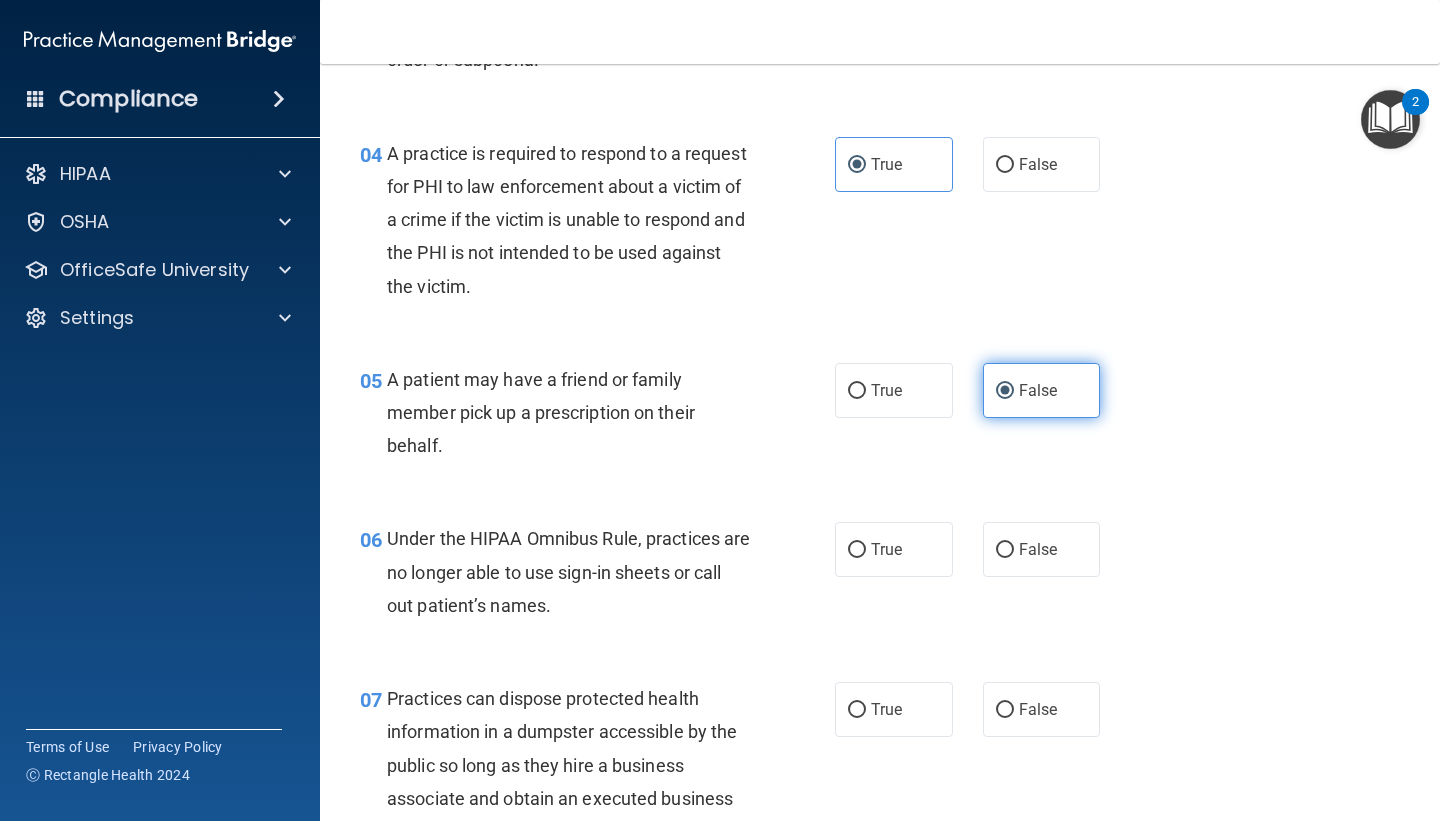 scroll, scrollTop: 908, scrollLeft: 0, axis: vertical 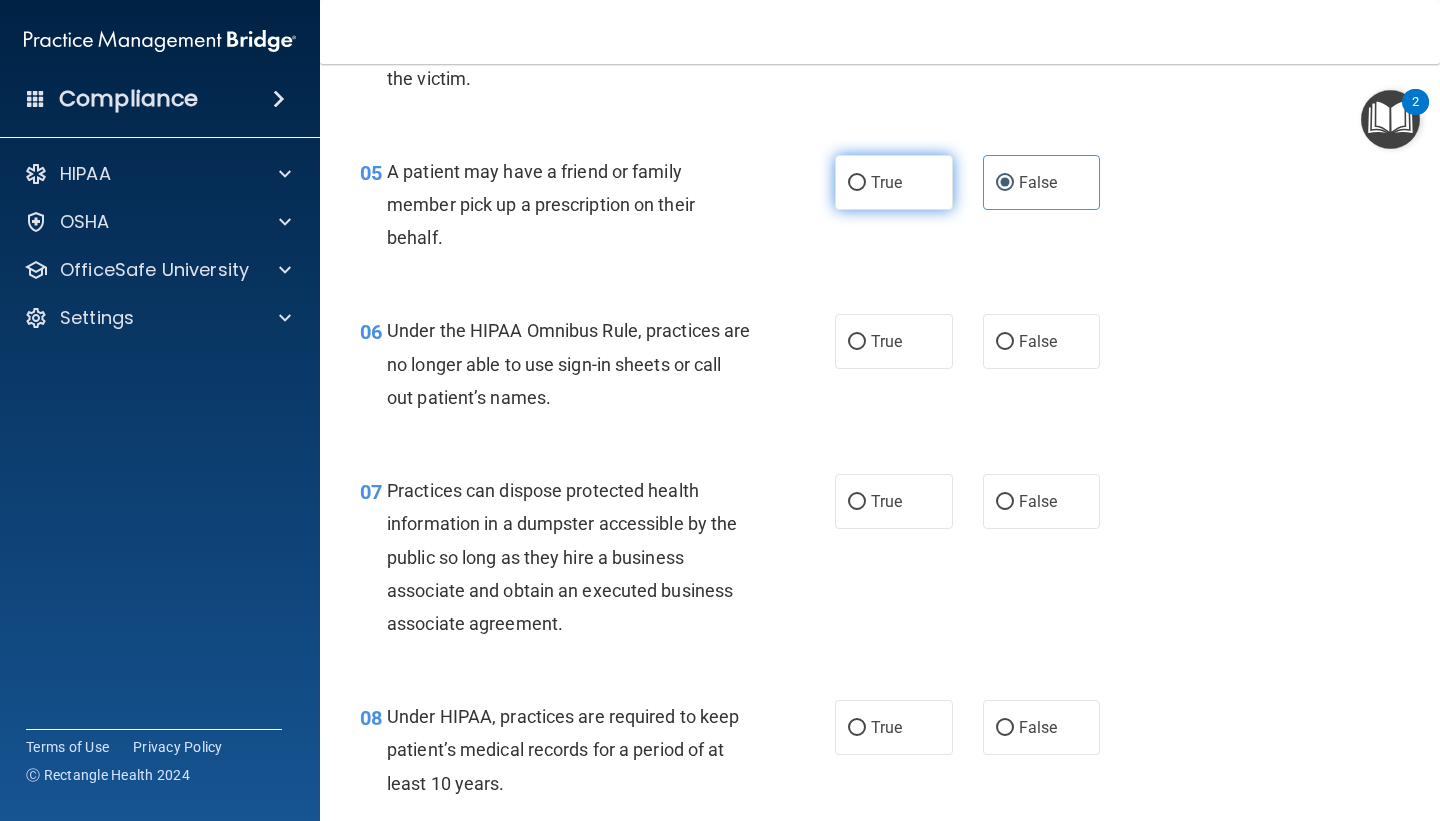 click on "True" at bounding box center (886, 182) 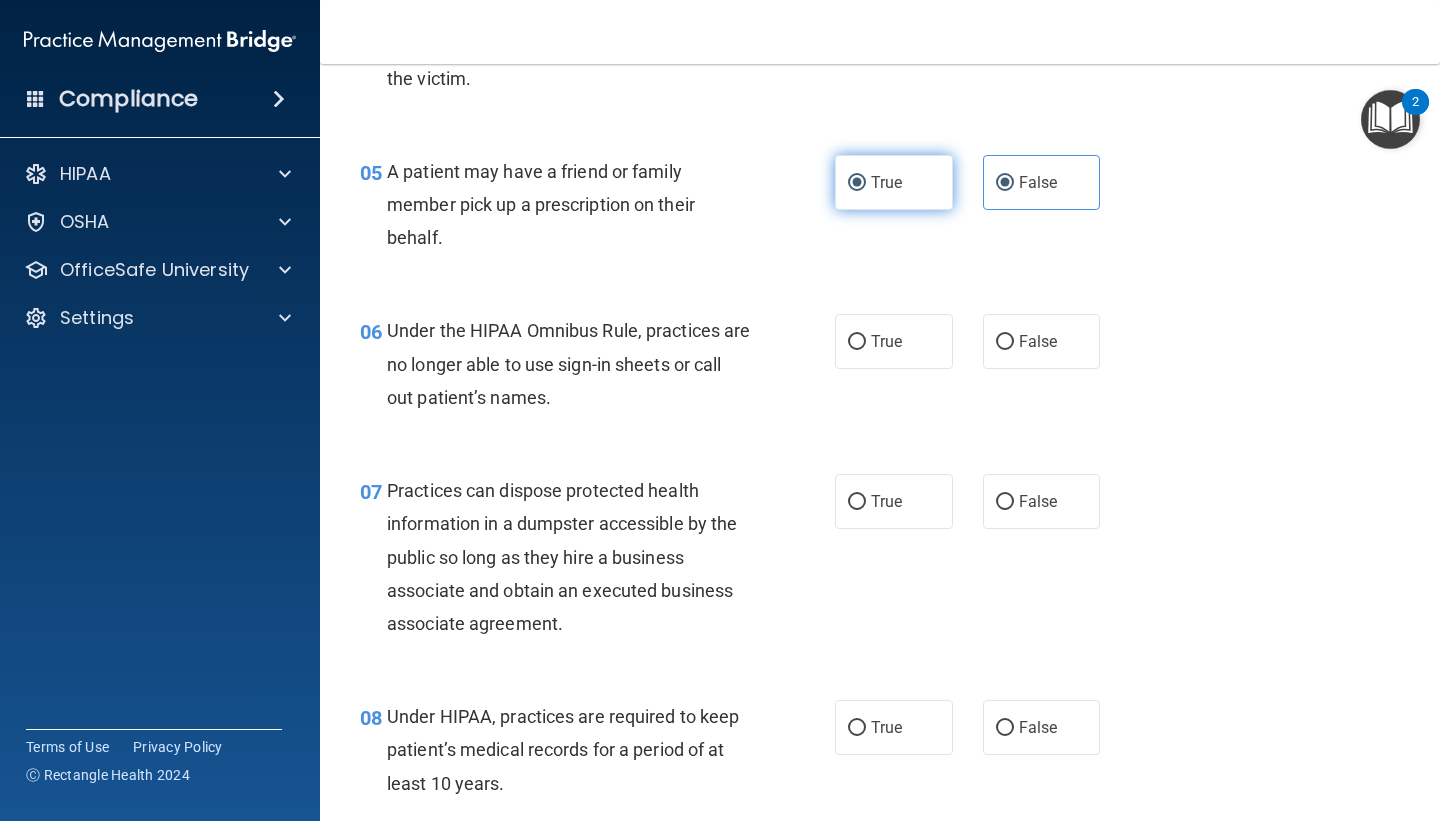radio on "false" 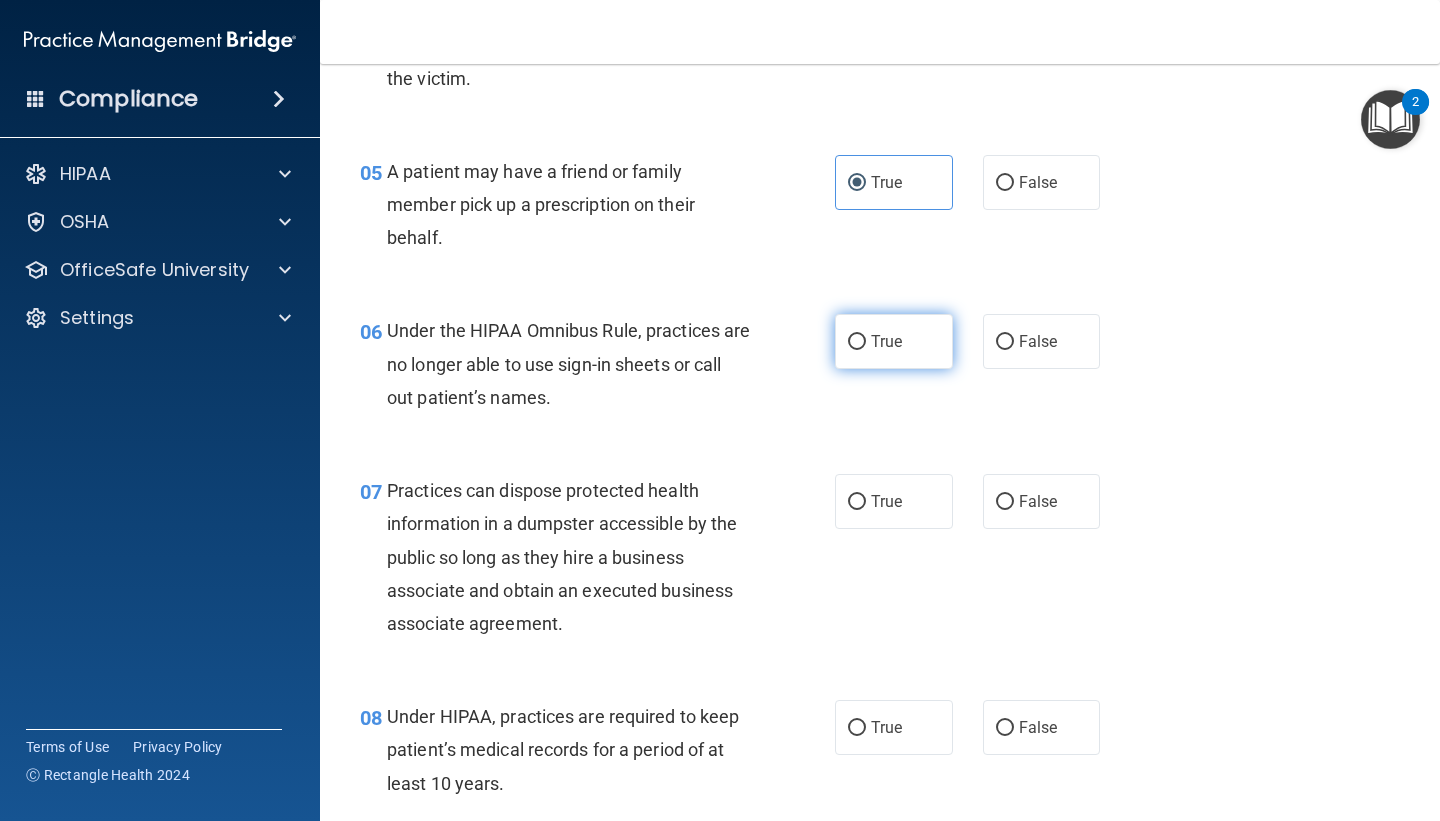 click on "True" at bounding box center [894, 341] 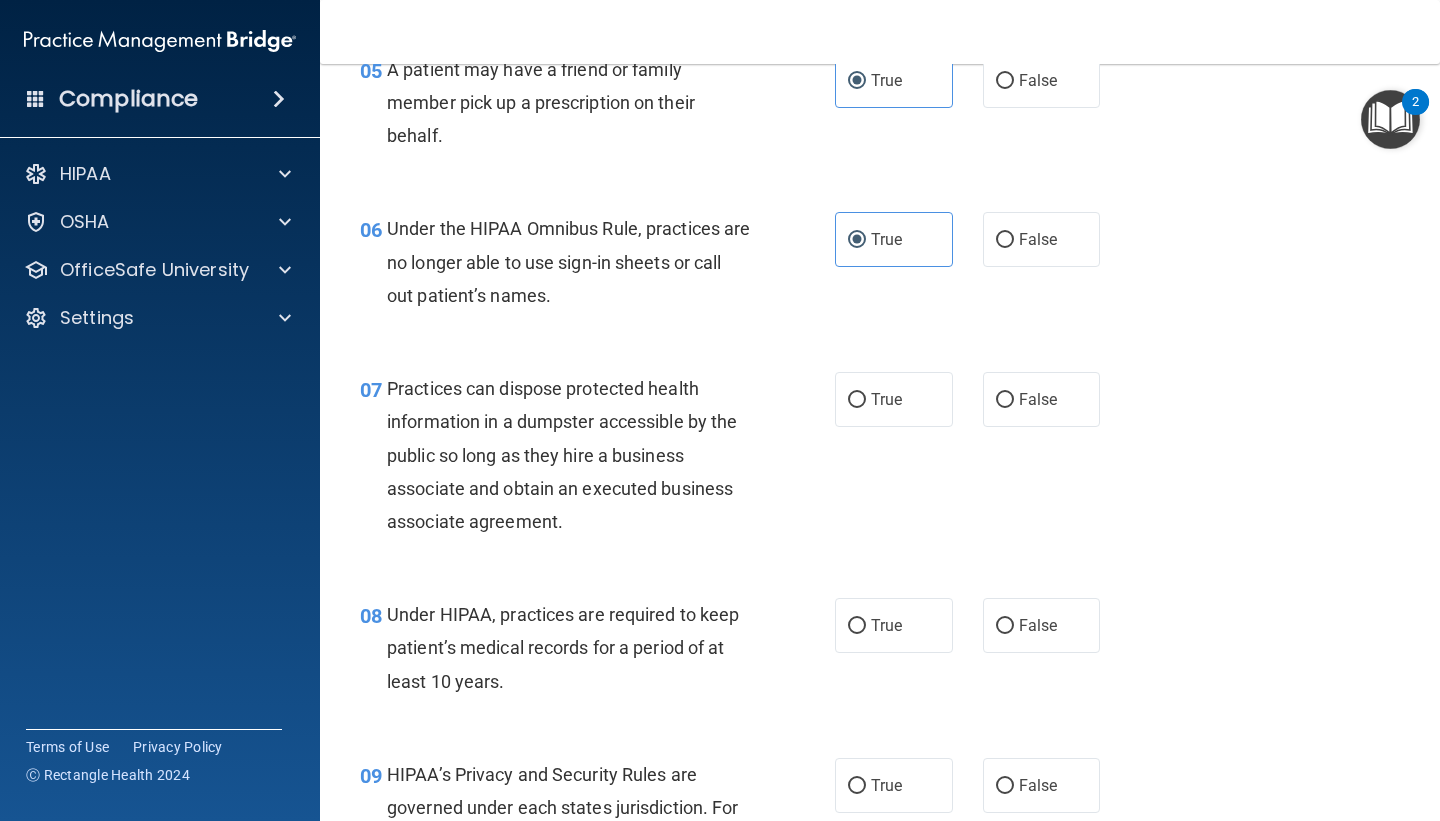 scroll, scrollTop: 1014, scrollLeft: 0, axis: vertical 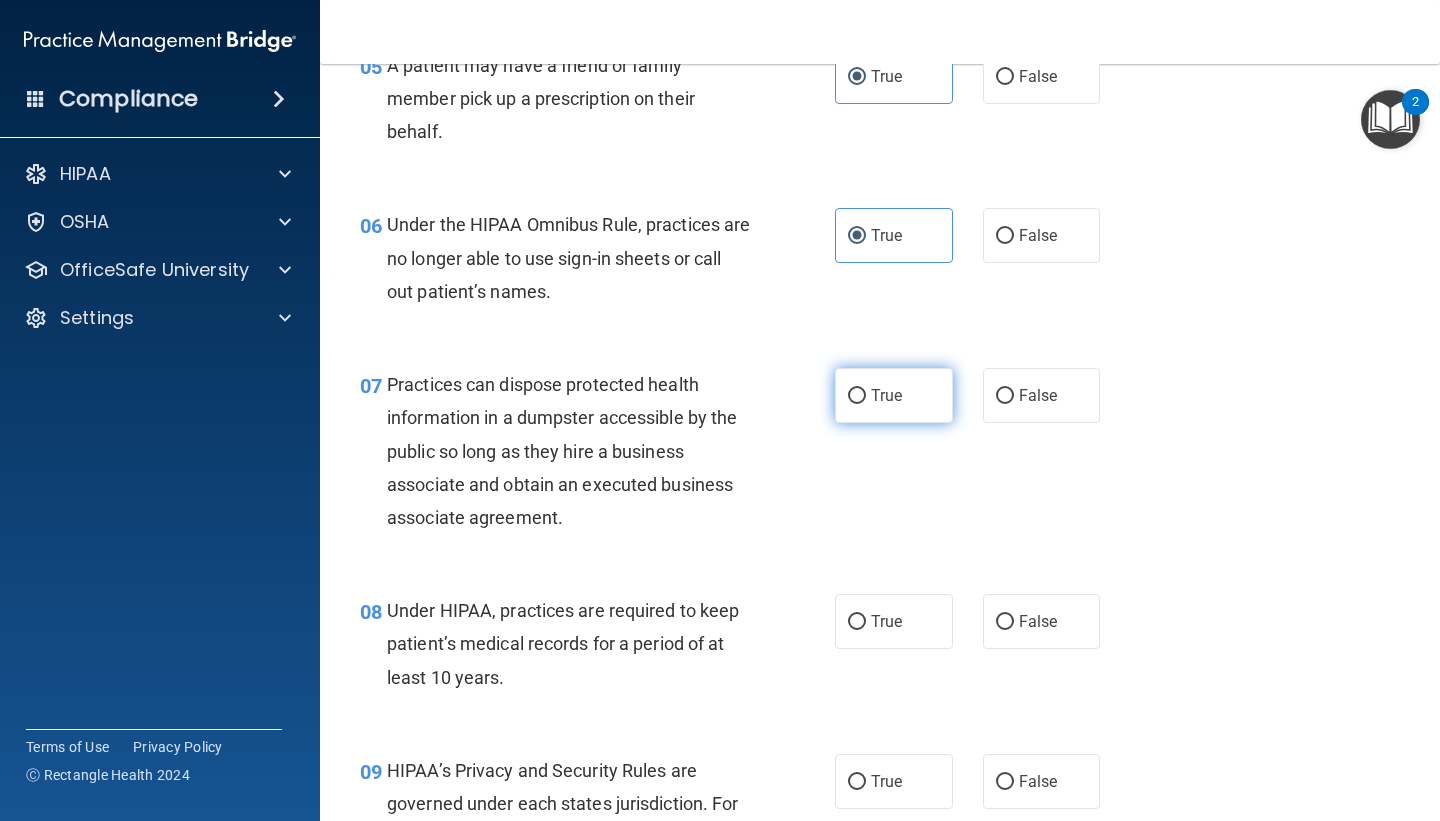 click on "True" at bounding box center (894, 395) 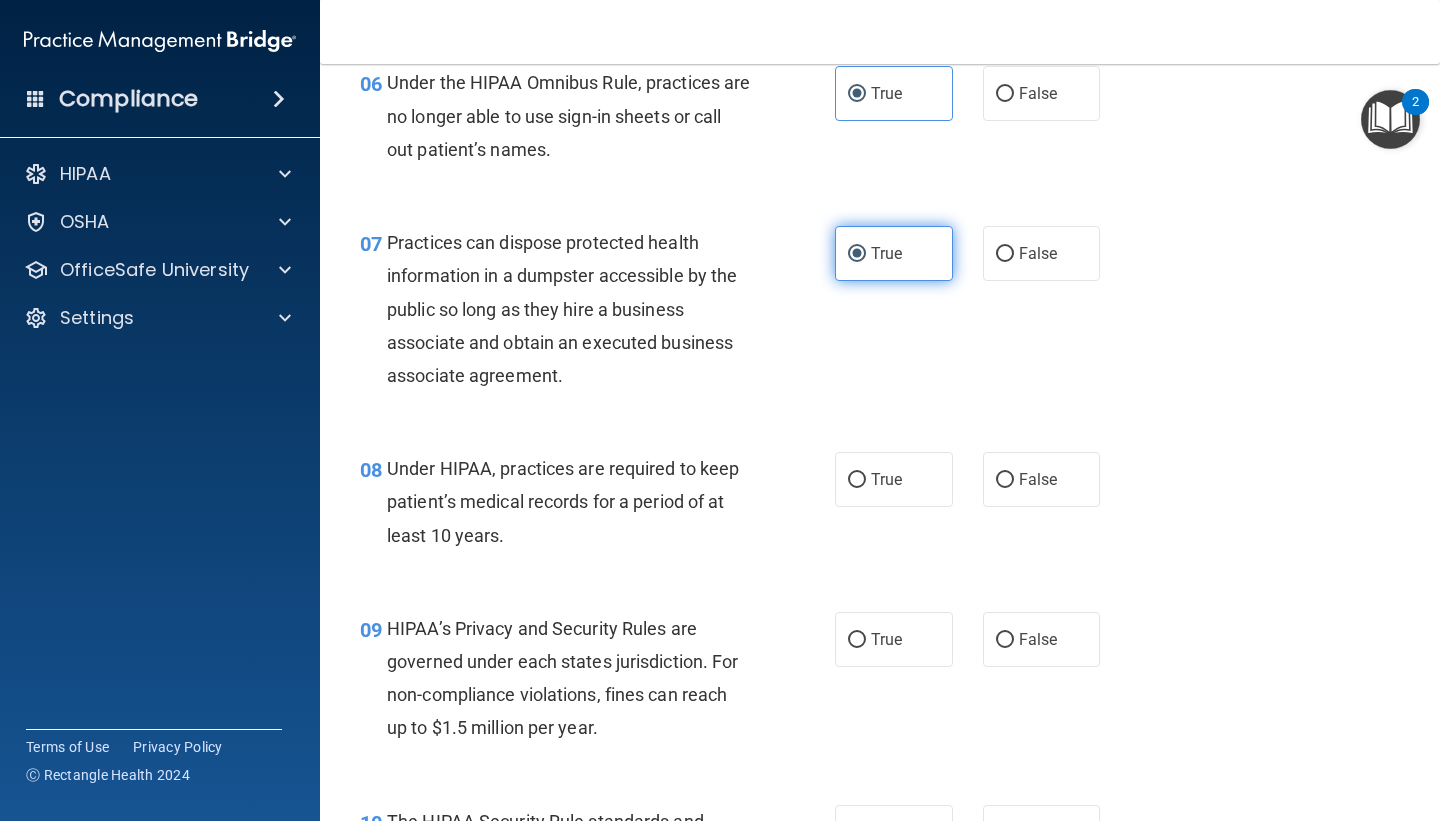 scroll, scrollTop: 1170, scrollLeft: 0, axis: vertical 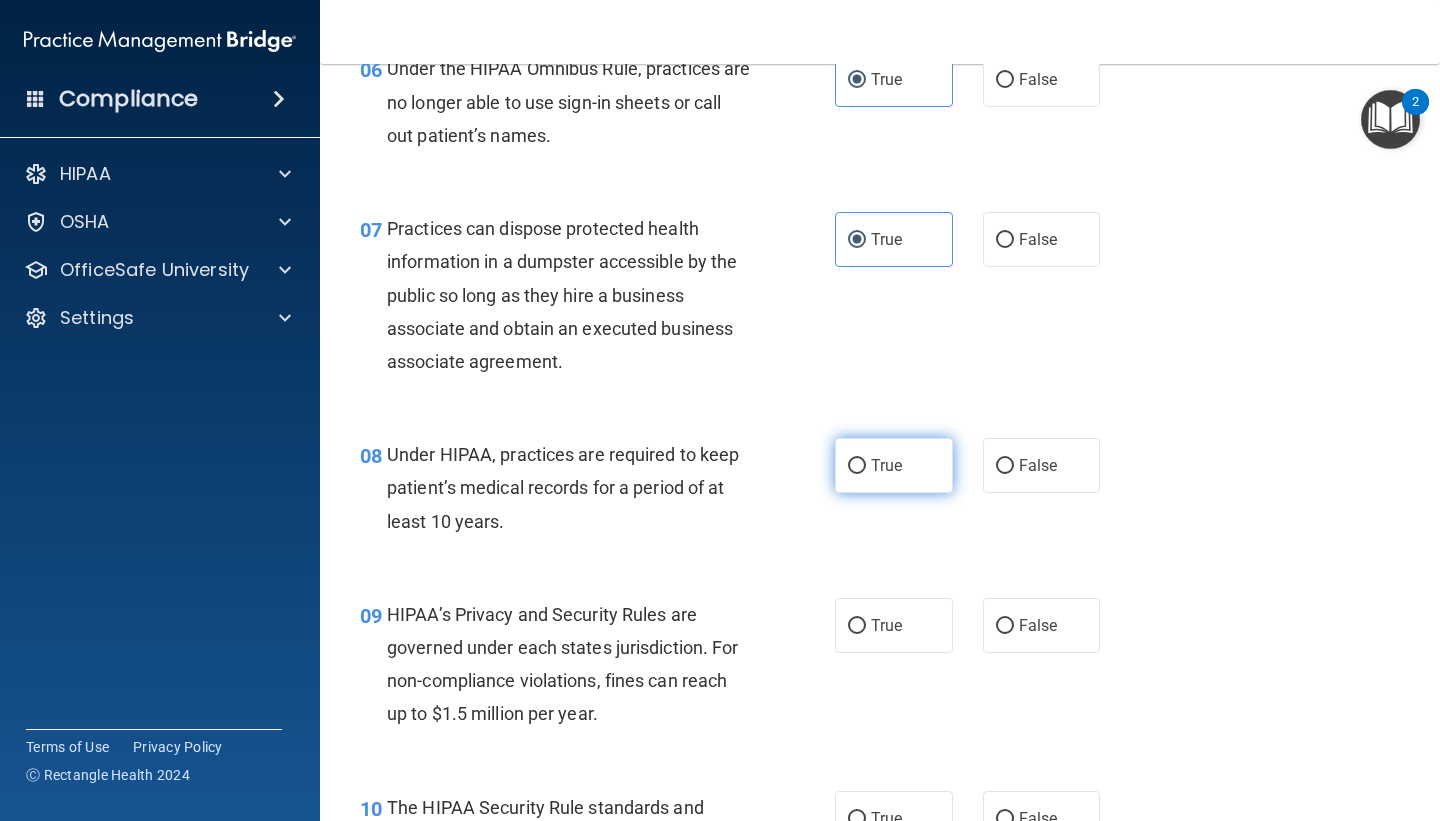 click on "True" at bounding box center (894, 465) 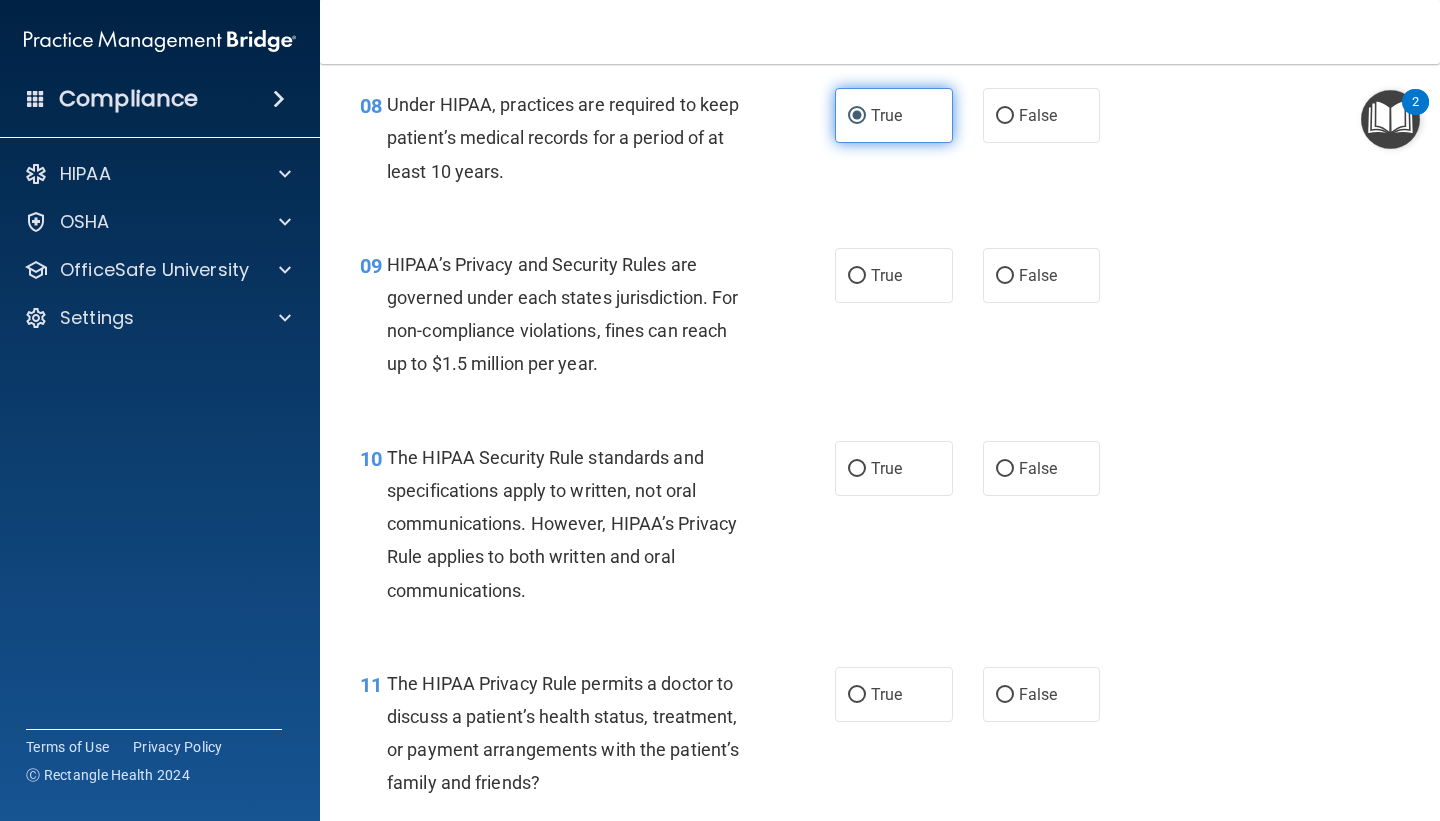 scroll, scrollTop: 1536, scrollLeft: 0, axis: vertical 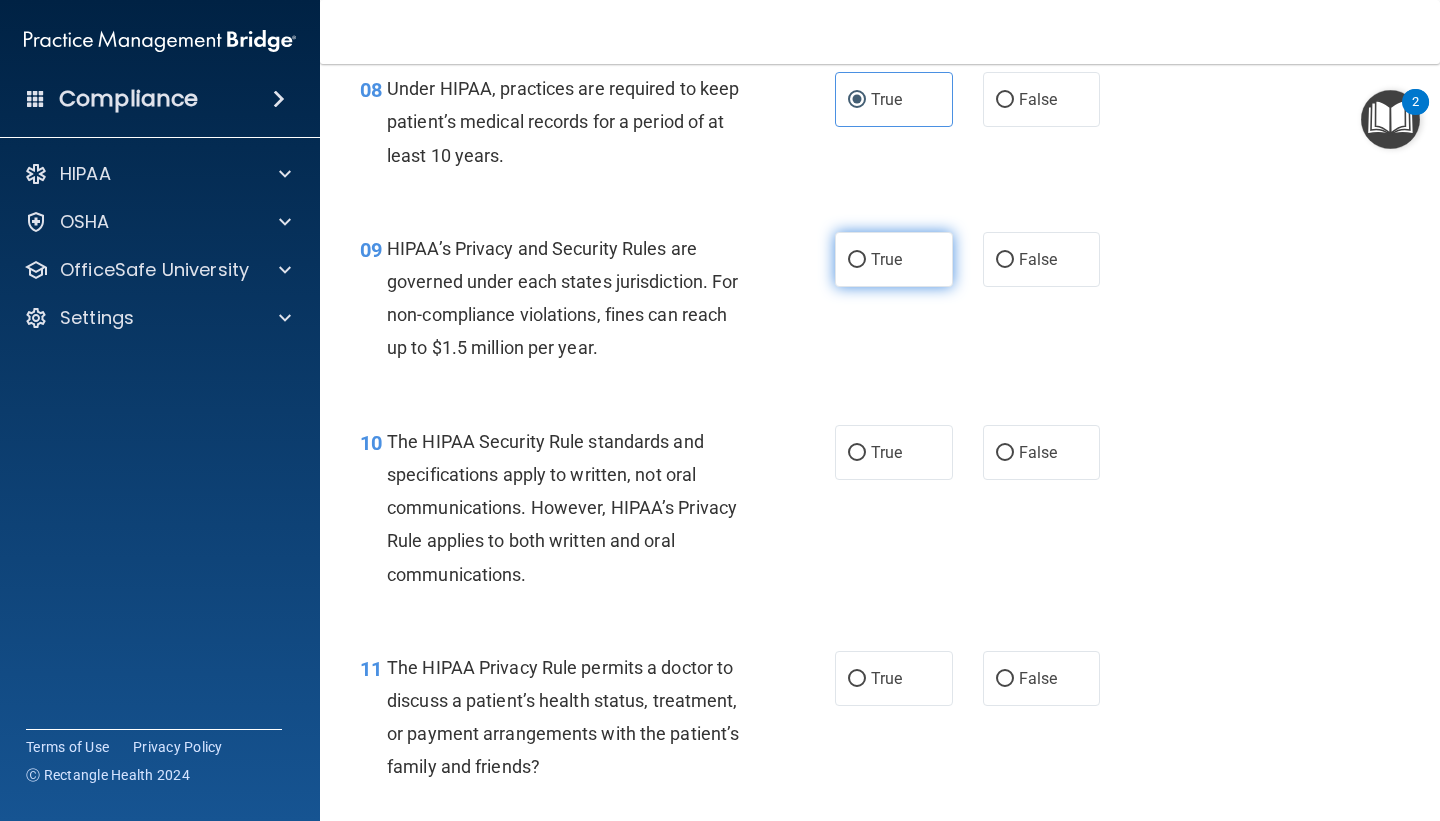 click on "True" at bounding box center [894, 259] 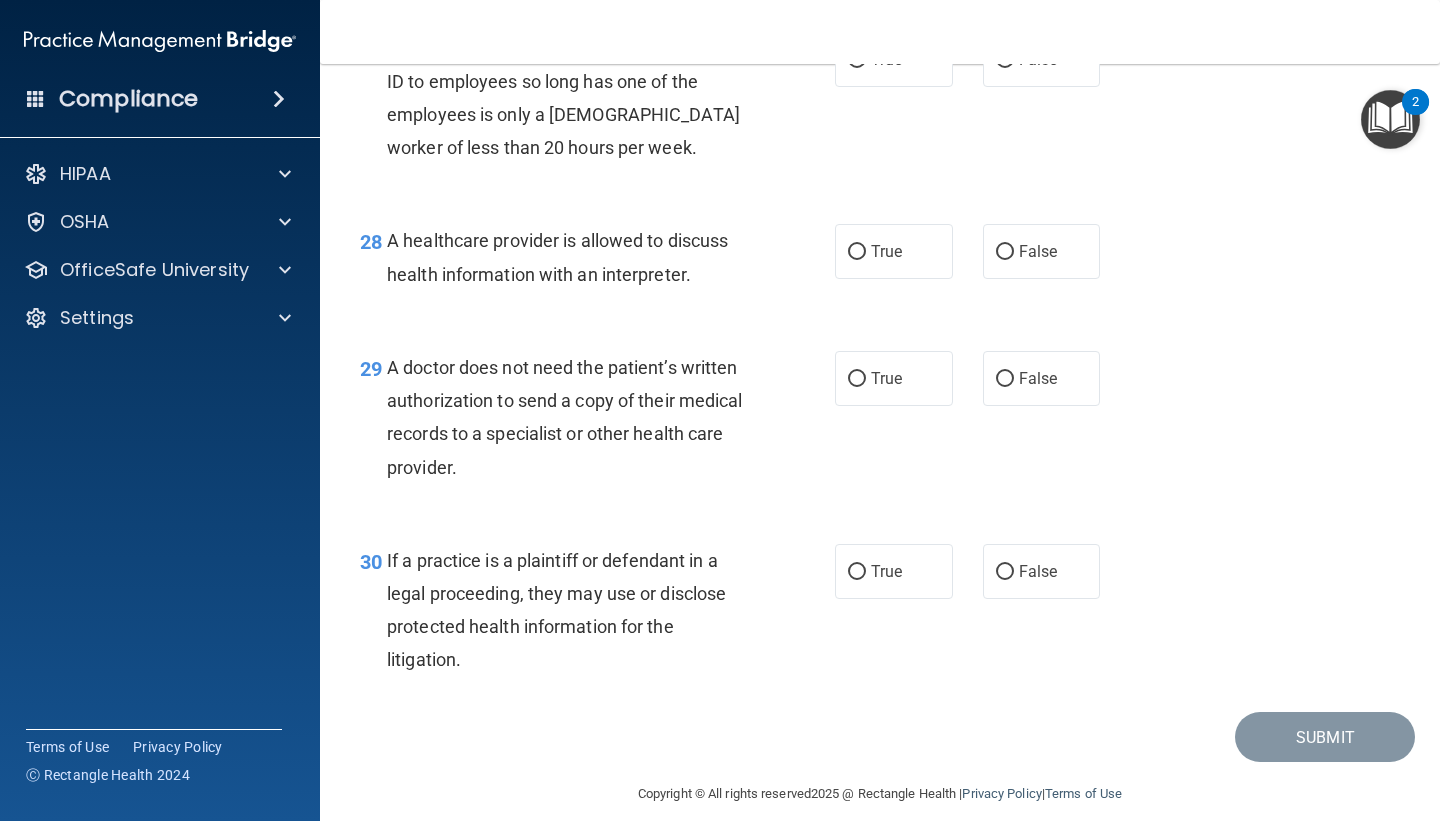 scroll, scrollTop: 4963, scrollLeft: 0, axis: vertical 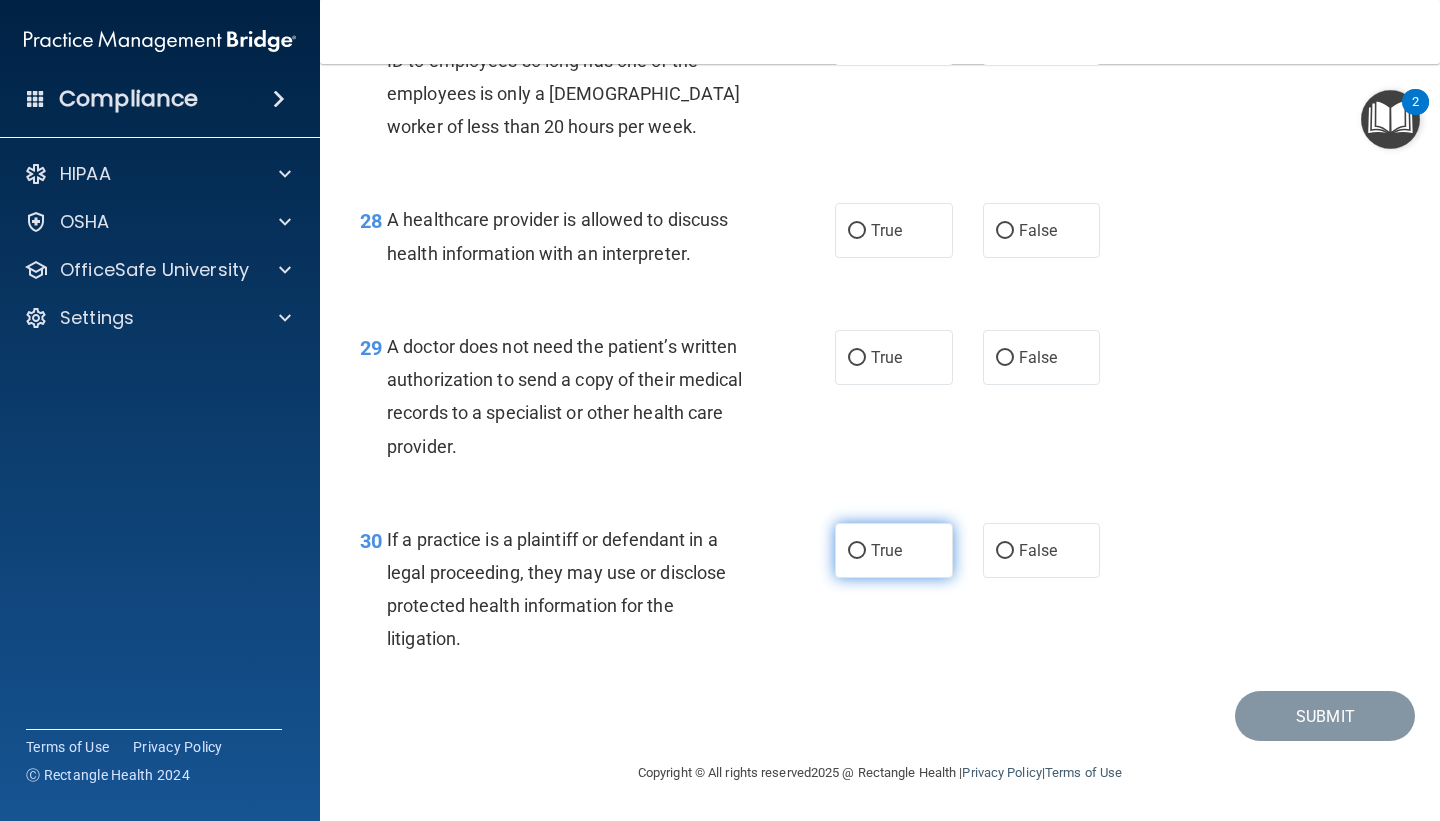 click on "True" at bounding box center [886, 550] 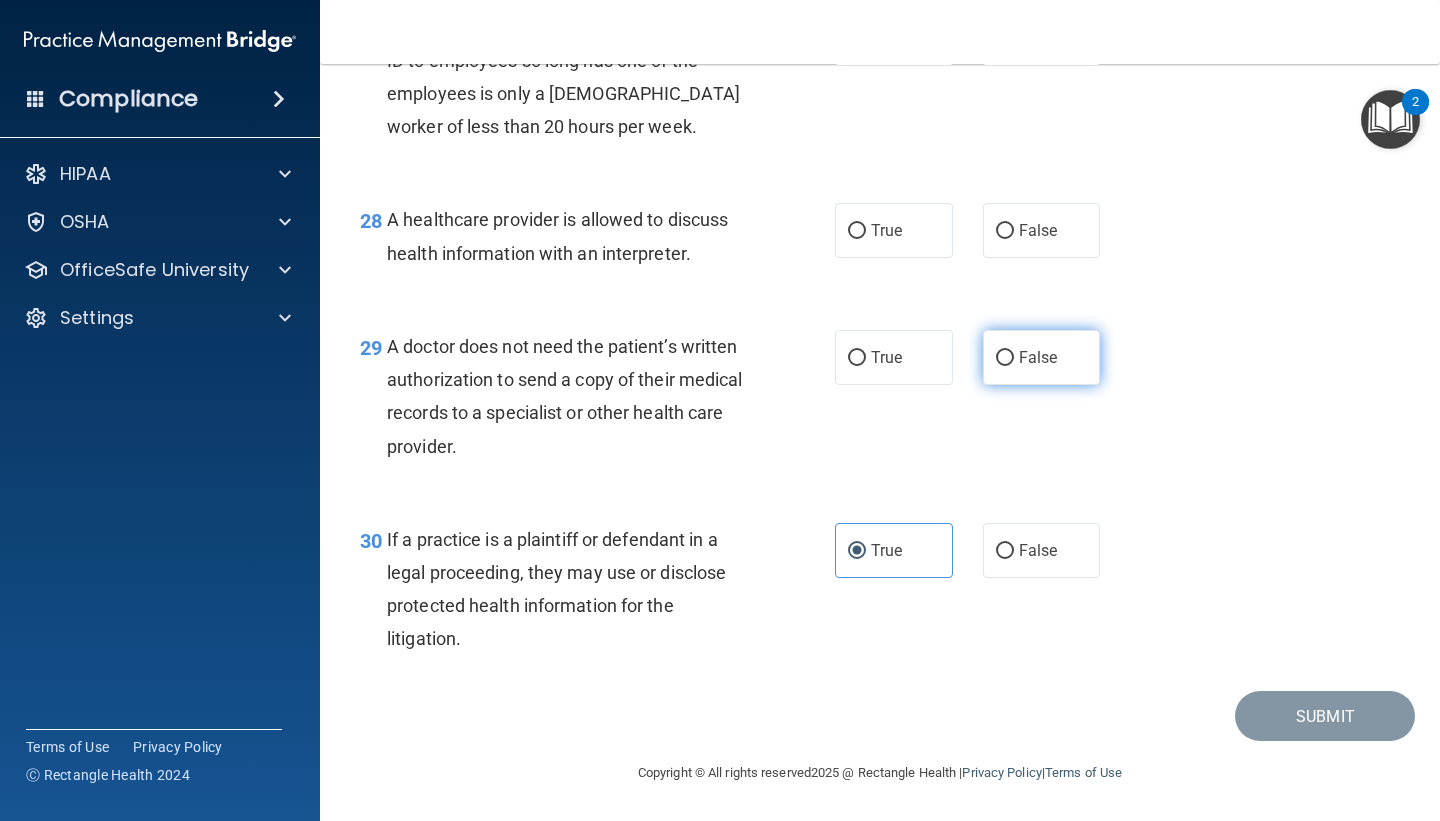 click on "False" at bounding box center [1042, 357] 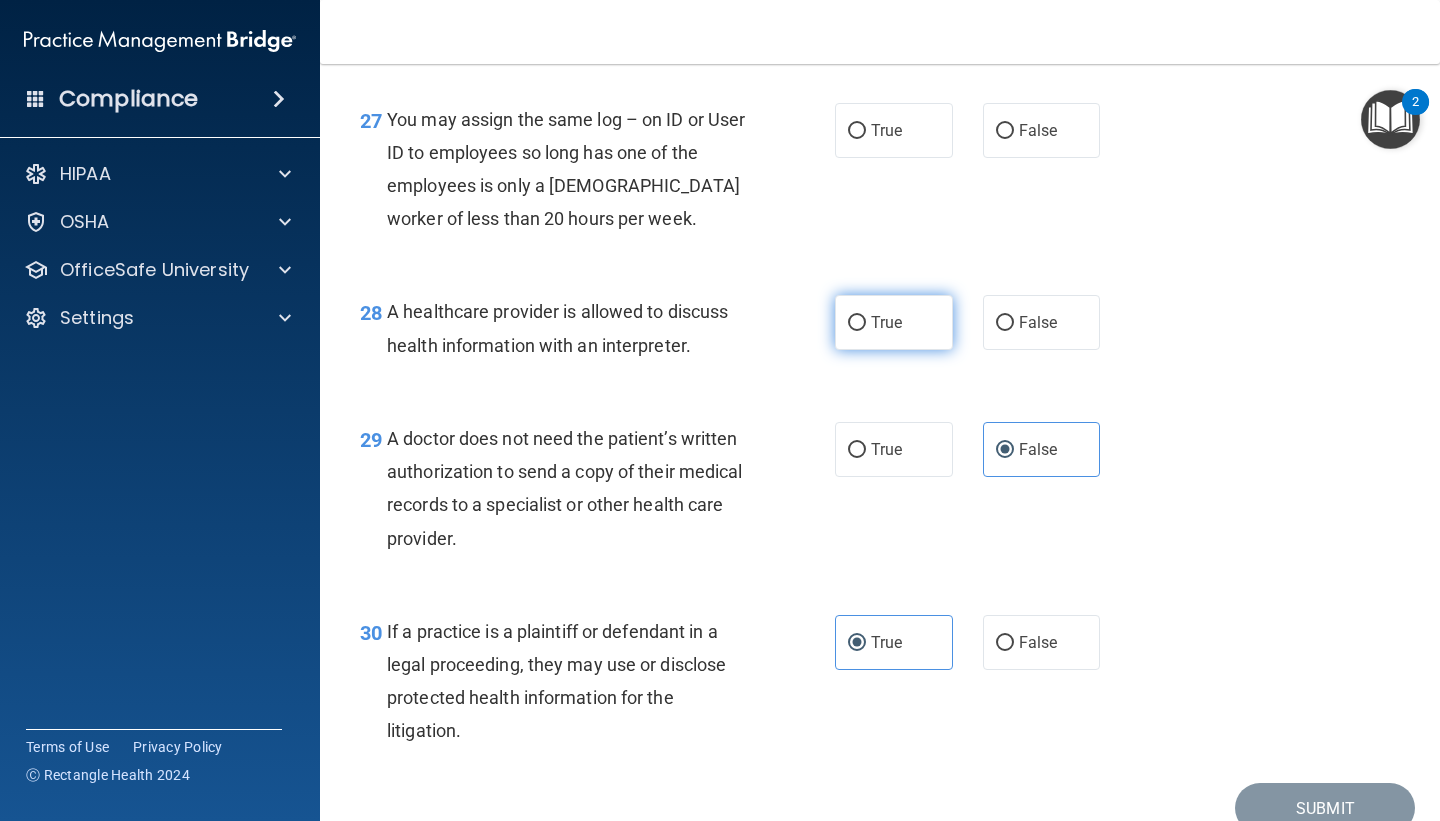 scroll, scrollTop: 4837, scrollLeft: 0, axis: vertical 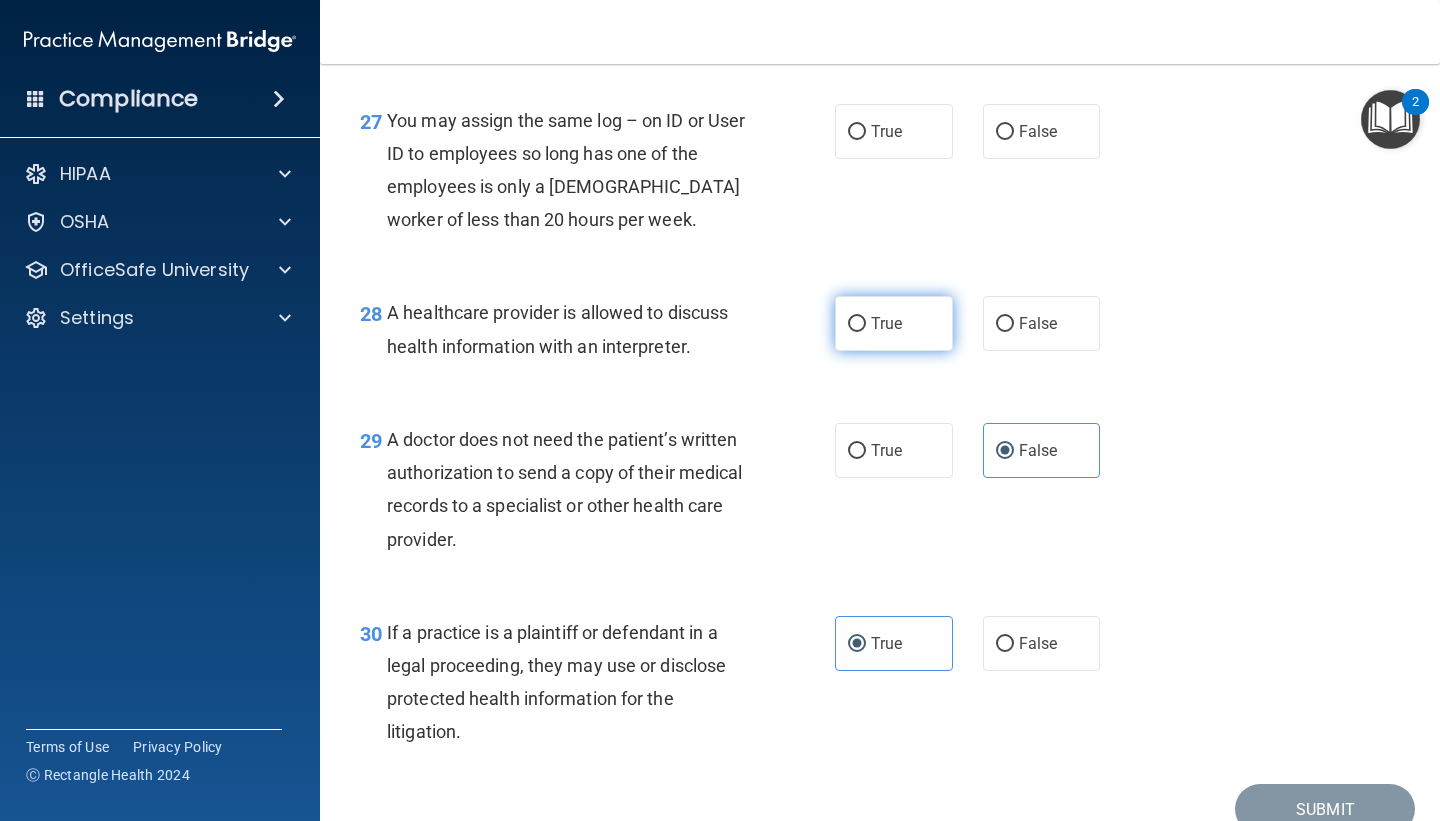 click on "True" at bounding box center [894, 323] 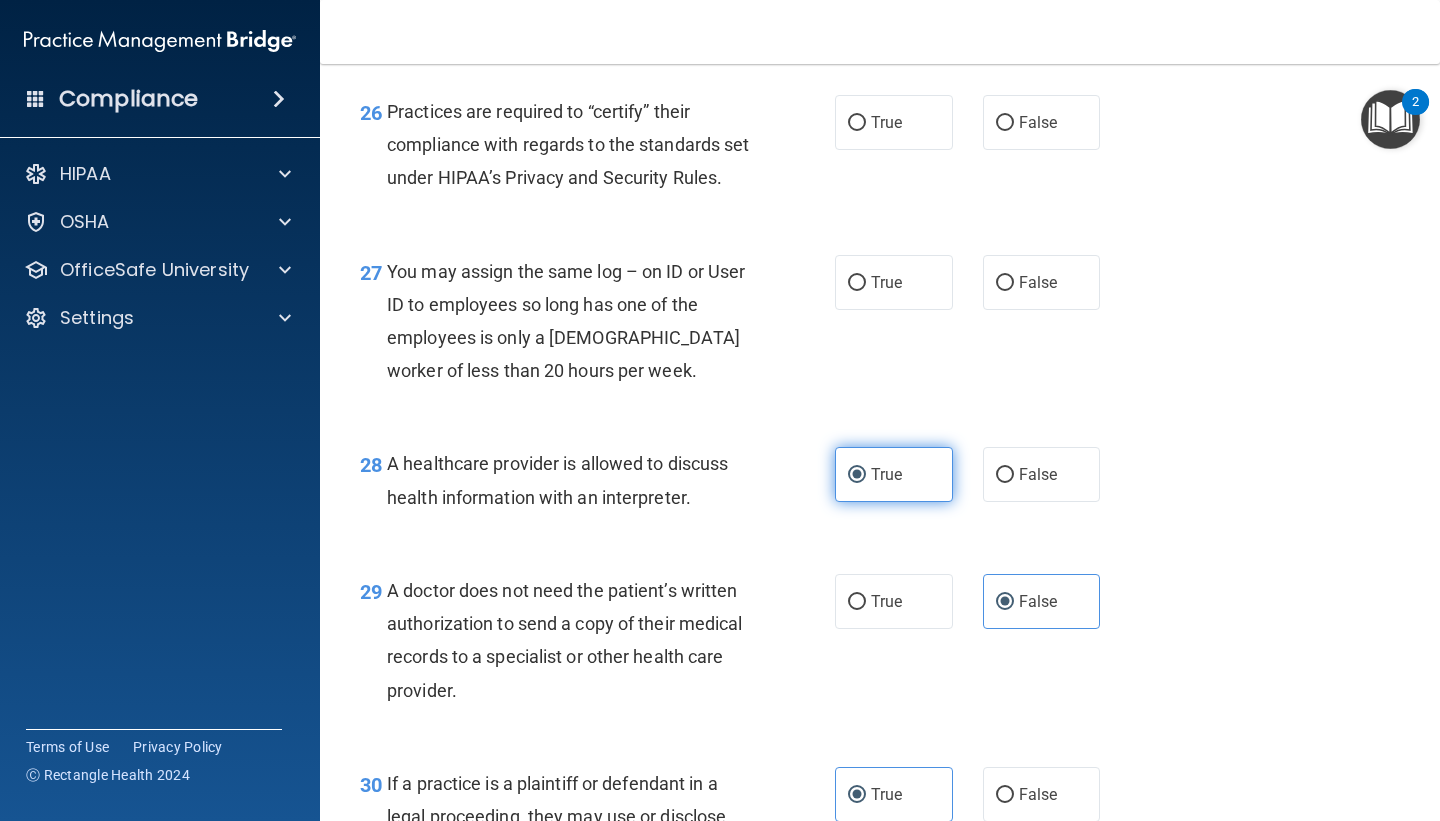 scroll, scrollTop: 4697, scrollLeft: 0, axis: vertical 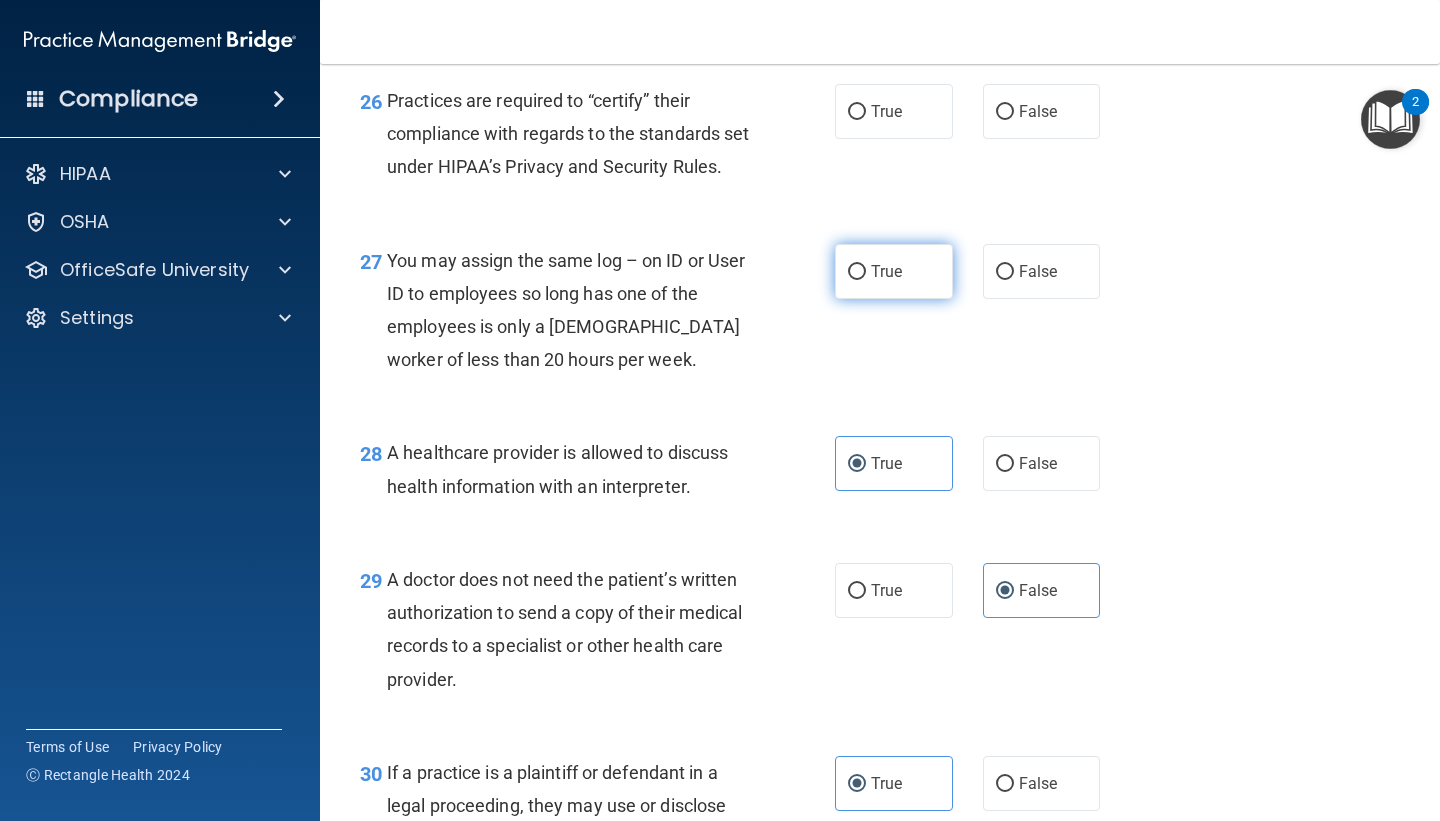 click on "True" at bounding box center [894, 271] 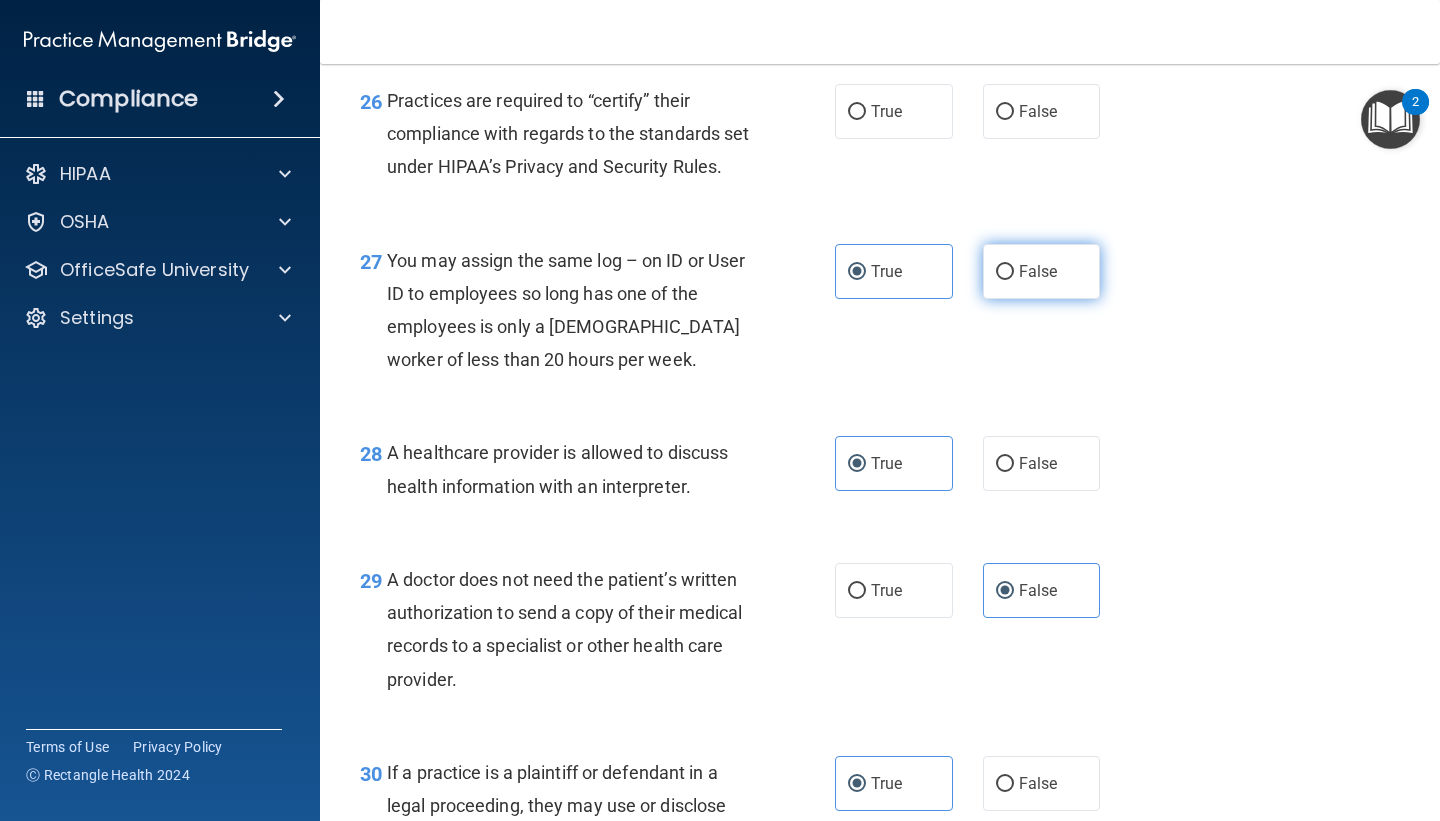 click on "False" at bounding box center [1038, 271] 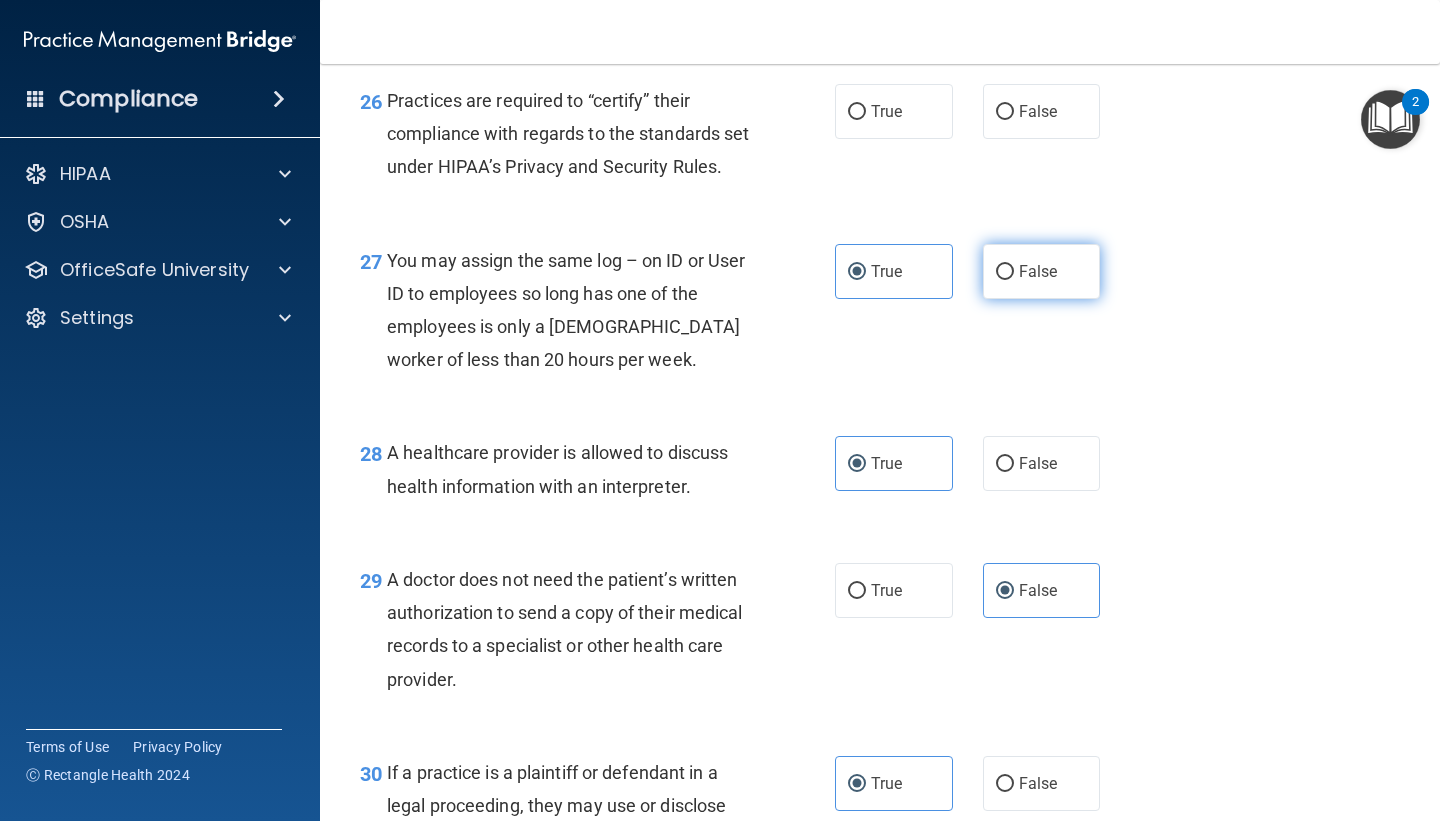 radio on "true" 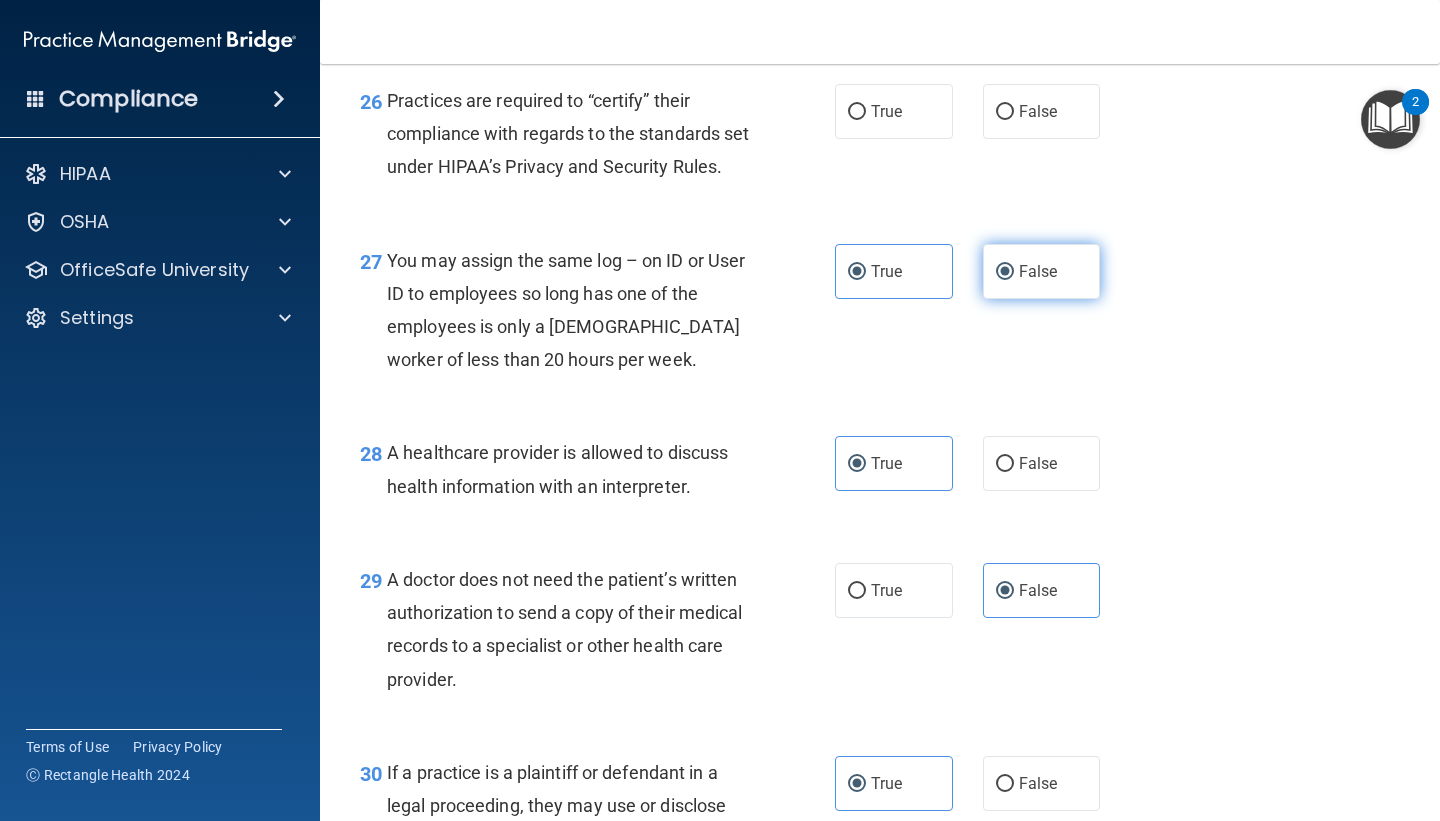 radio on "false" 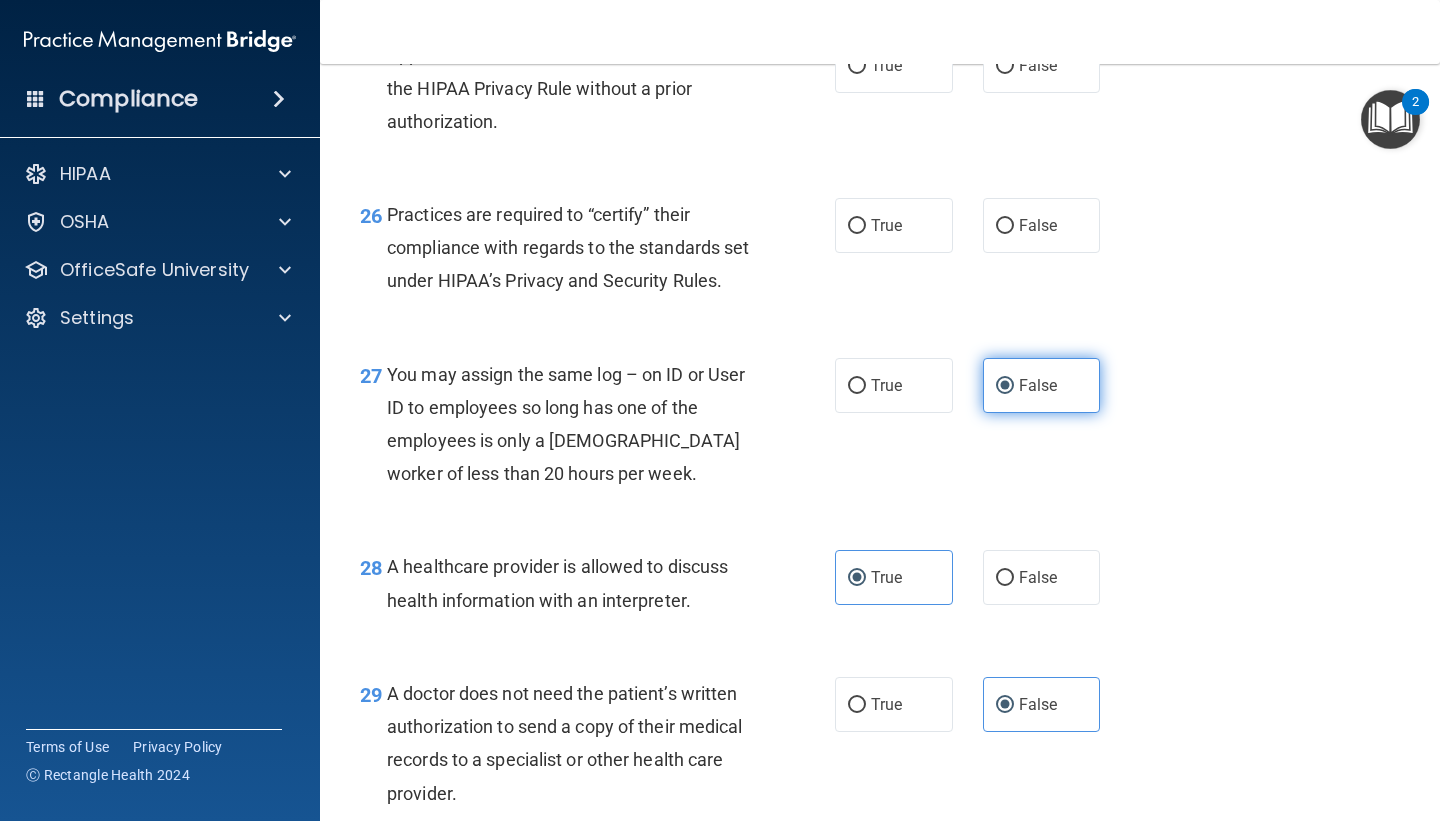 scroll, scrollTop: 4545, scrollLeft: 0, axis: vertical 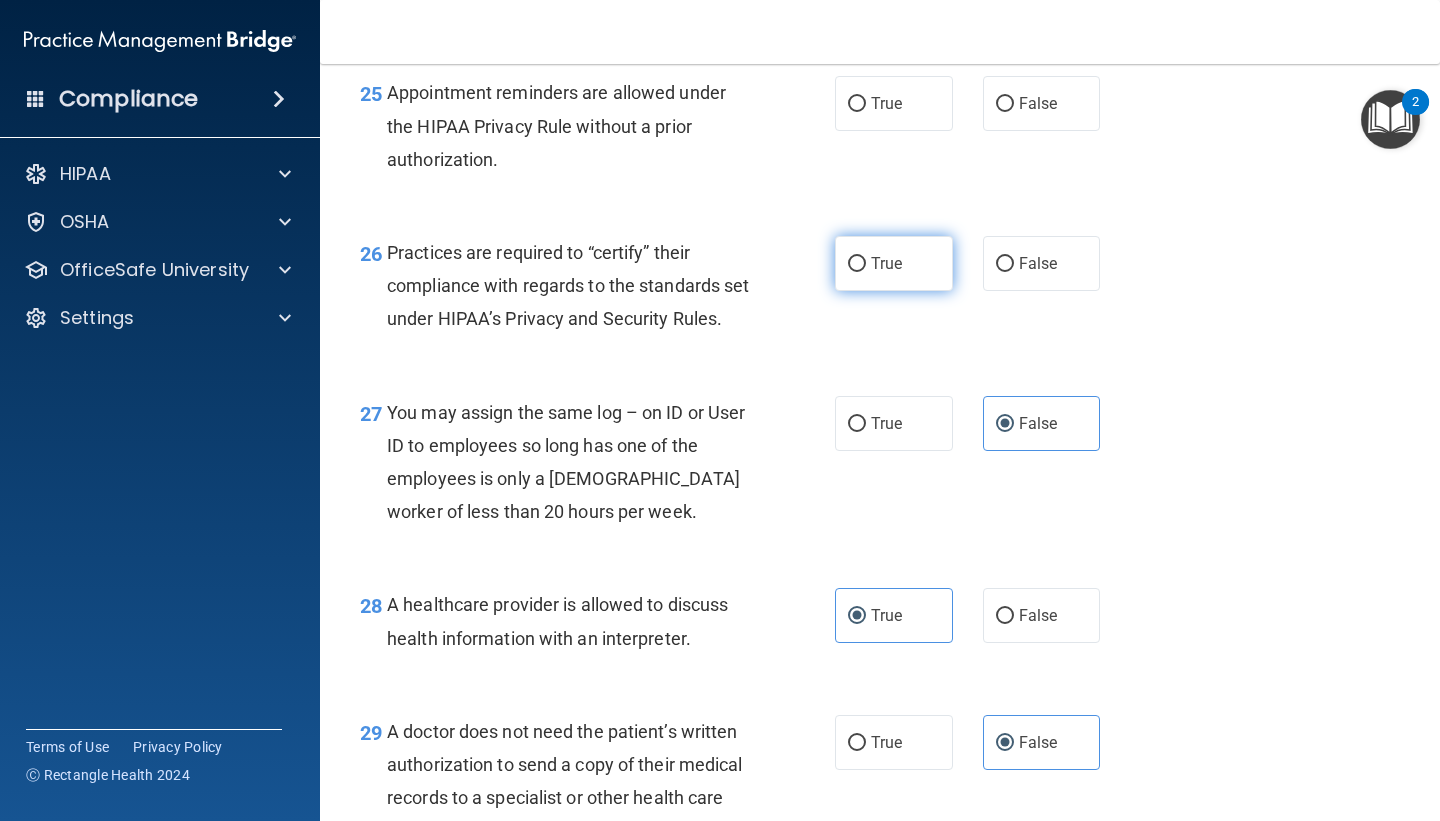 click on "True" at bounding box center [894, 263] 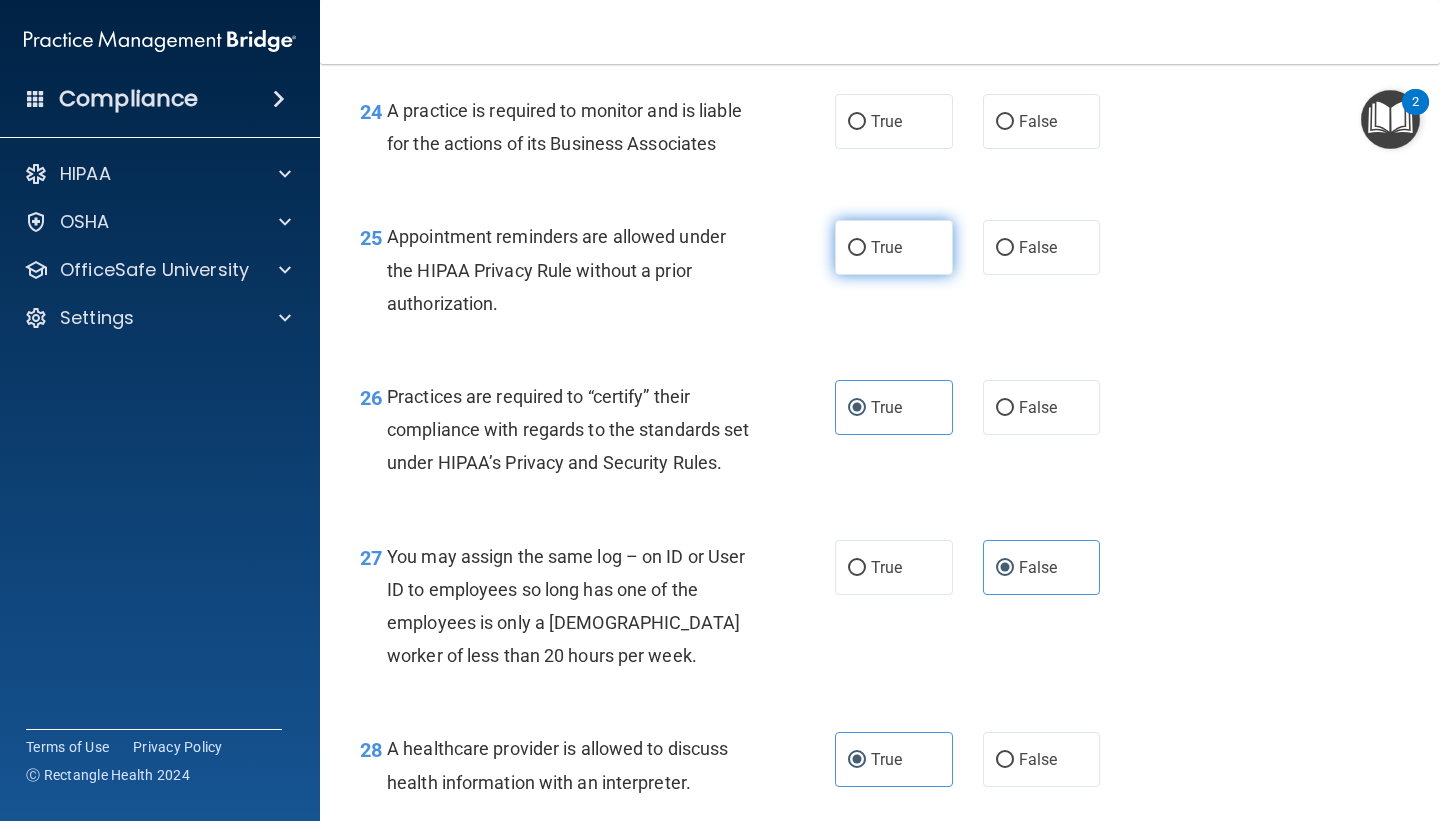 click on "True" at bounding box center (894, 247) 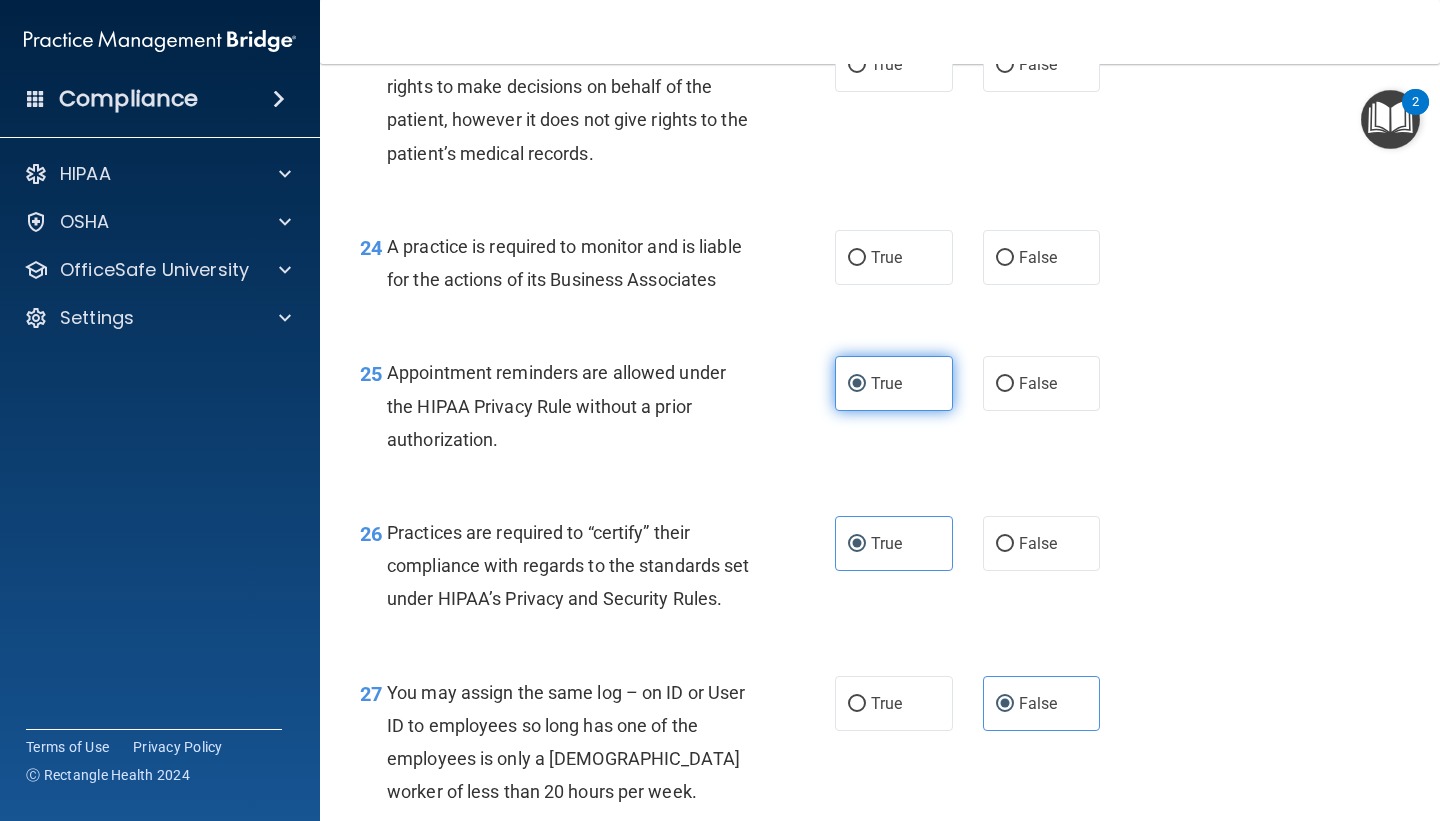 scroll, scrollTop: 4199, scrollLeft: 0, axis: vertical 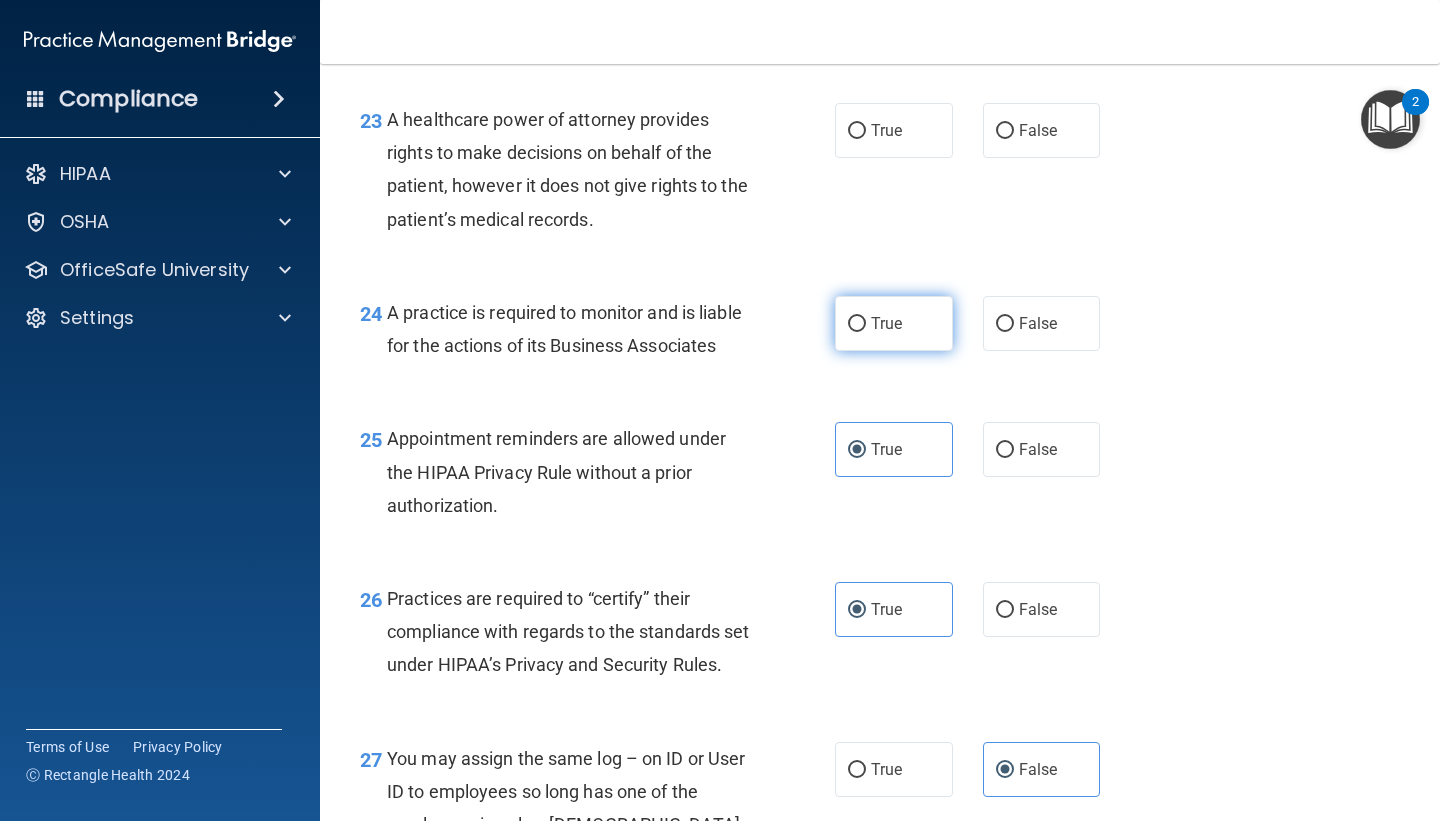 click on "True" at bounding box center (894, 323) 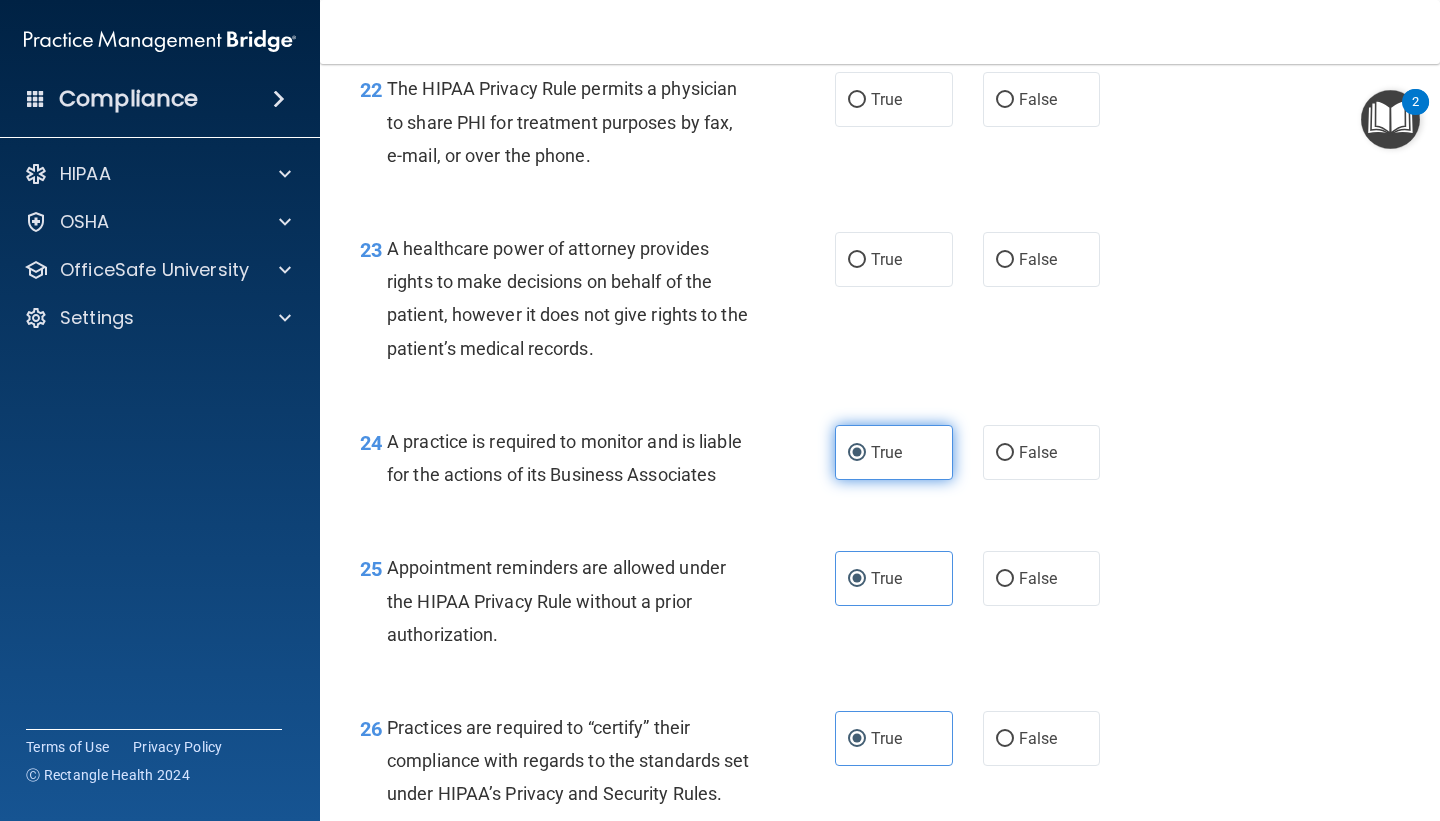 scroll, scrollTop: 4056, scrollLeft: 0, axis: vertical 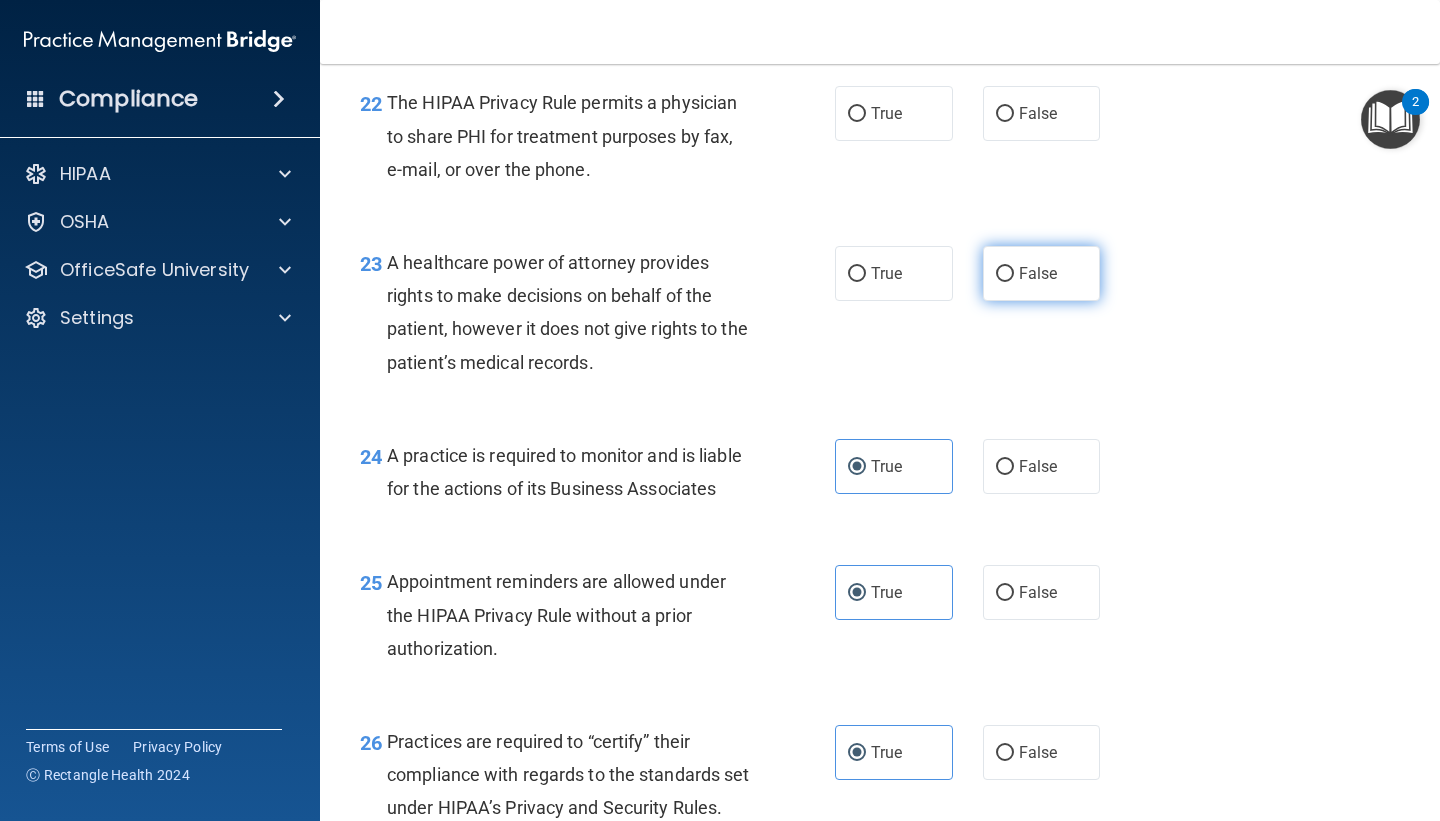 click on "False" at bounding box center [1042, 273] 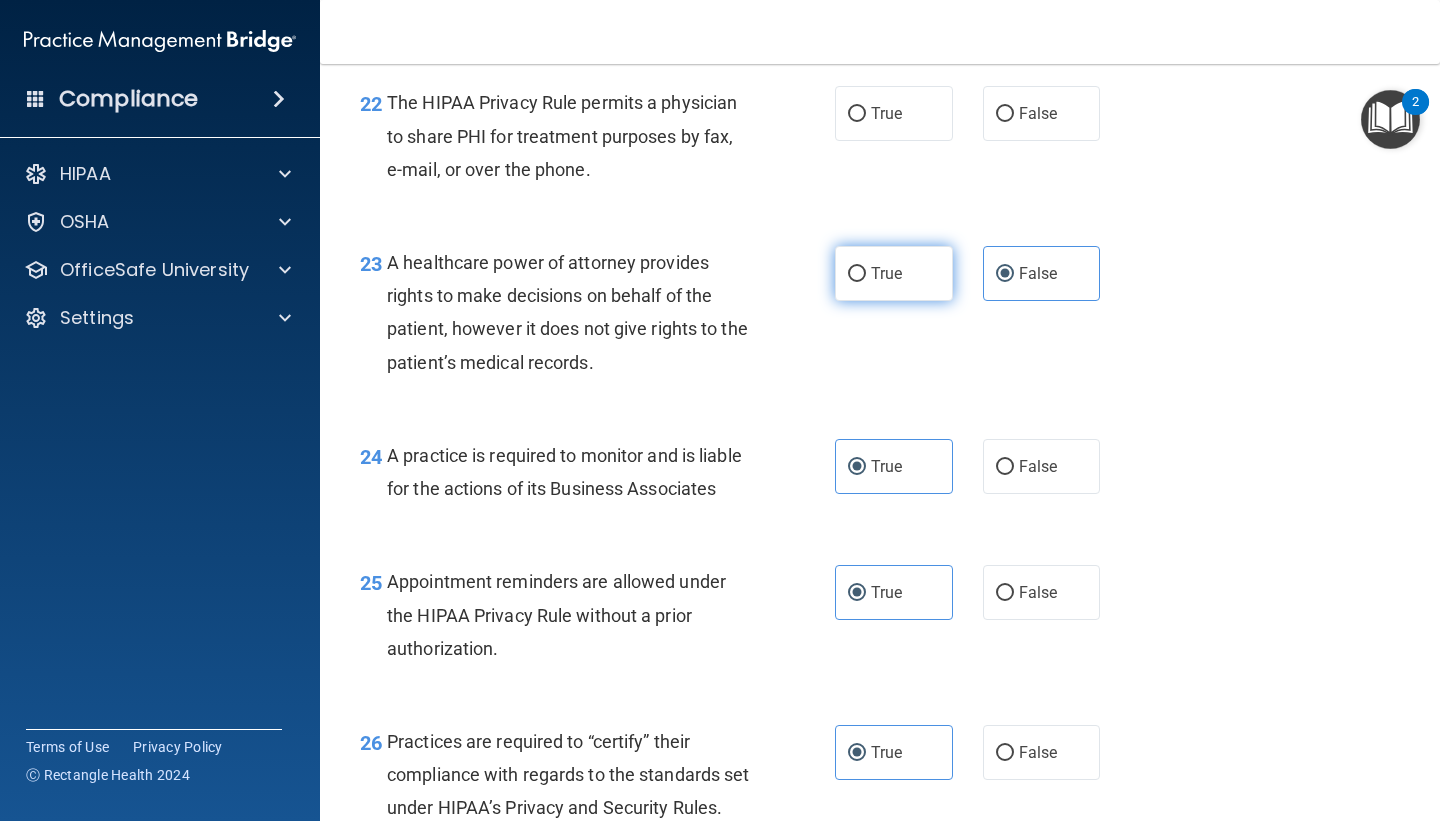 click on "True" at bounding box center (886, 273) 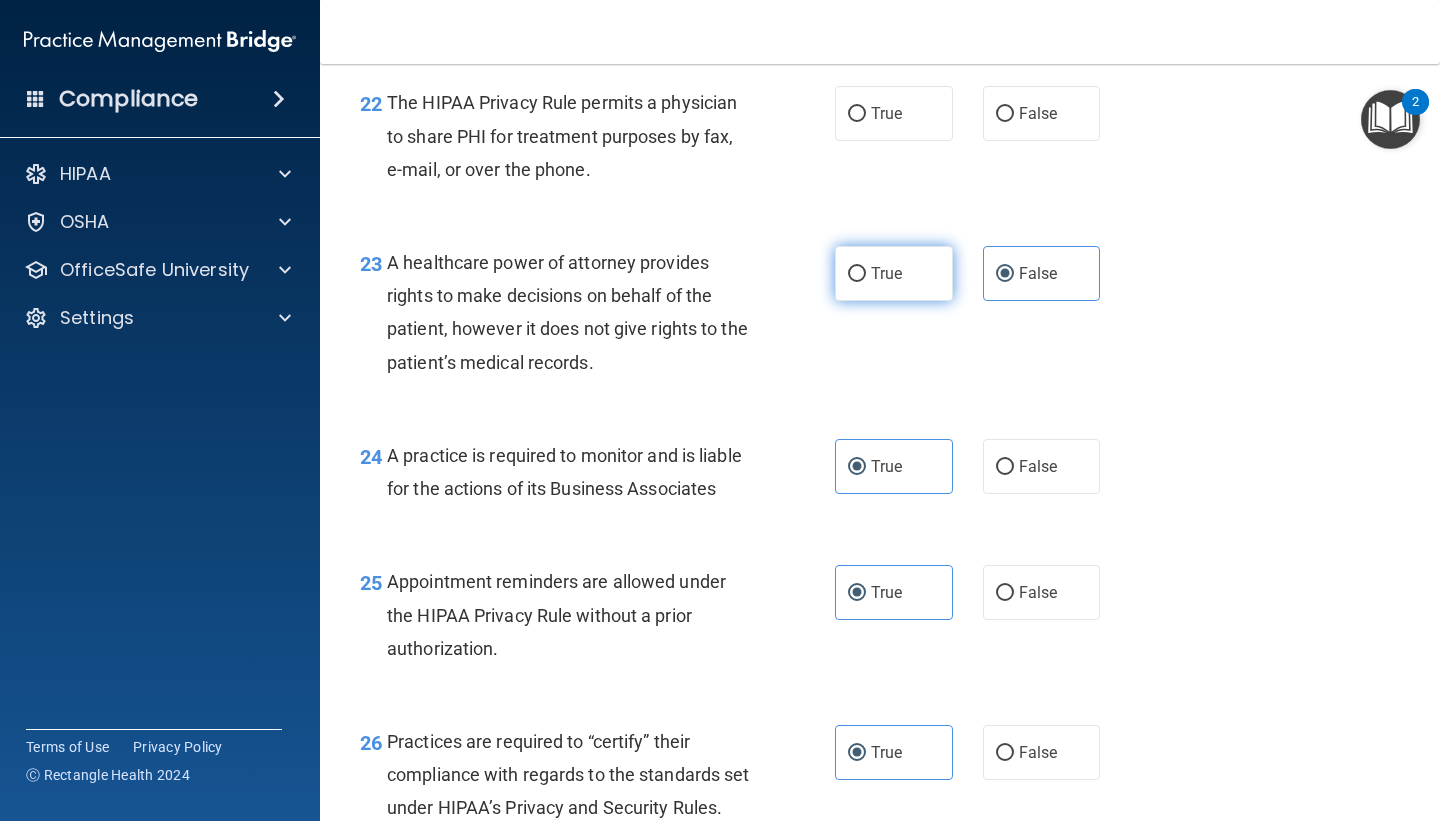 radio on "true" 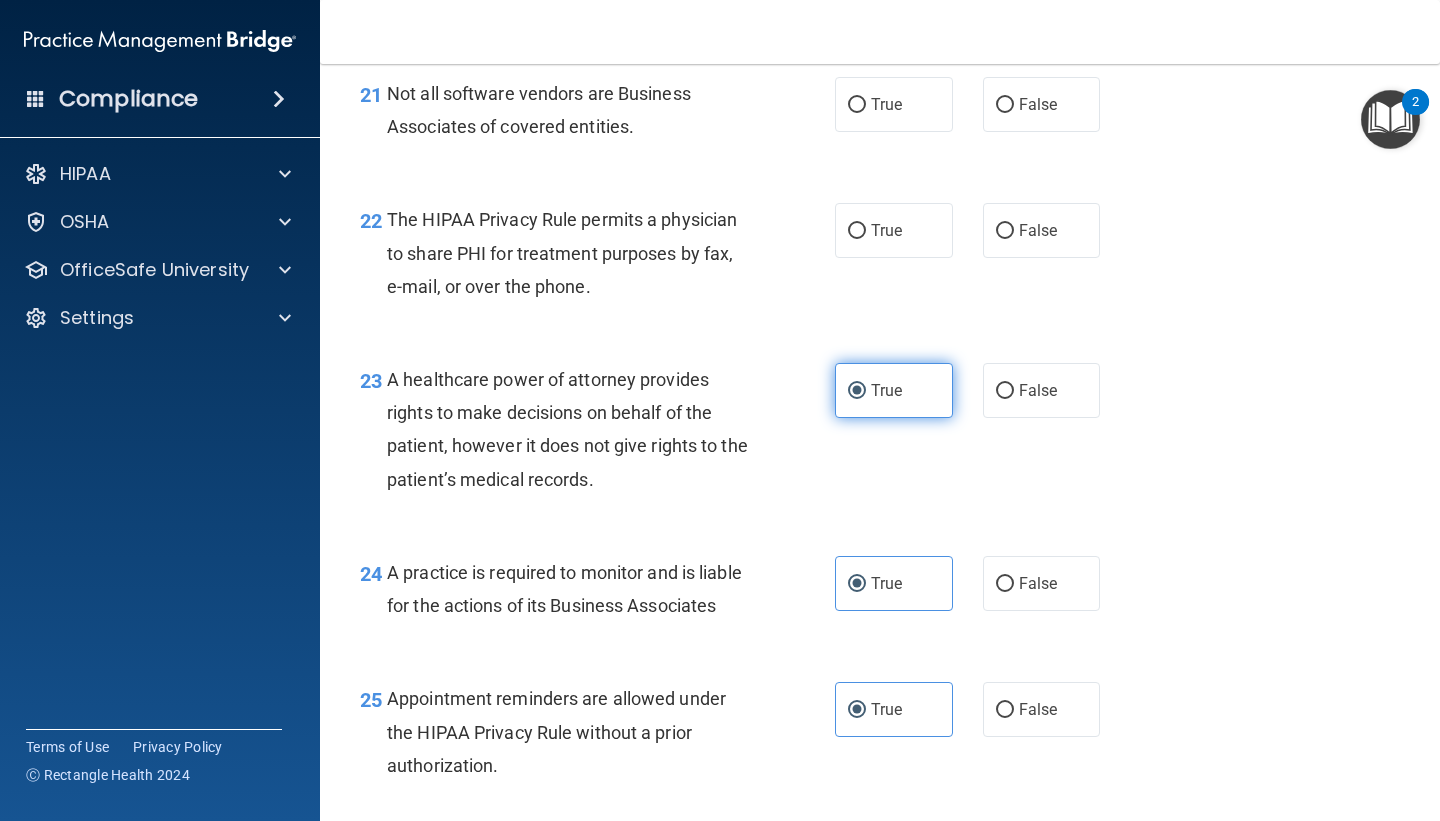 scroll, scrollTop: 3916, scrollLeft: 0, axis: vertical 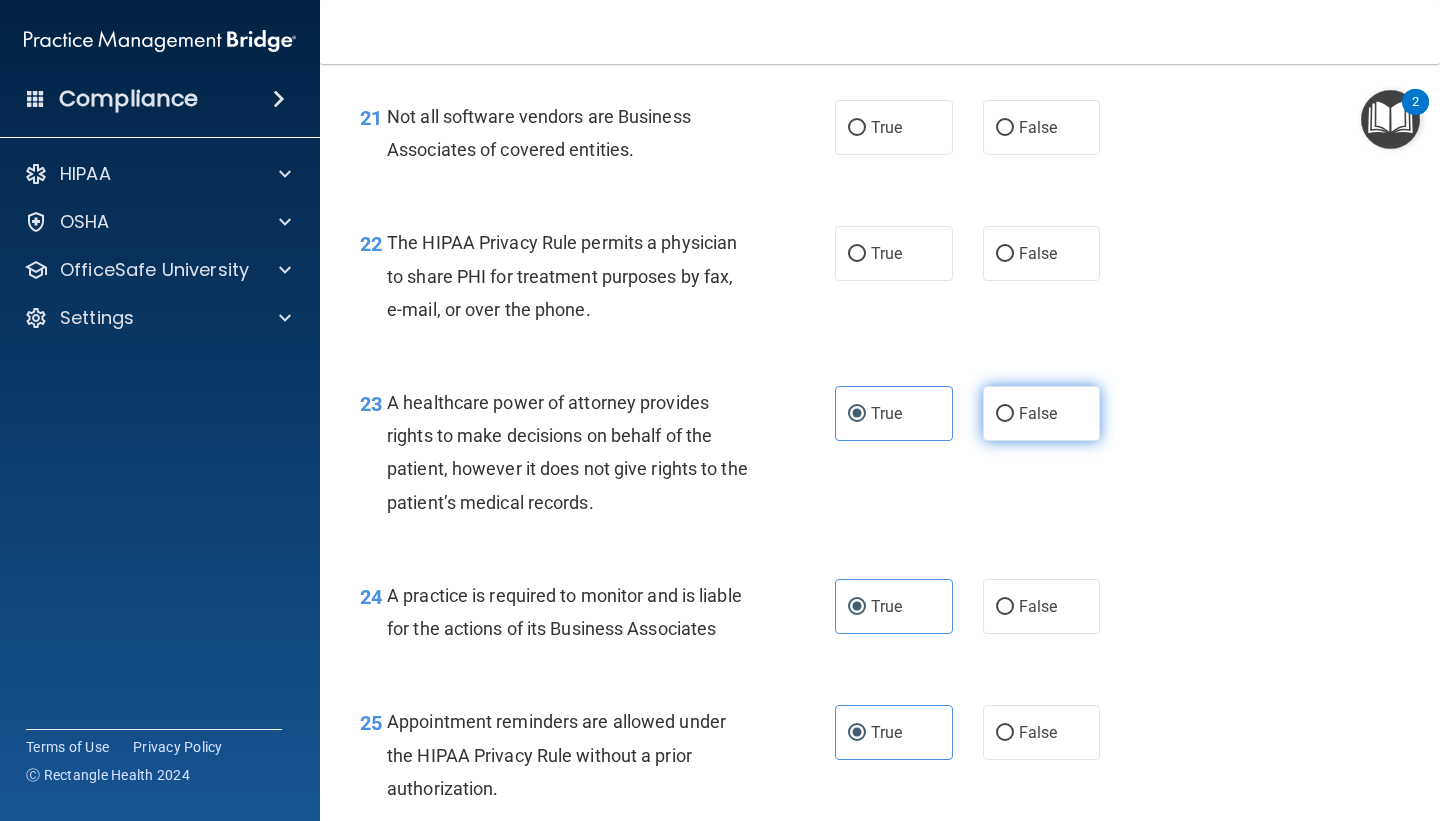 click on "False" at bounding box center (1042, 413) 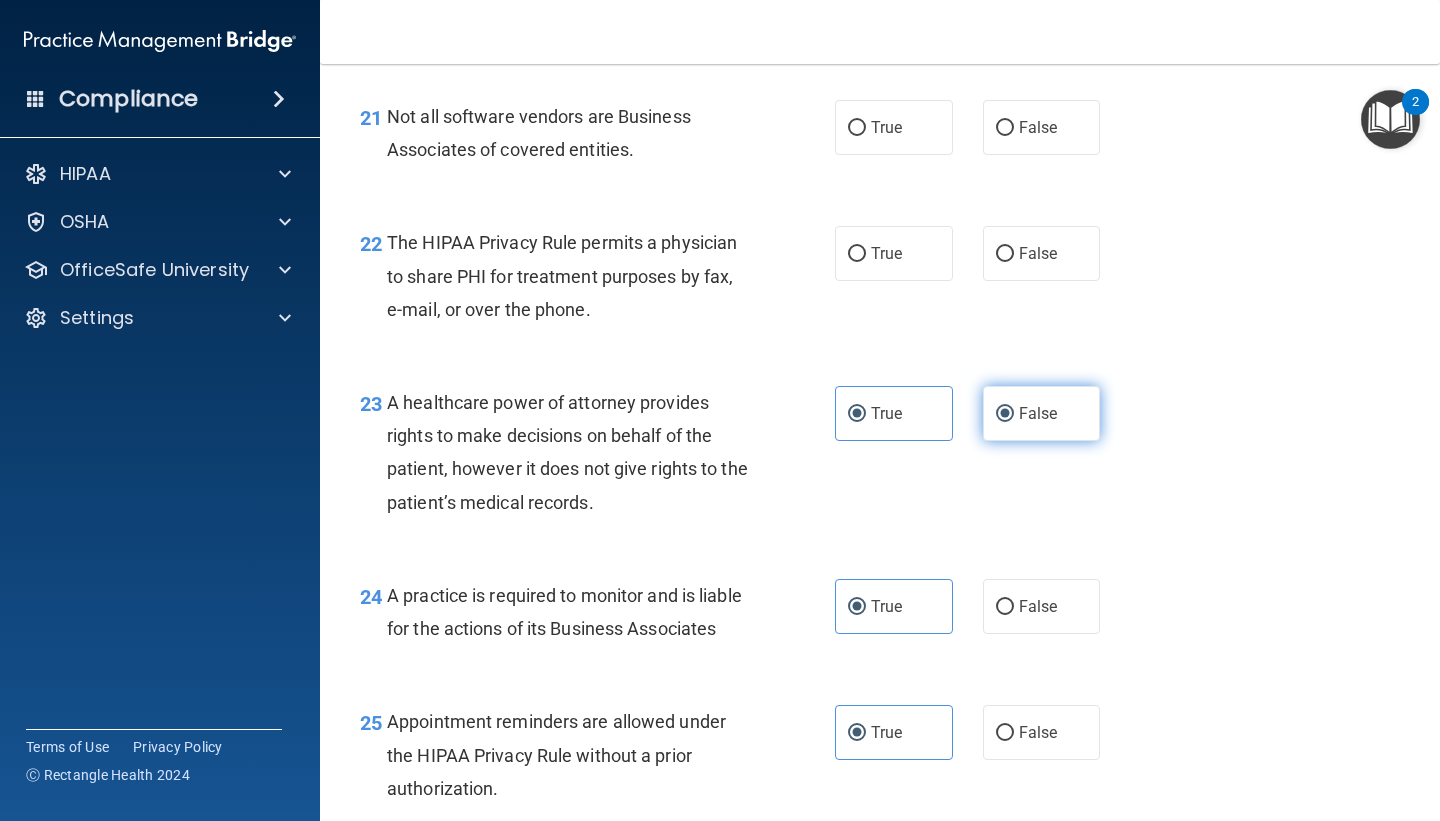 radio on "false" 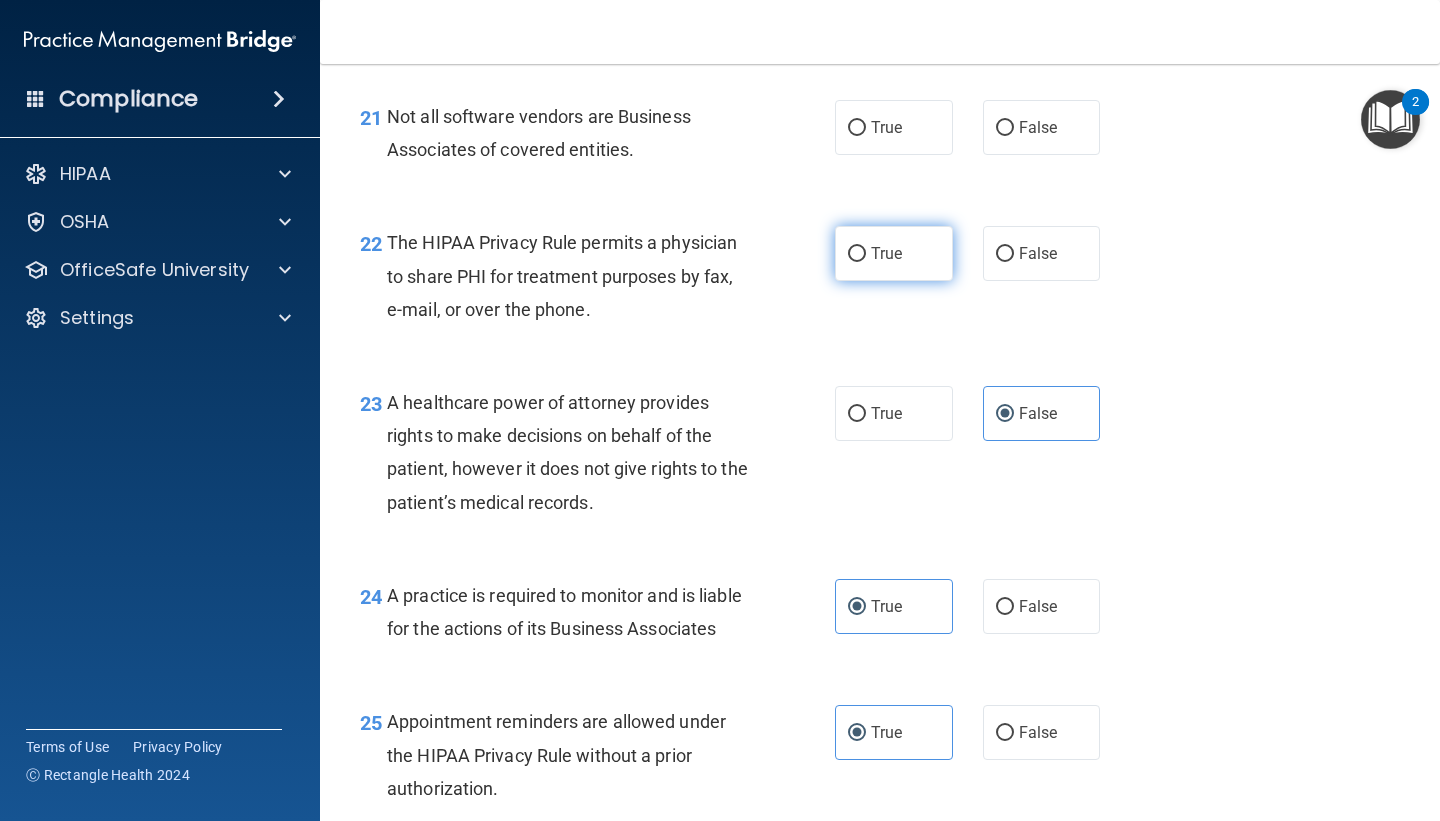 click on "True" at bounding box center [894, 253] 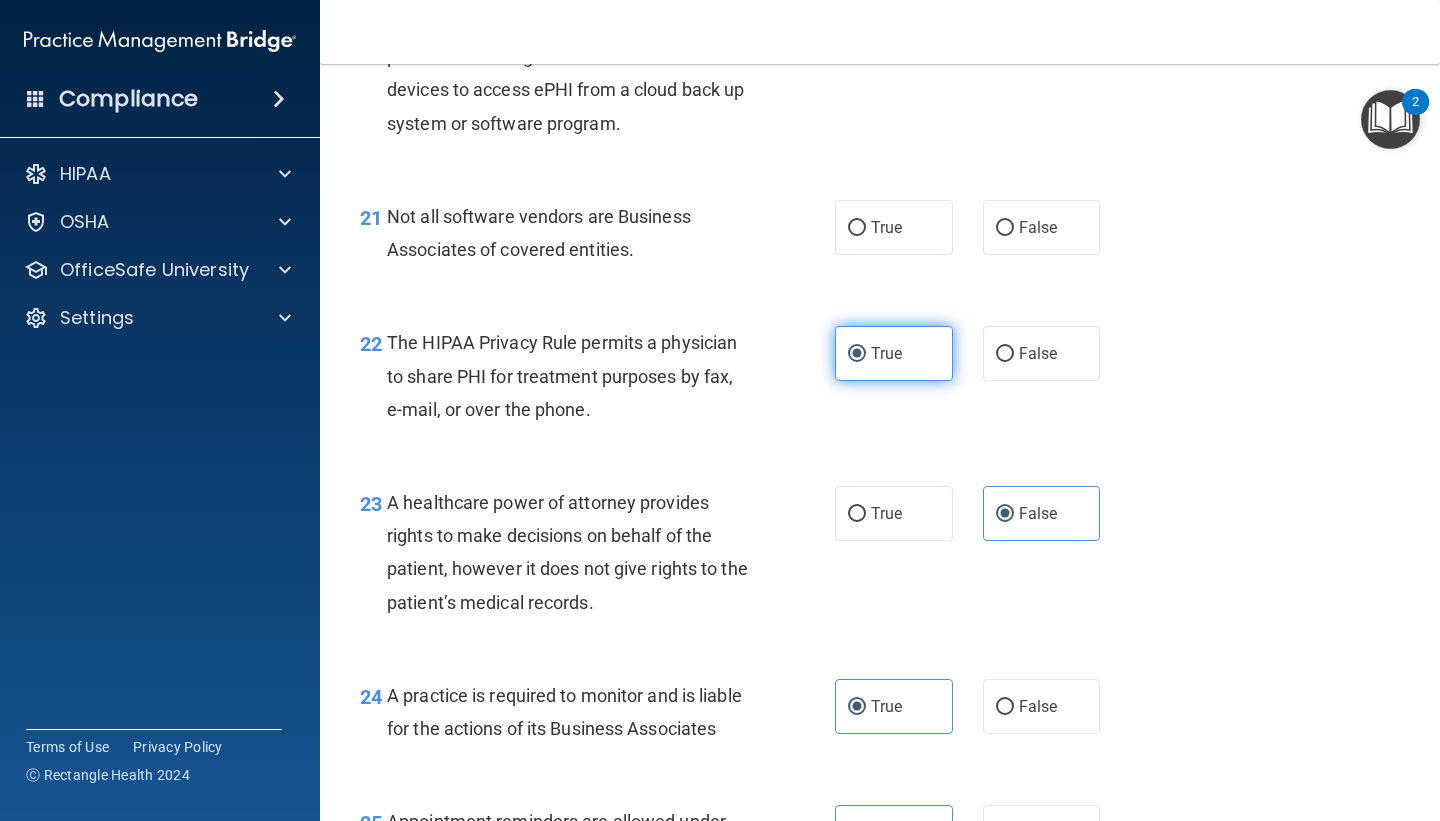 scroll, scrollTop: 3808, scrollLeft: 0, axis: vertical 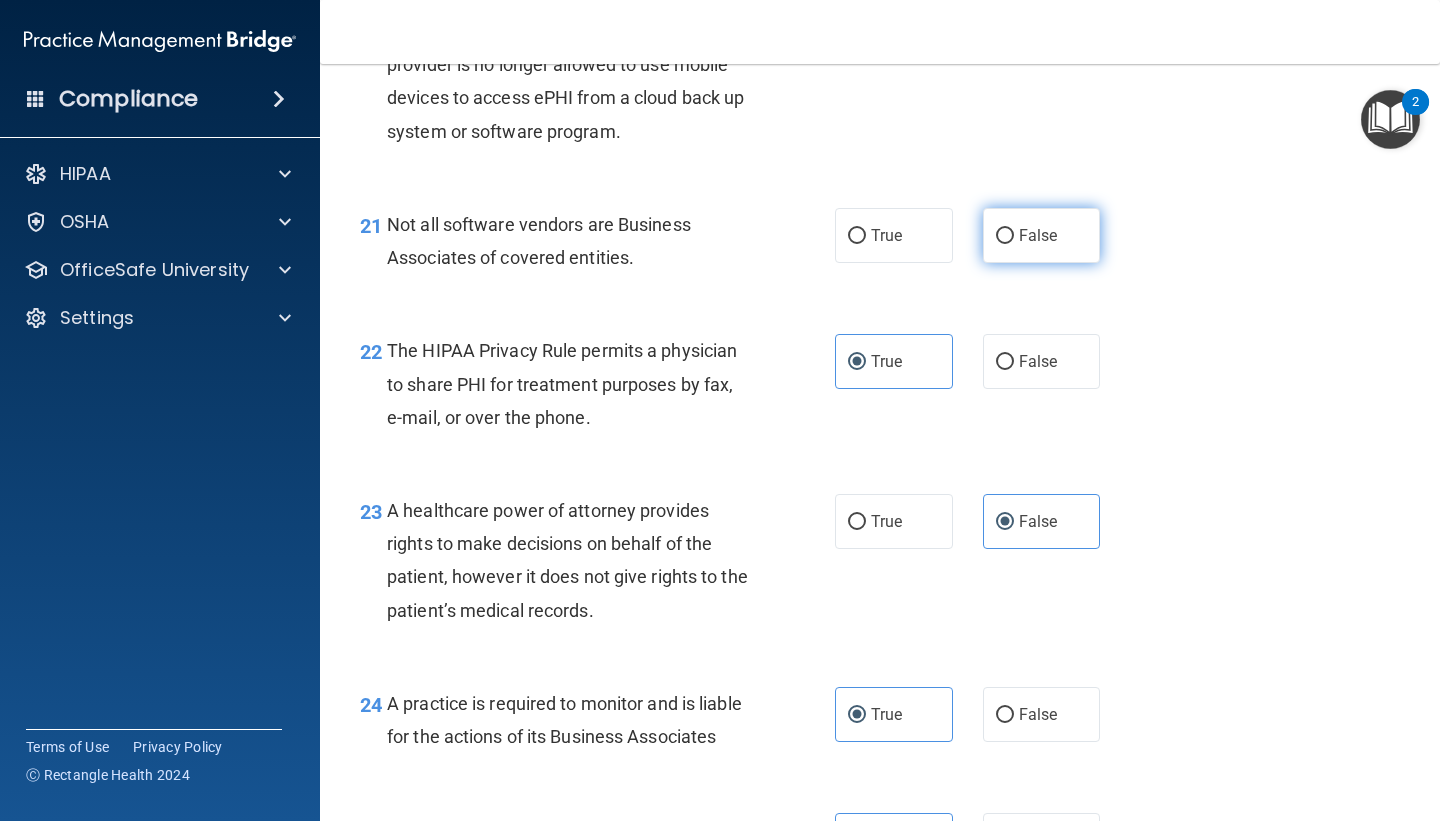 click on "False" at bounding box center [1042, 235] 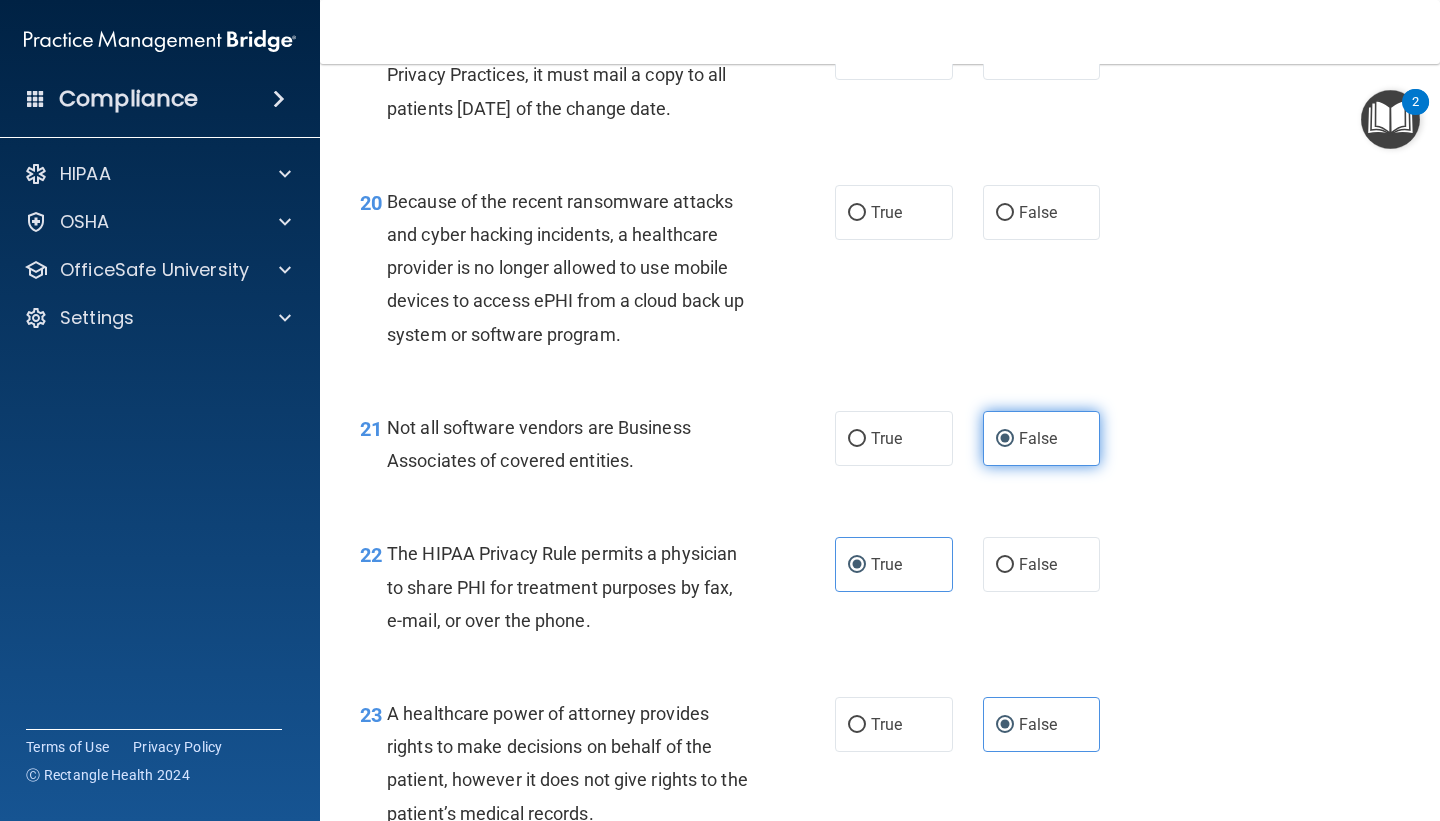 scroll, scrollTop: 3615, scrollLeft: 0, axis: vertical 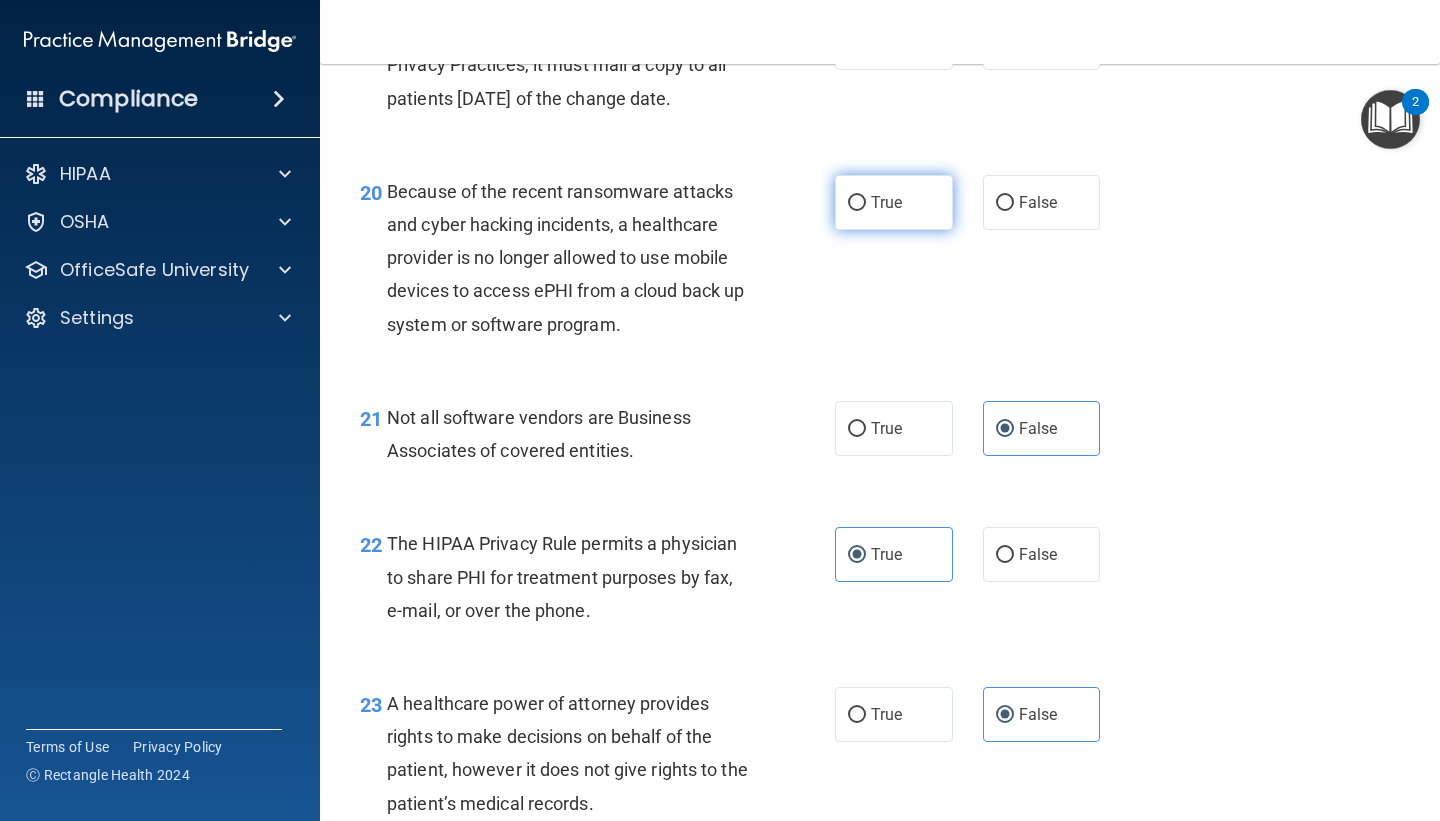 click on "True" at bounding box center (894, 202) 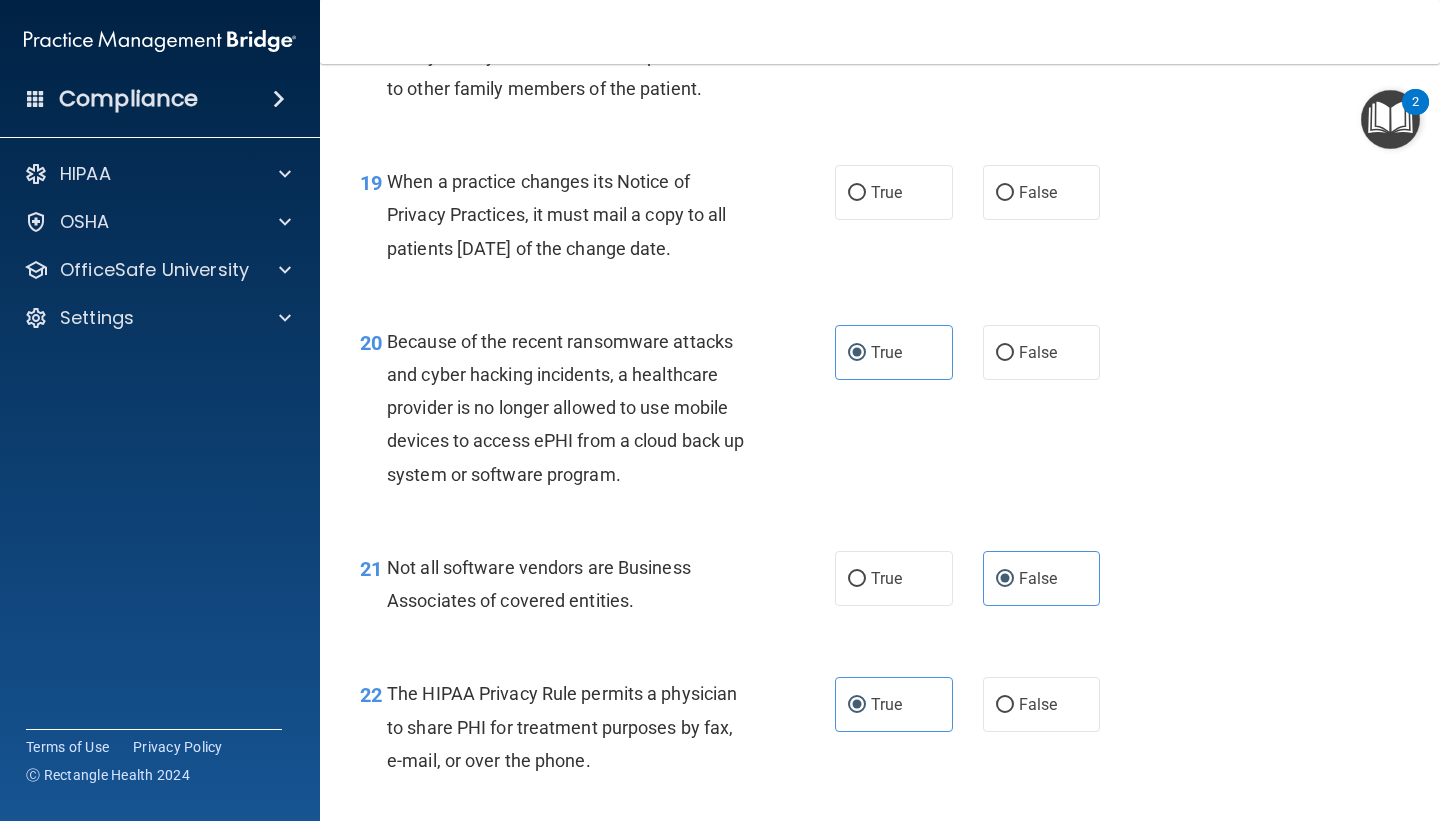scroll, scrollTop: 3461, scrollLeft: 0, axis: vertical 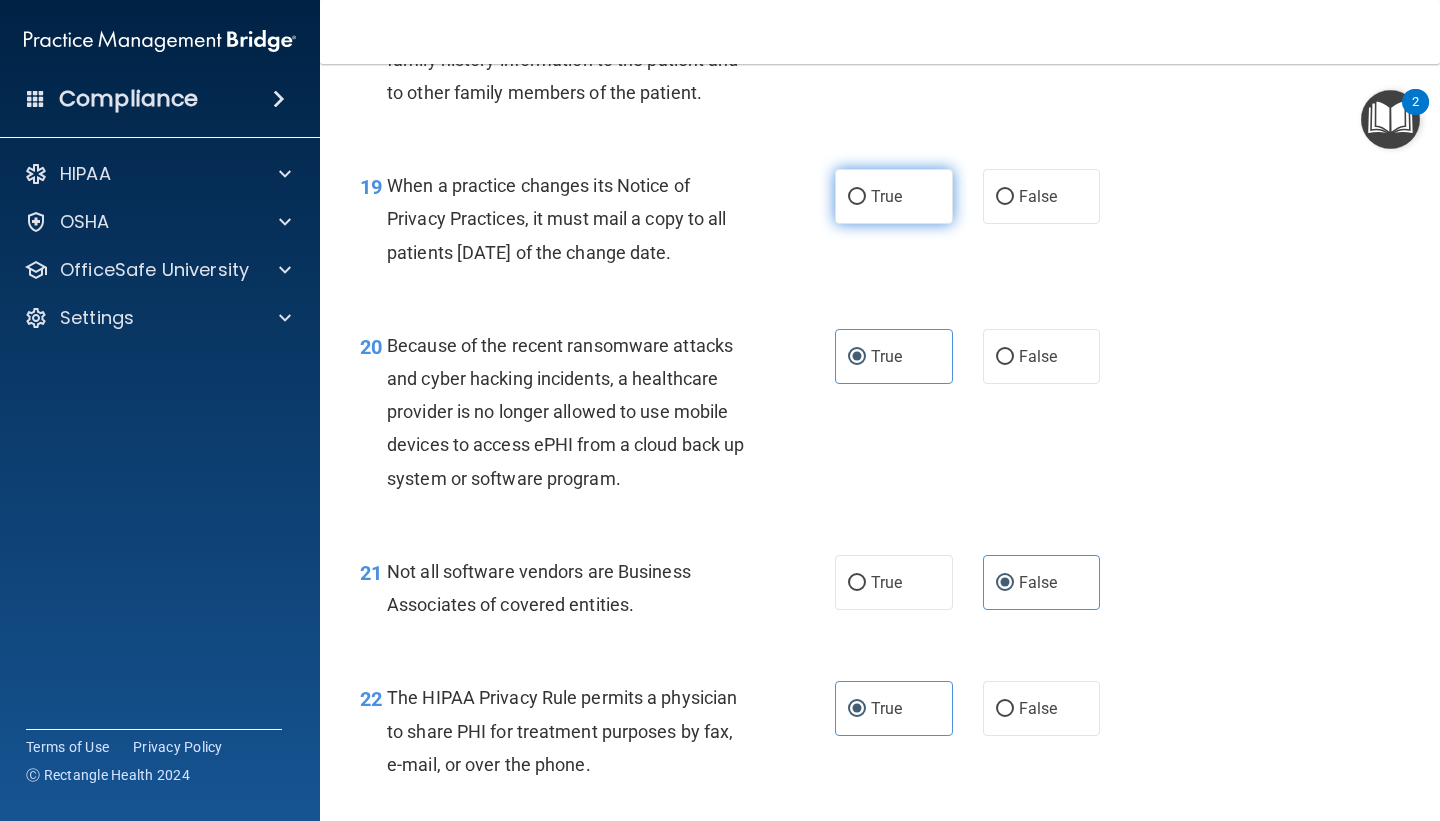 click on "True" at bounding box center (894, 196) 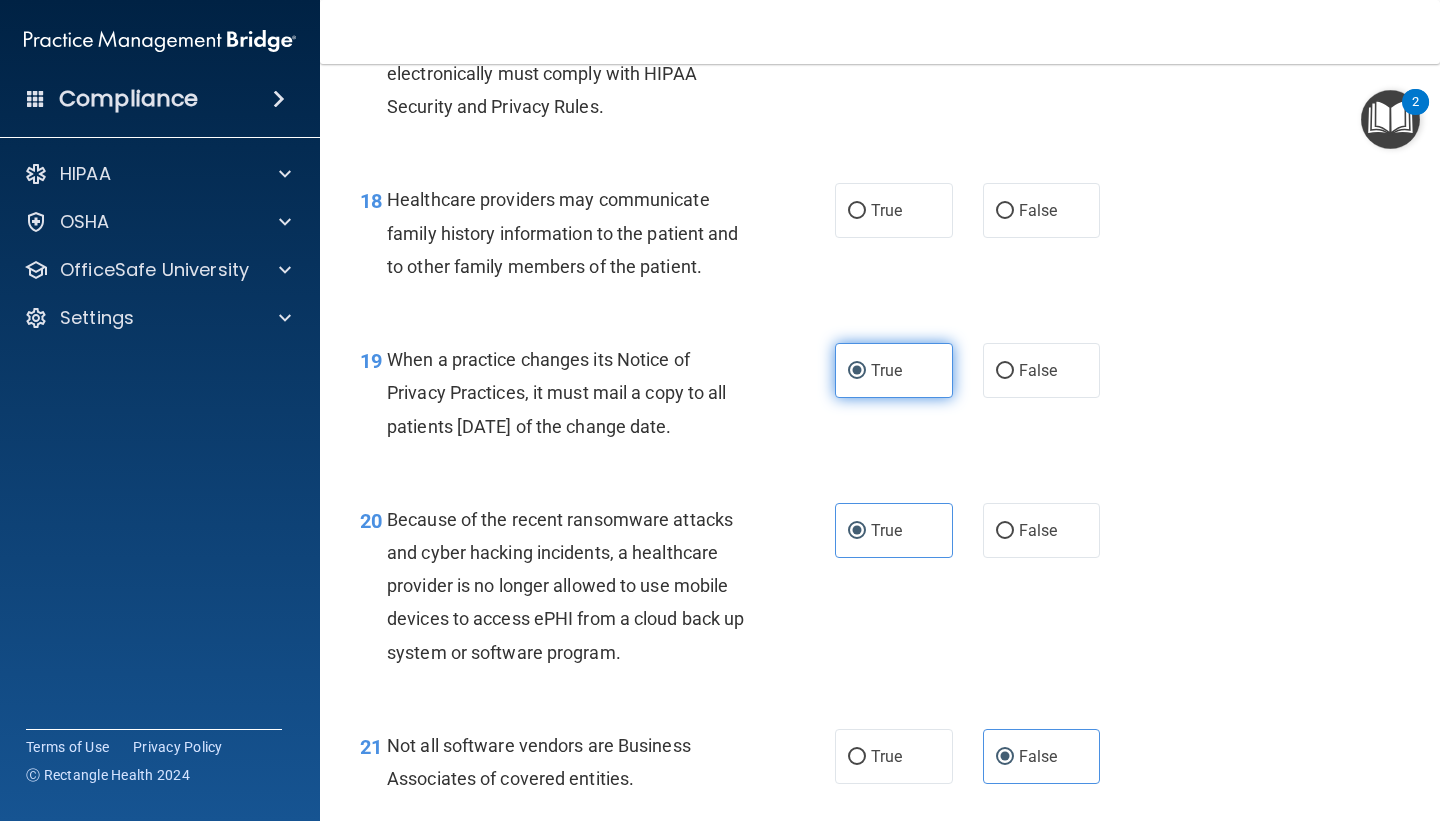 scroll, scrollTop: 3274, scrollLeft: 0, axis: vertical 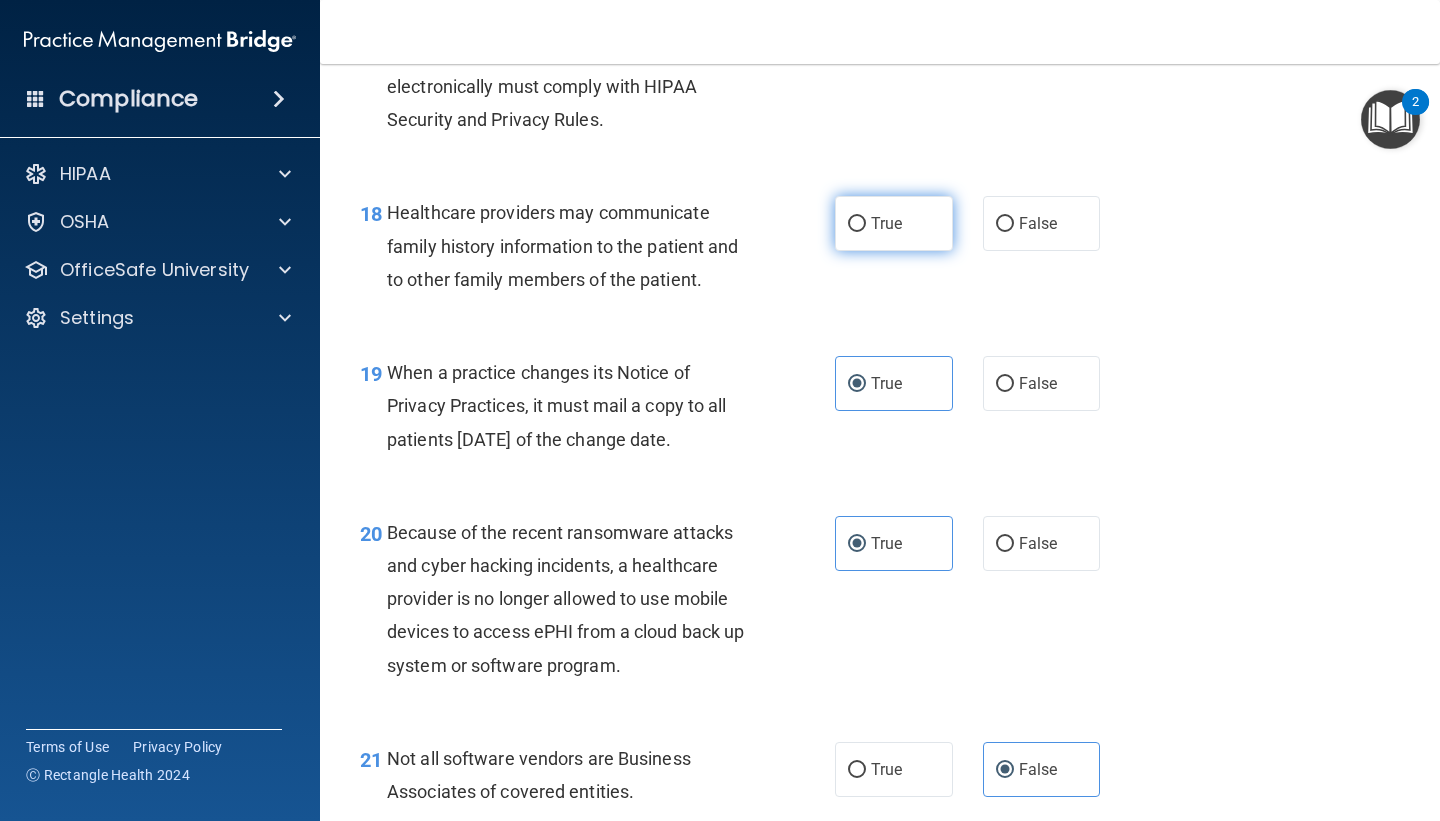 click on "True" at bounding box center (894, 223) 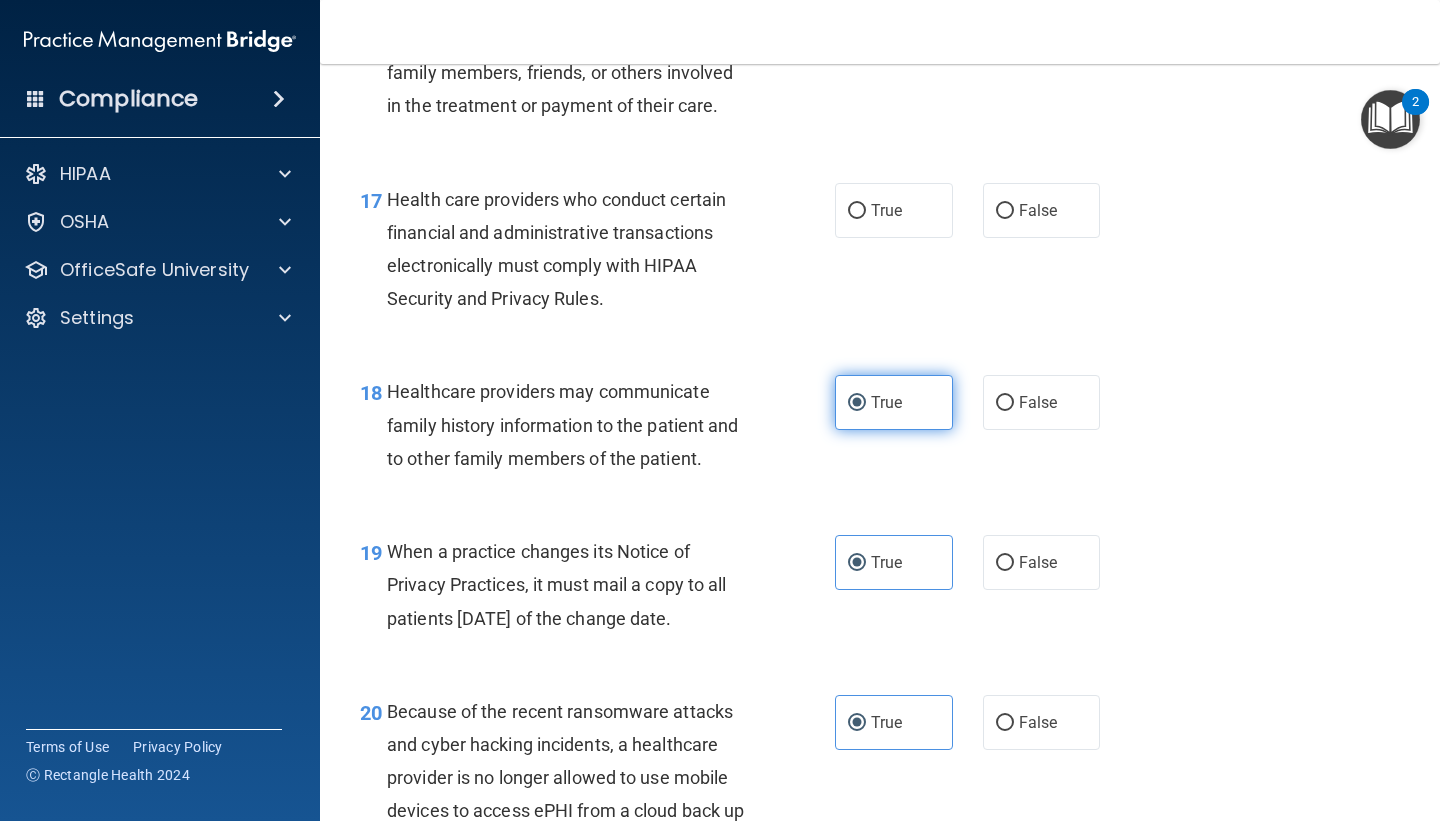 scroll, scrollTop: 3094, scrollLeft: 0, axis: vertical 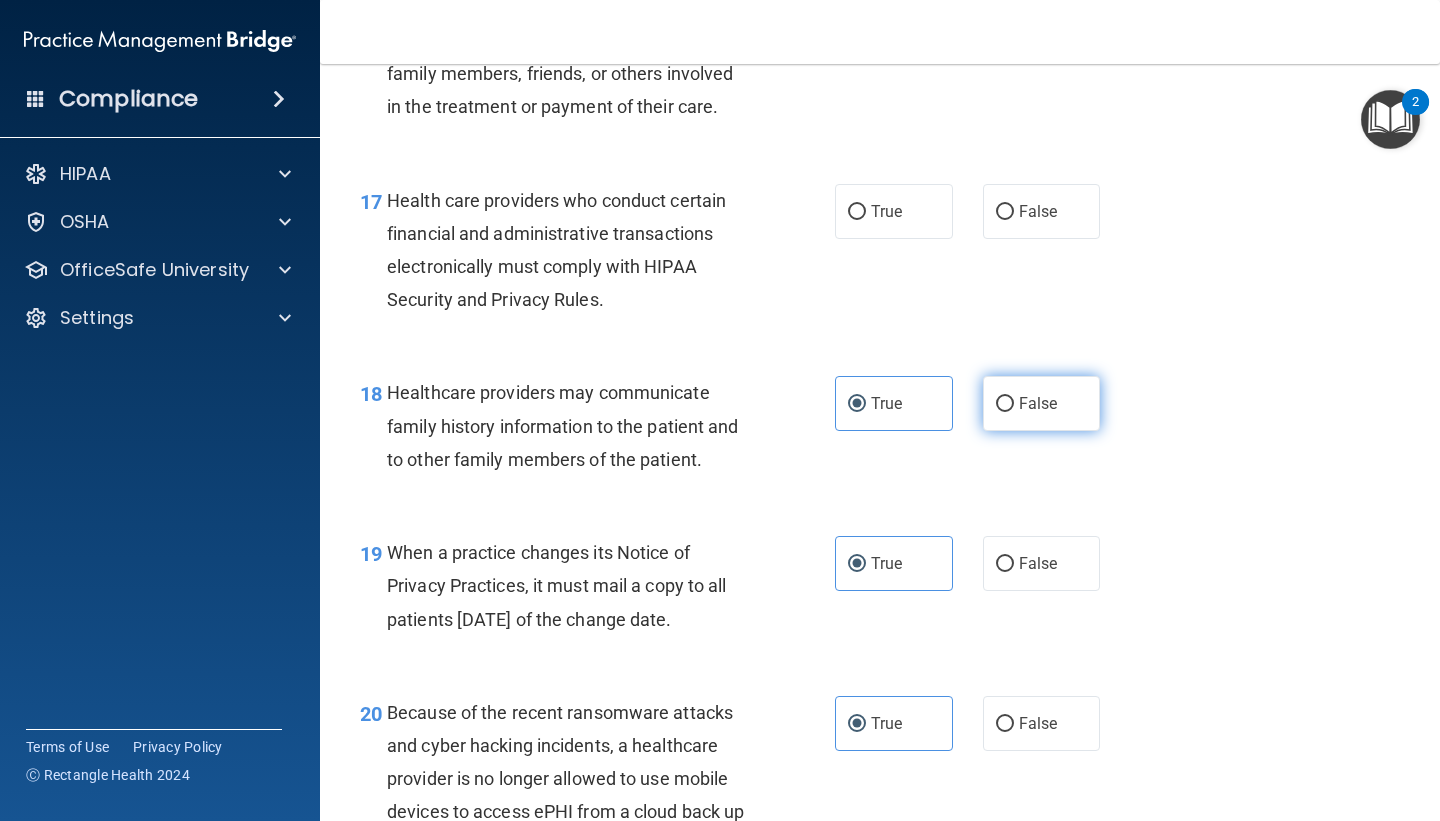 click on "False" at bounding box center (1042, 403) 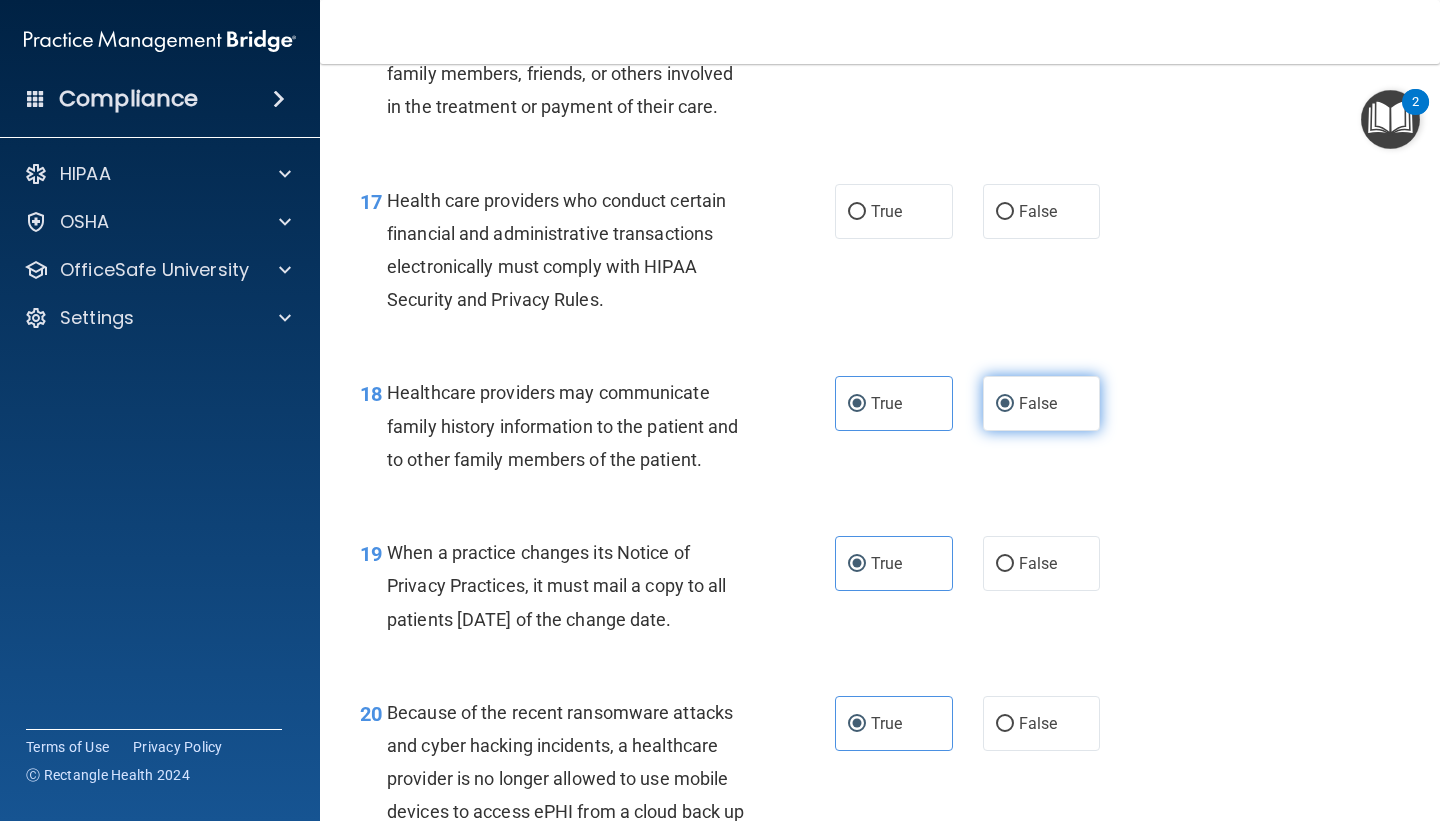 radio on "false" 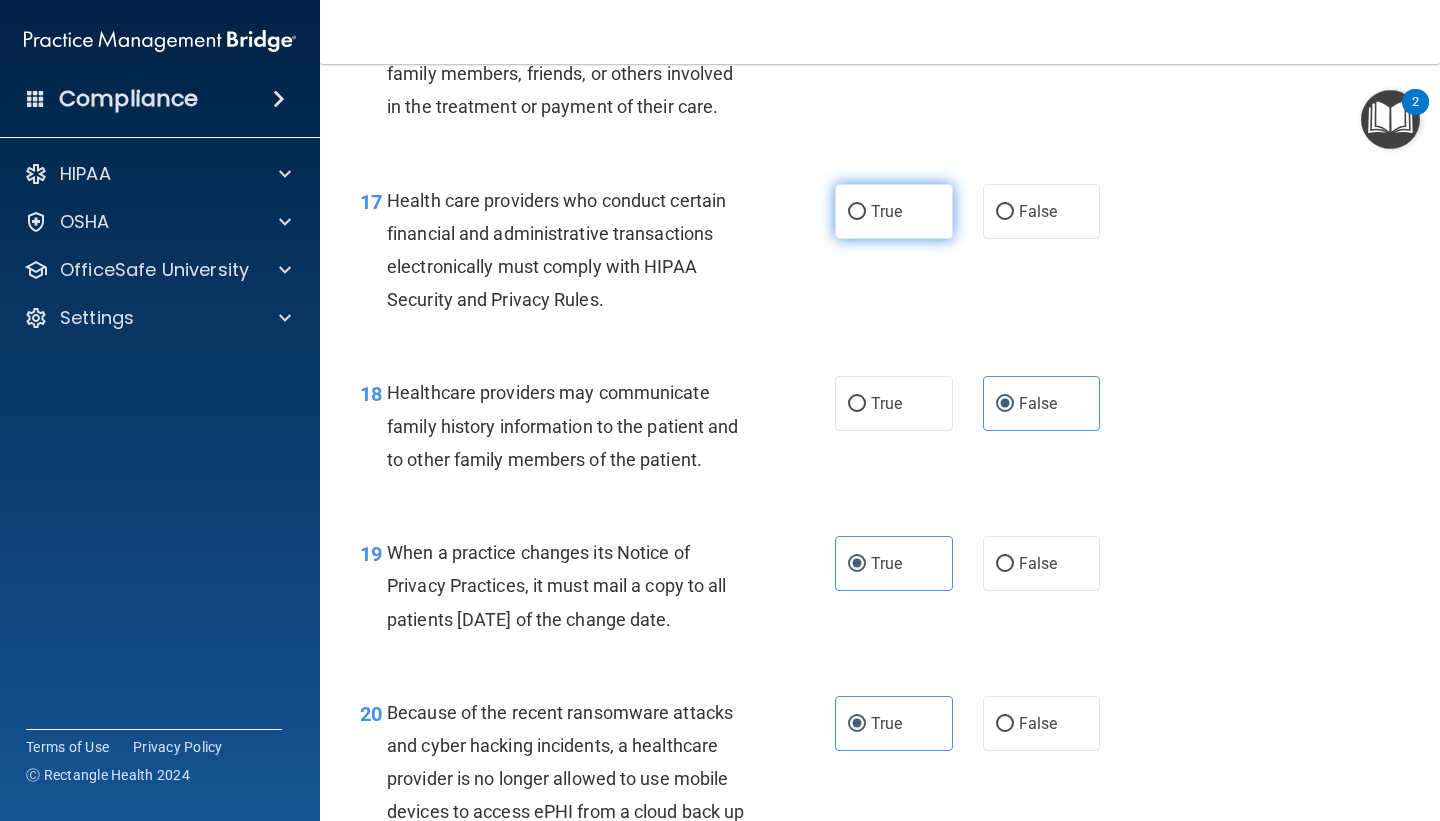 click on "True" at bounding box center [894, 211] 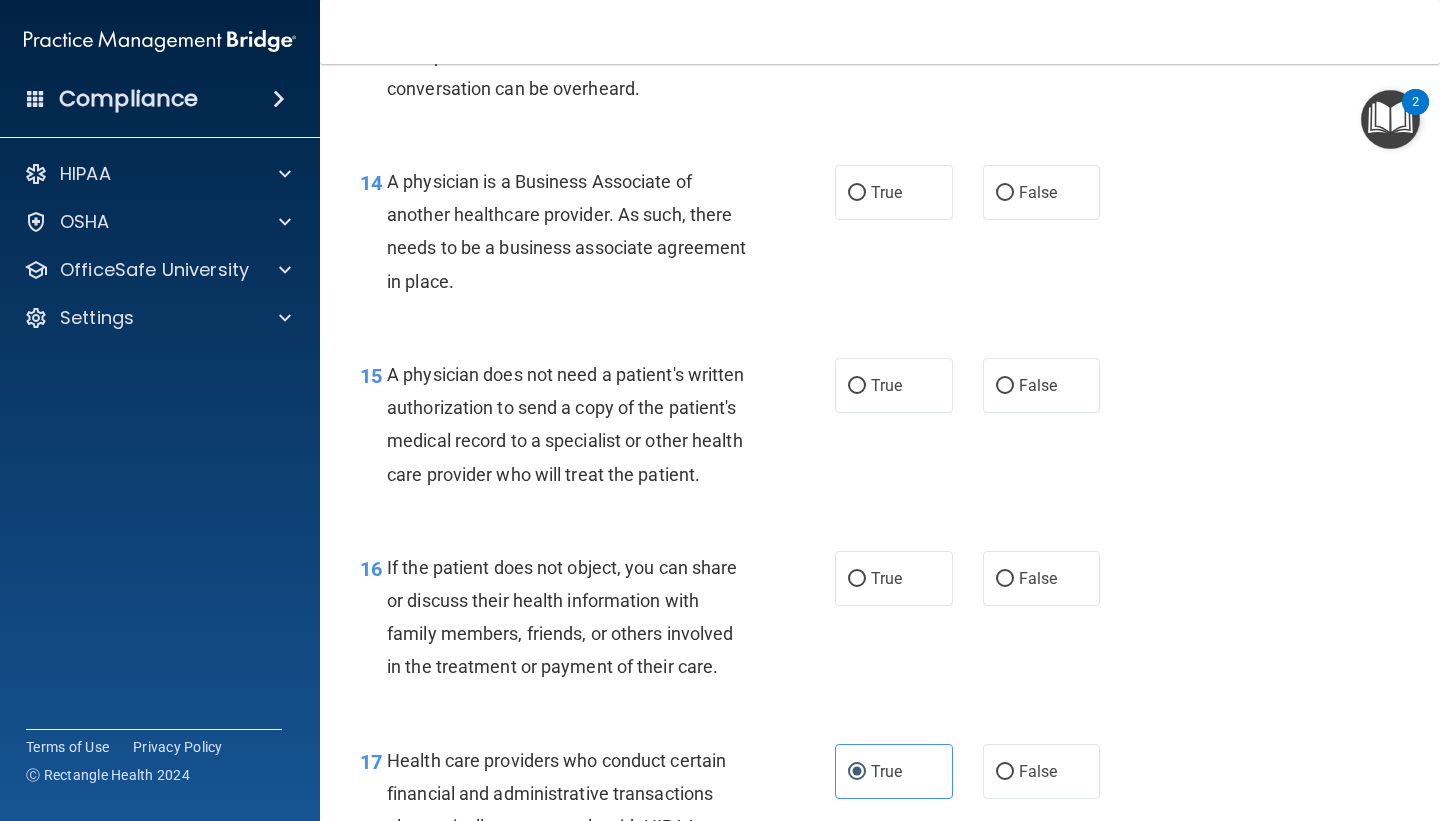 scroll, scrollTop: 2542, scrollLeft: 0, axis: vertical 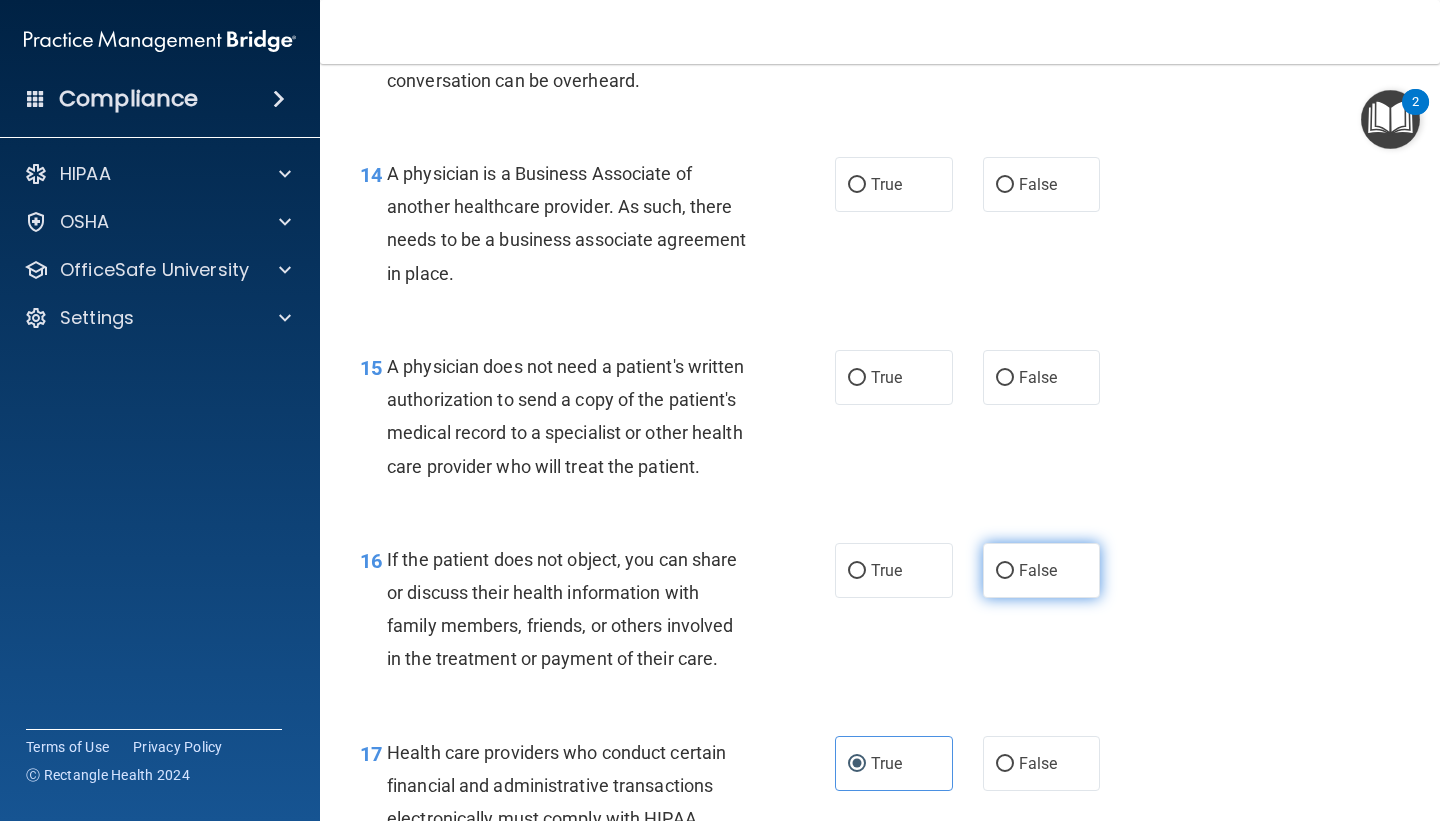 click on "False" at bounding box center [1042, 570] 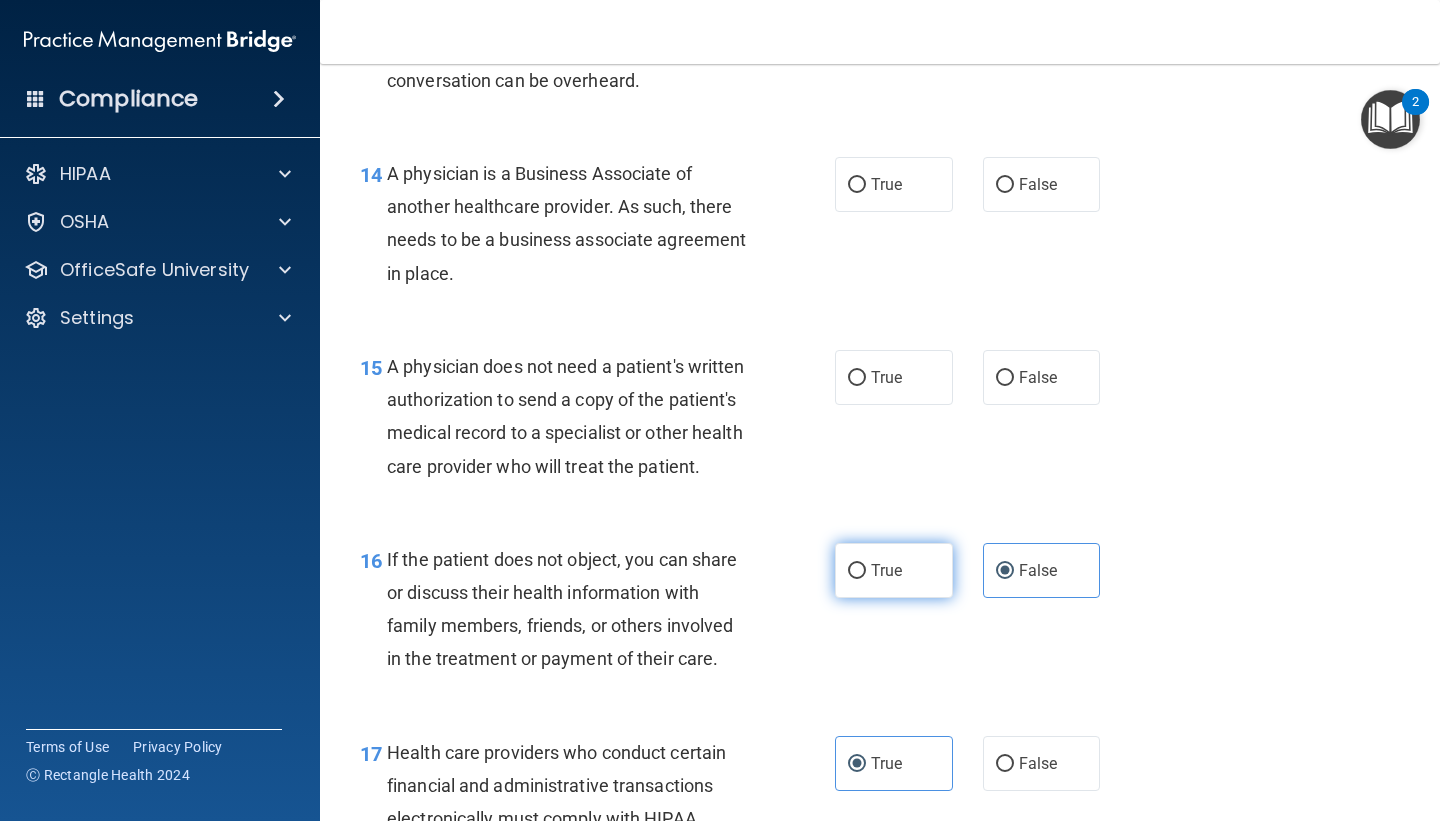 click on "True" at bounding box center [894, 570] 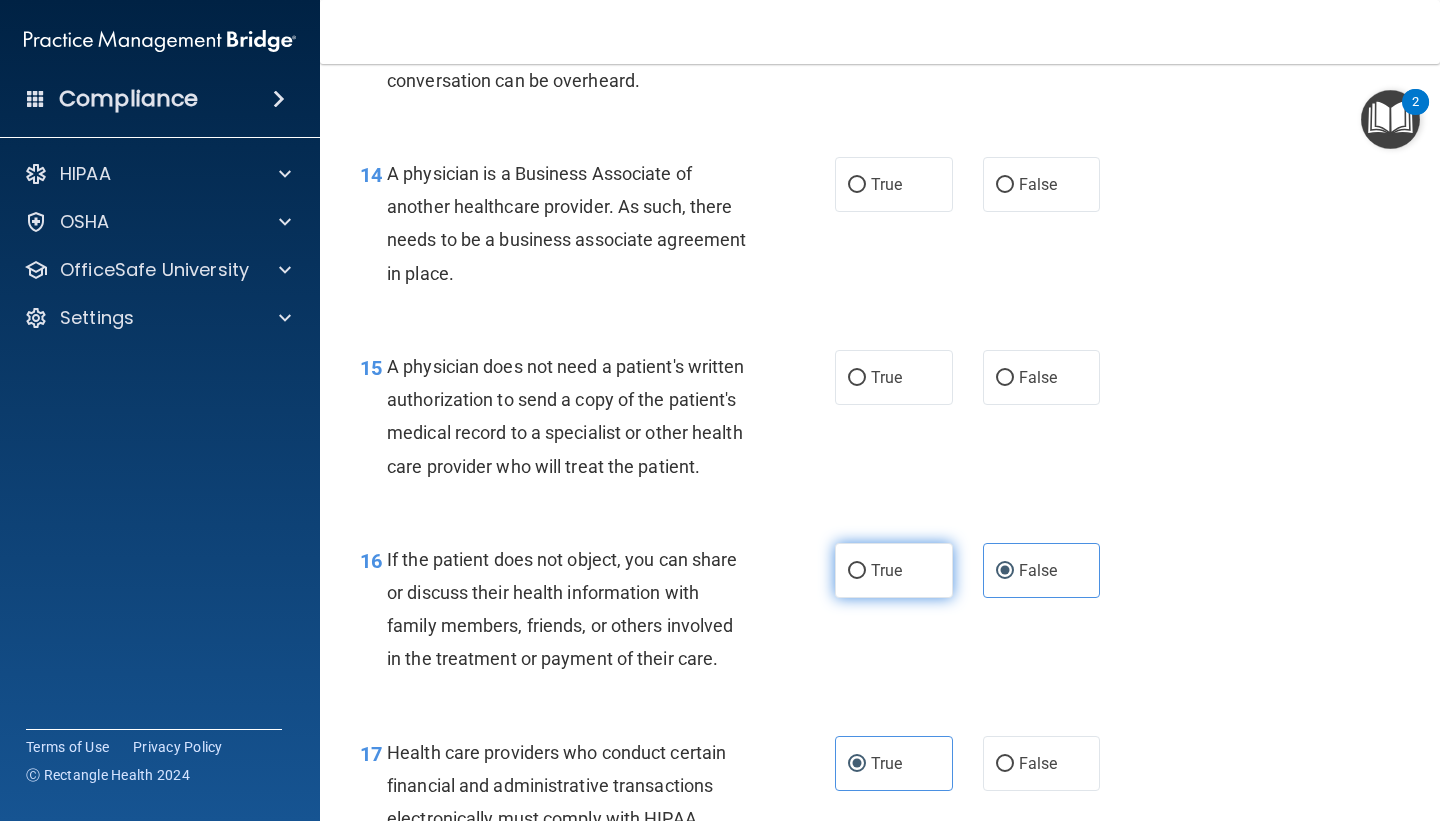 radio on "true" 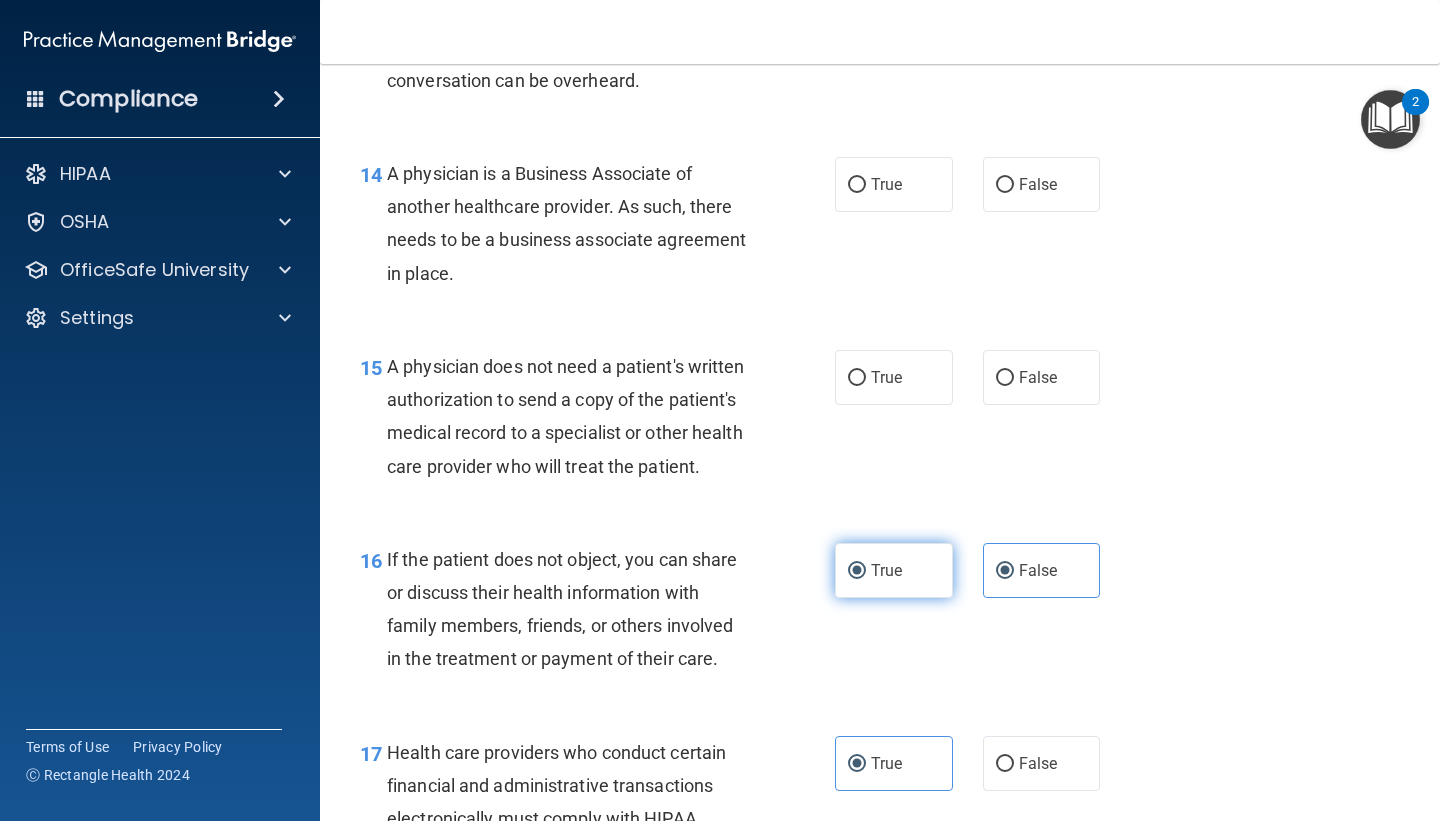 radio on "false" 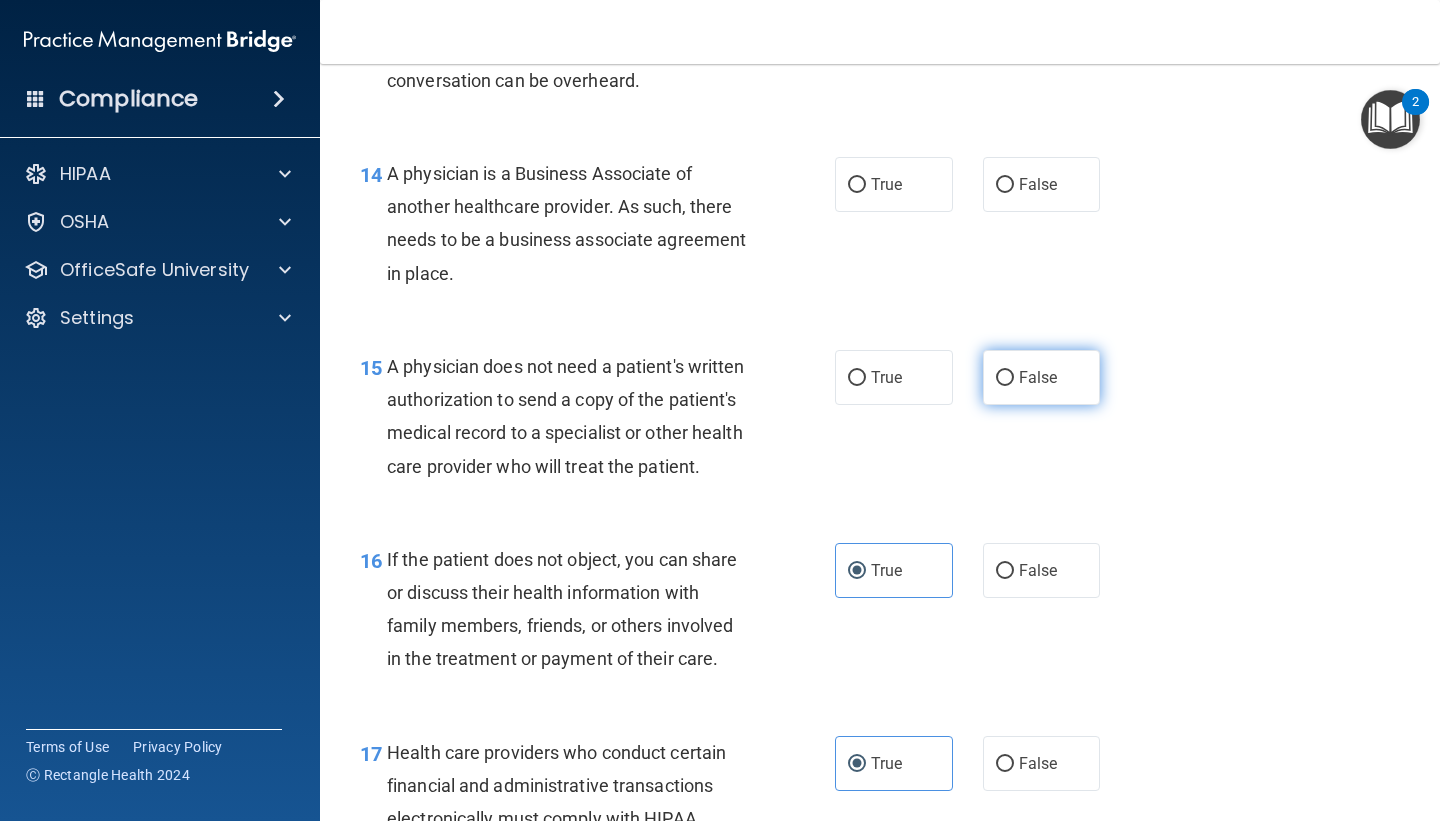 click on "False" at bounding box center (1038, 377) 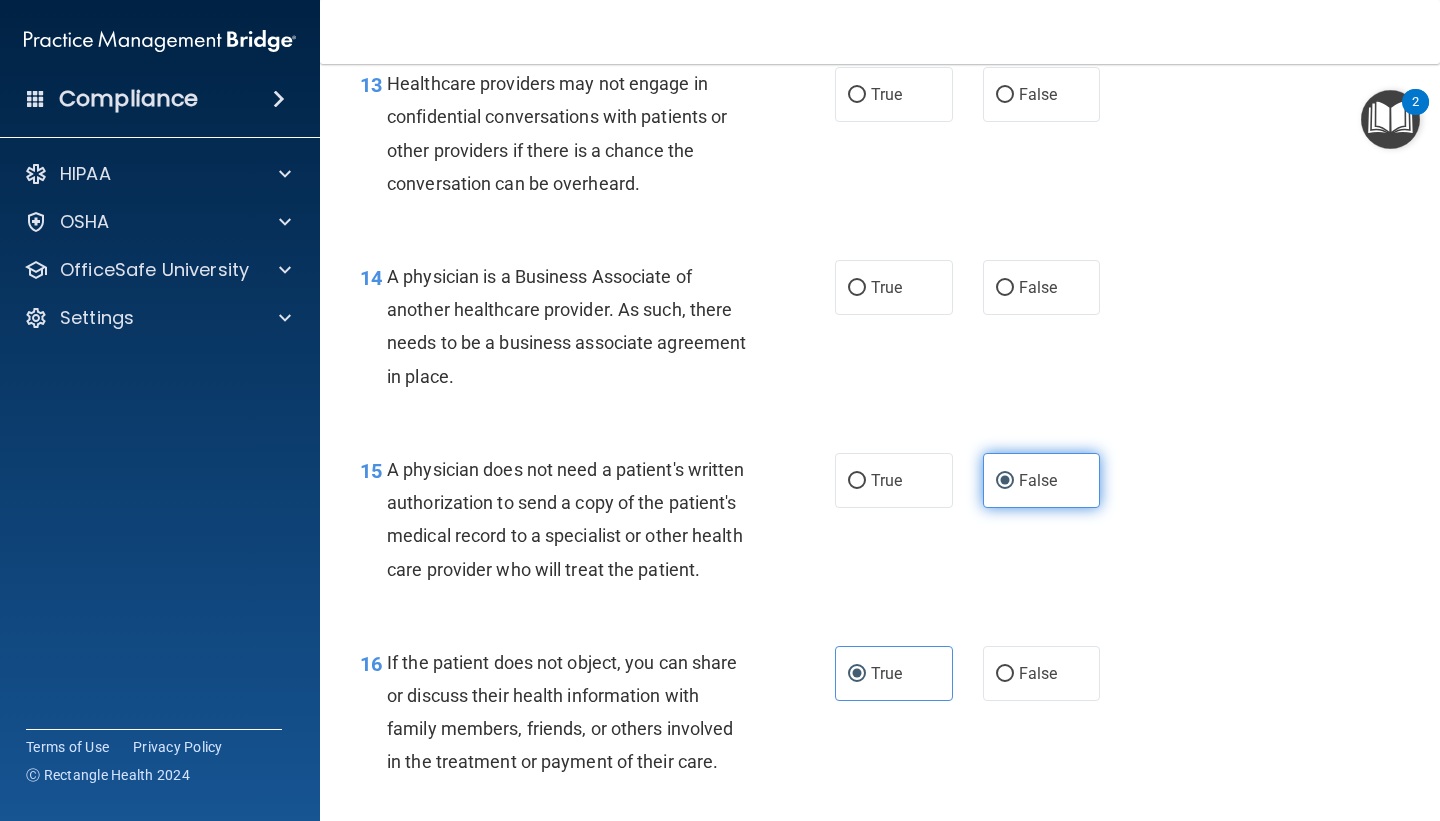 scroll, scrollTop: 2425, scrollLeft: 0, axis: vertical 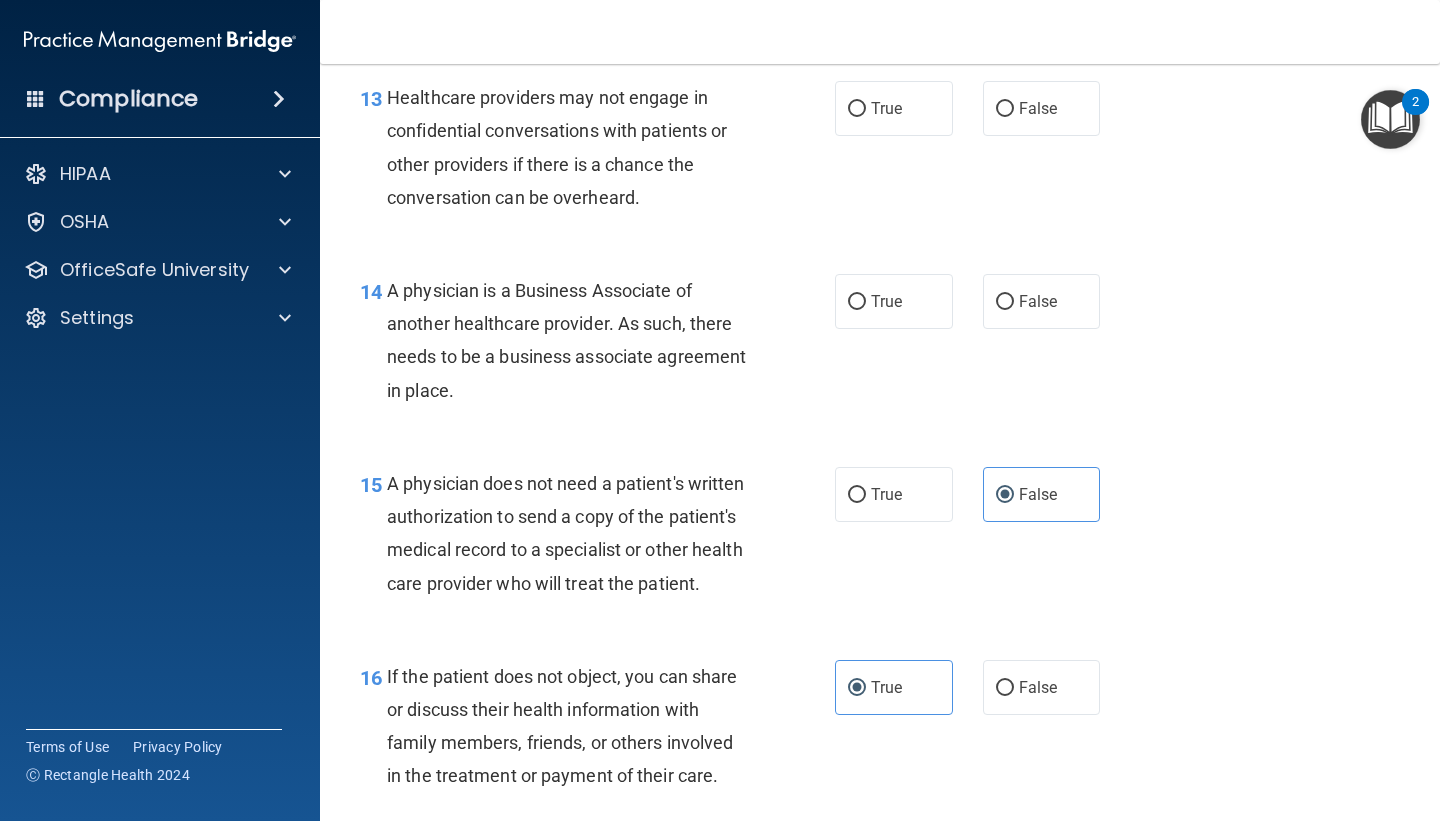 click on "14        A physician is a Business Associate of another healthcare provider.  As such, there needs to be a business associate agreement in place.                 True           False" at bounding box center [880, 345] 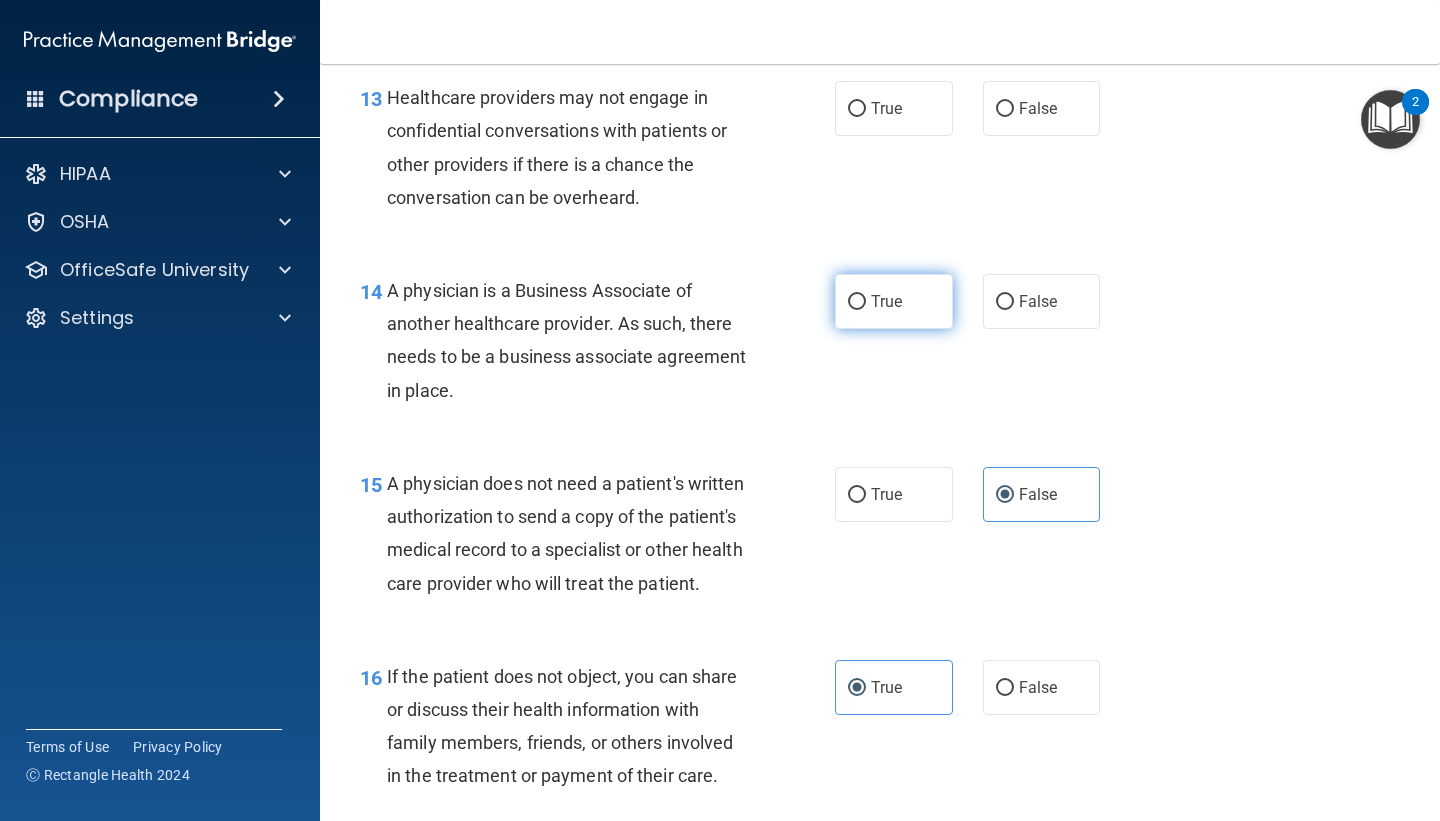 click on "True" at bounding box center [894, 301] 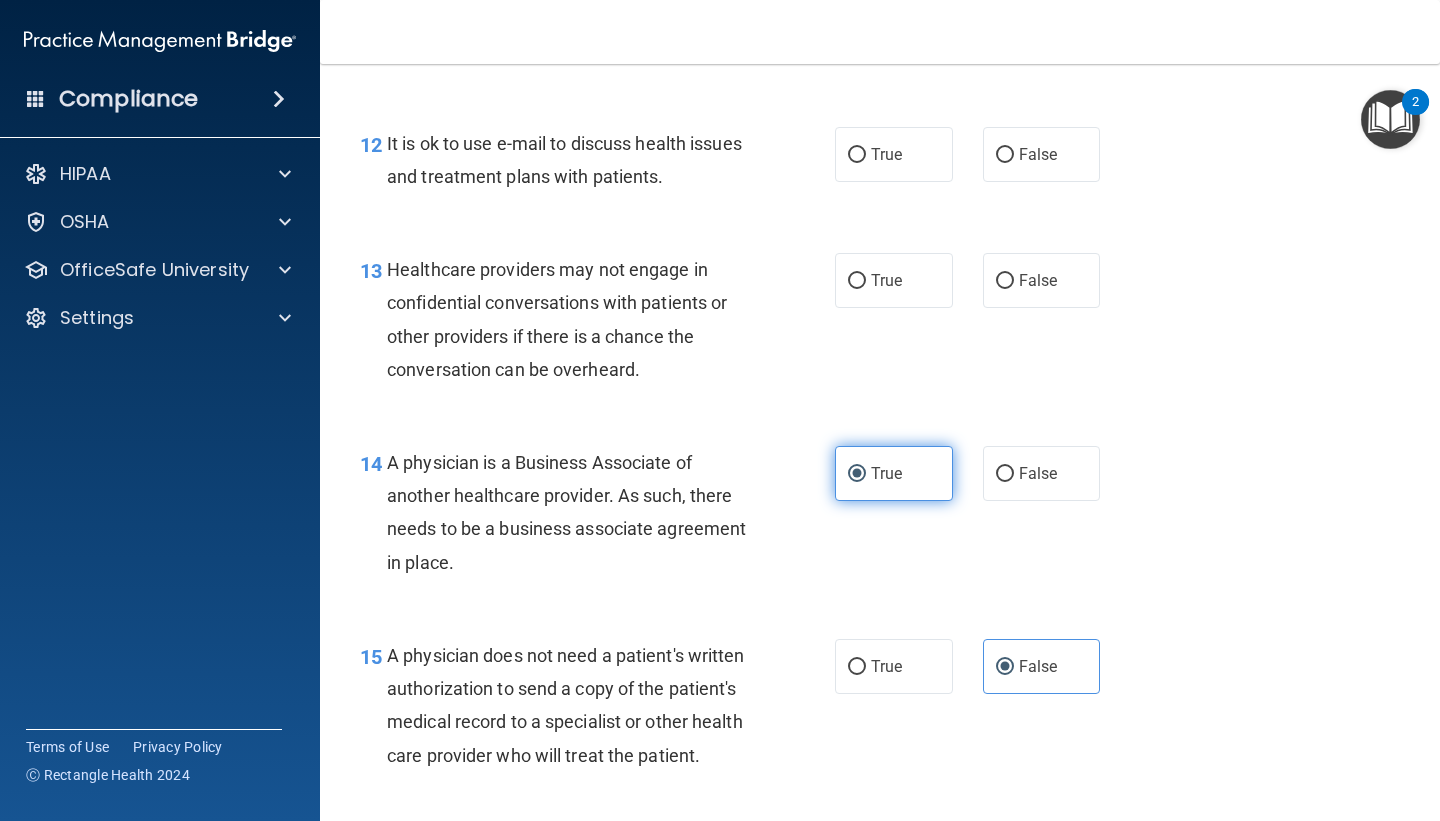 scroll, scrollTop: 2234, scrollLeft: 0, axis: vertical 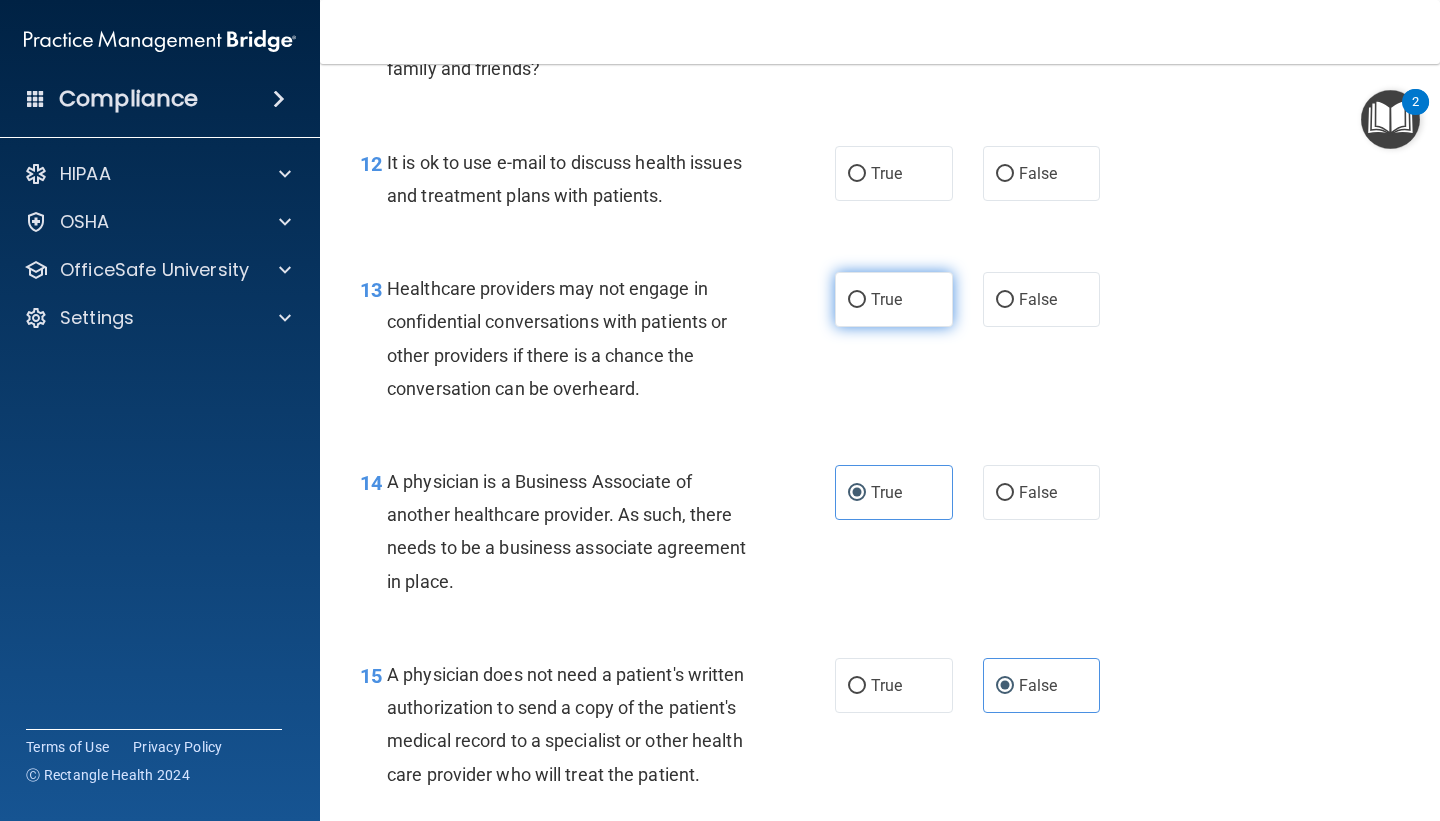 click on "True" at bounding box center [894, 299] 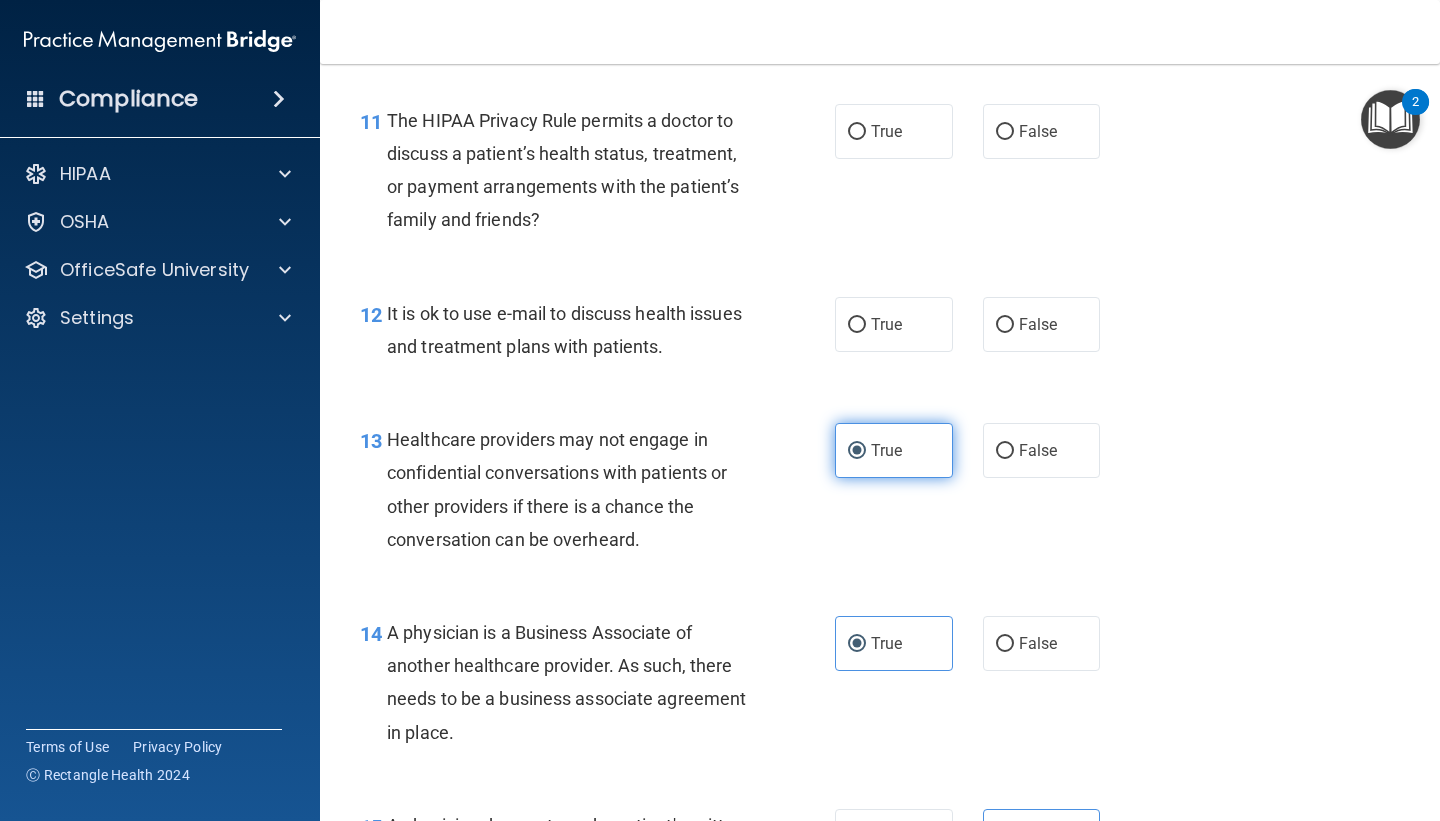 scroll, scrollTop: 2088, scrollLeft: 0, axis: vertical 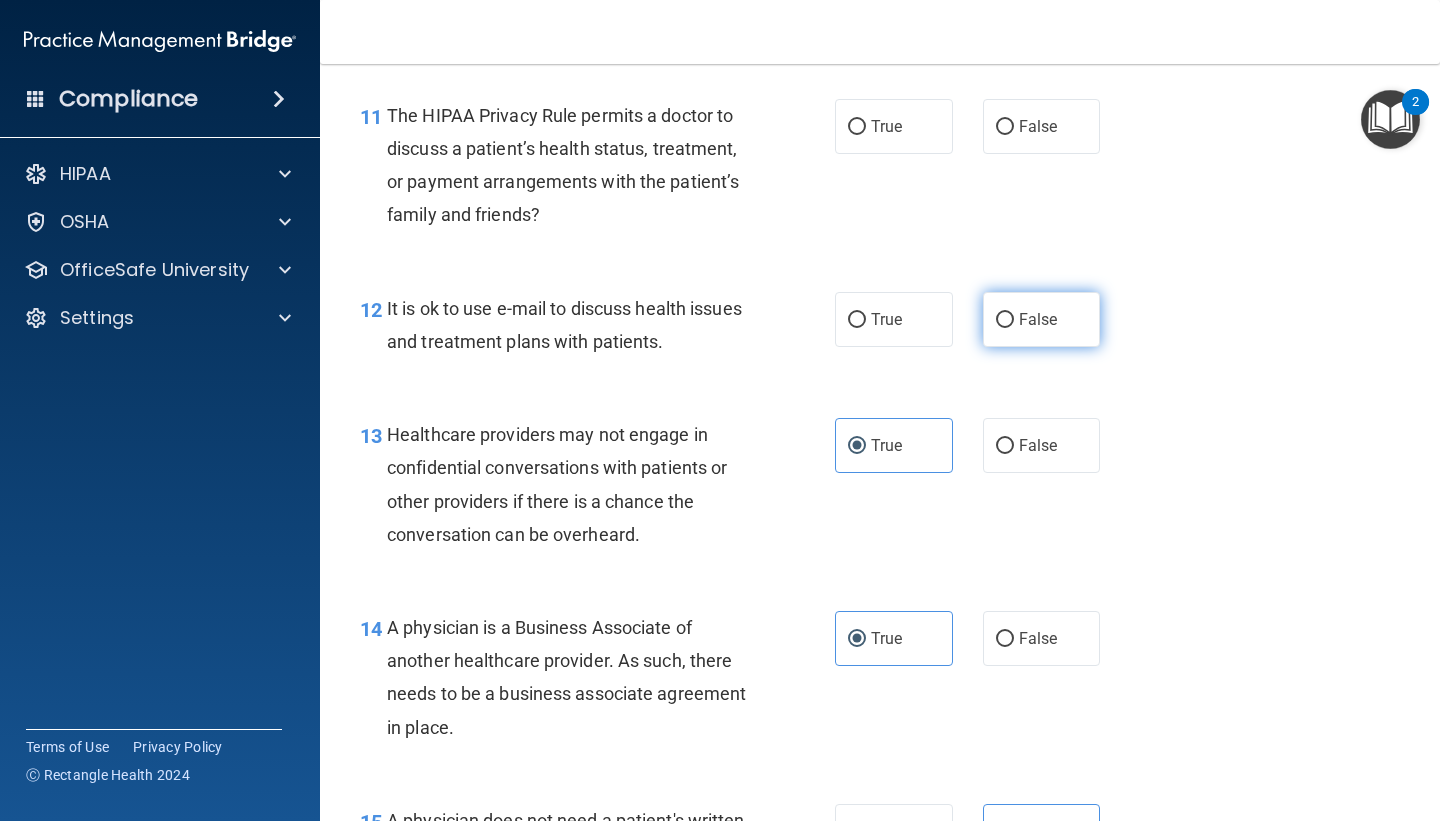 click on "False" at bounding box center [1042, 319] 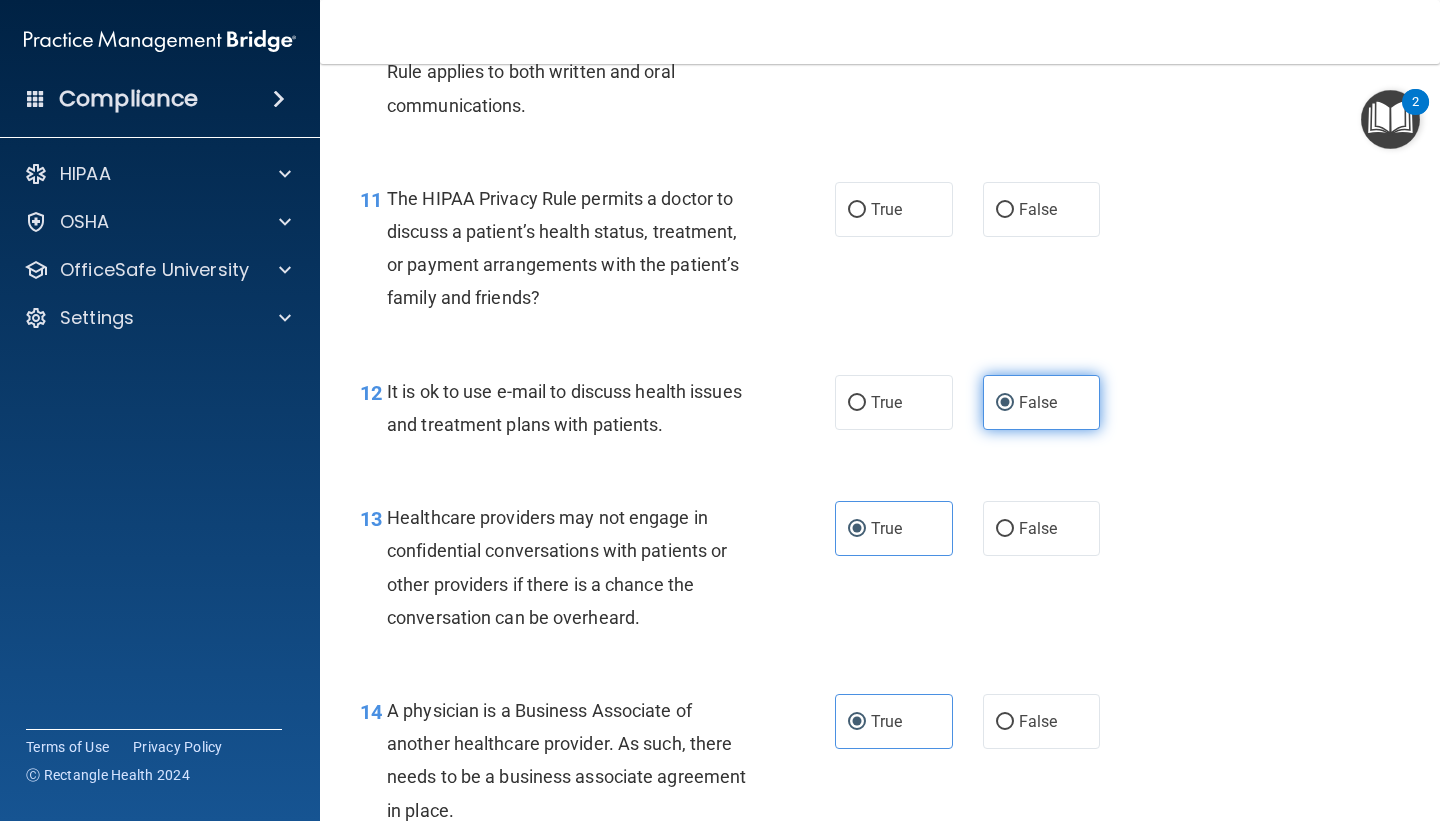 scroll, scrollTop: 1957, scrollLeft: 0, axis: vertical 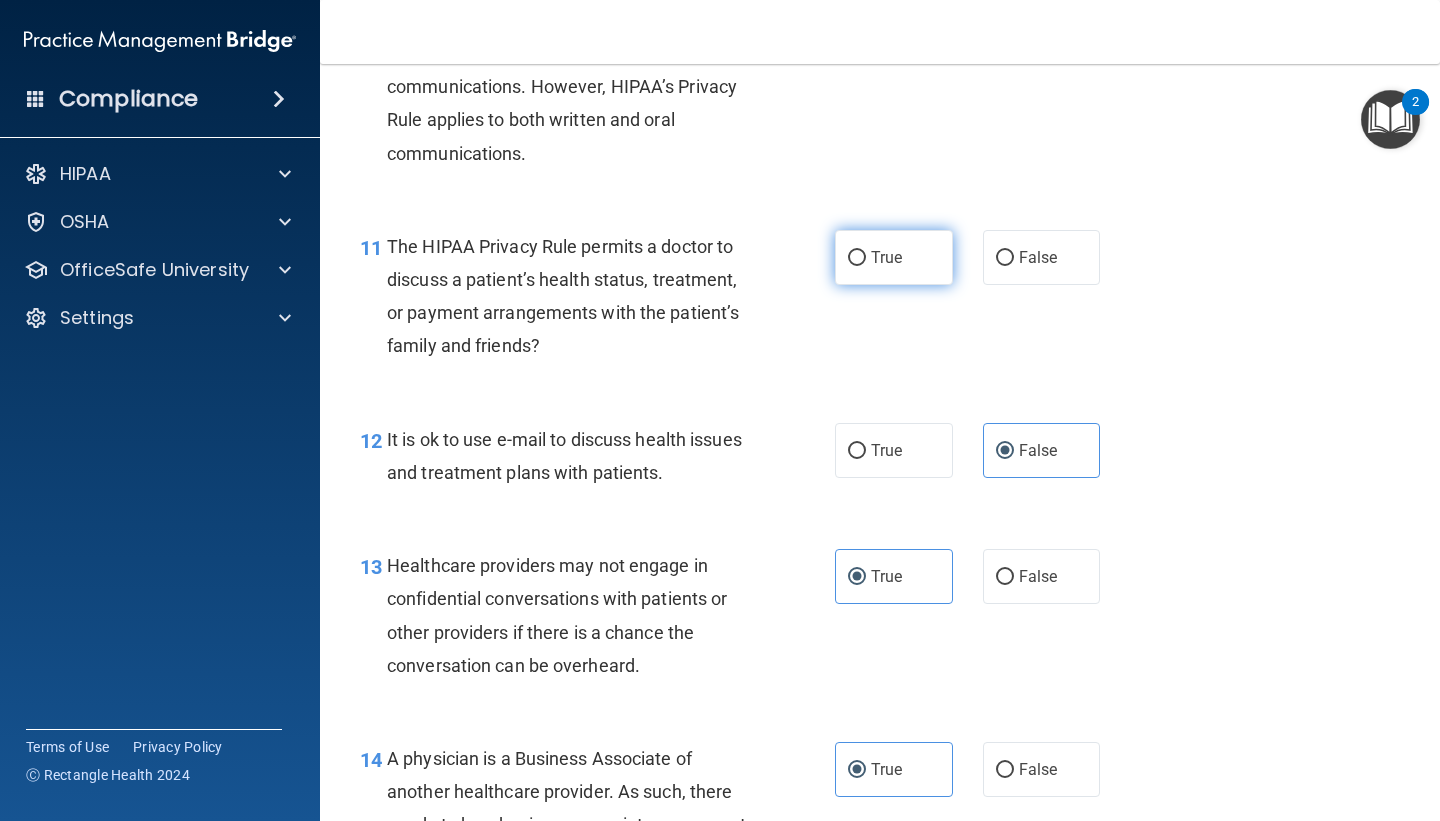 click on "True" at bounding box center (894, 257) 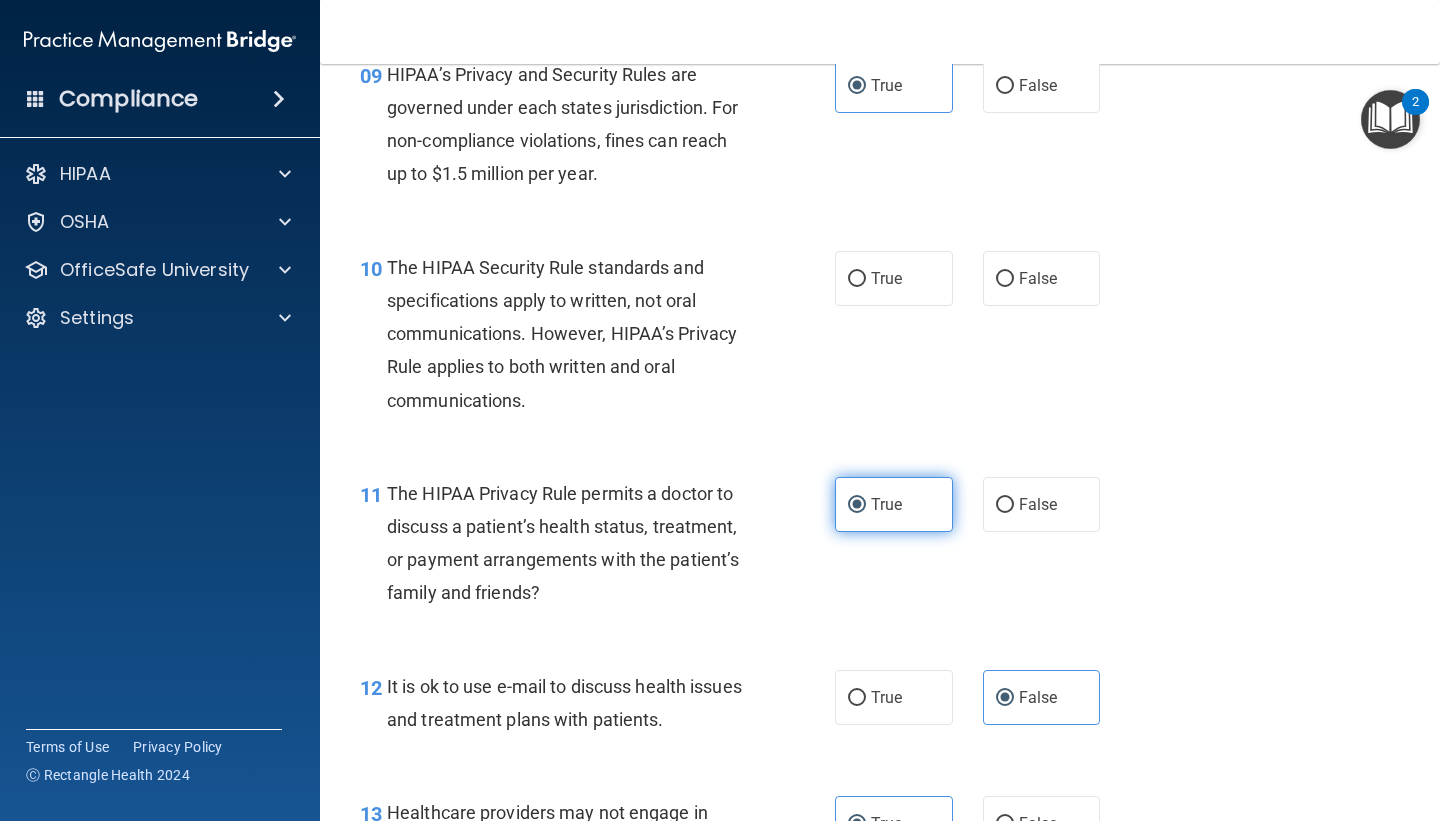 scroll, scrollTop: 1708, scrollLeft: 0, axis: vertical 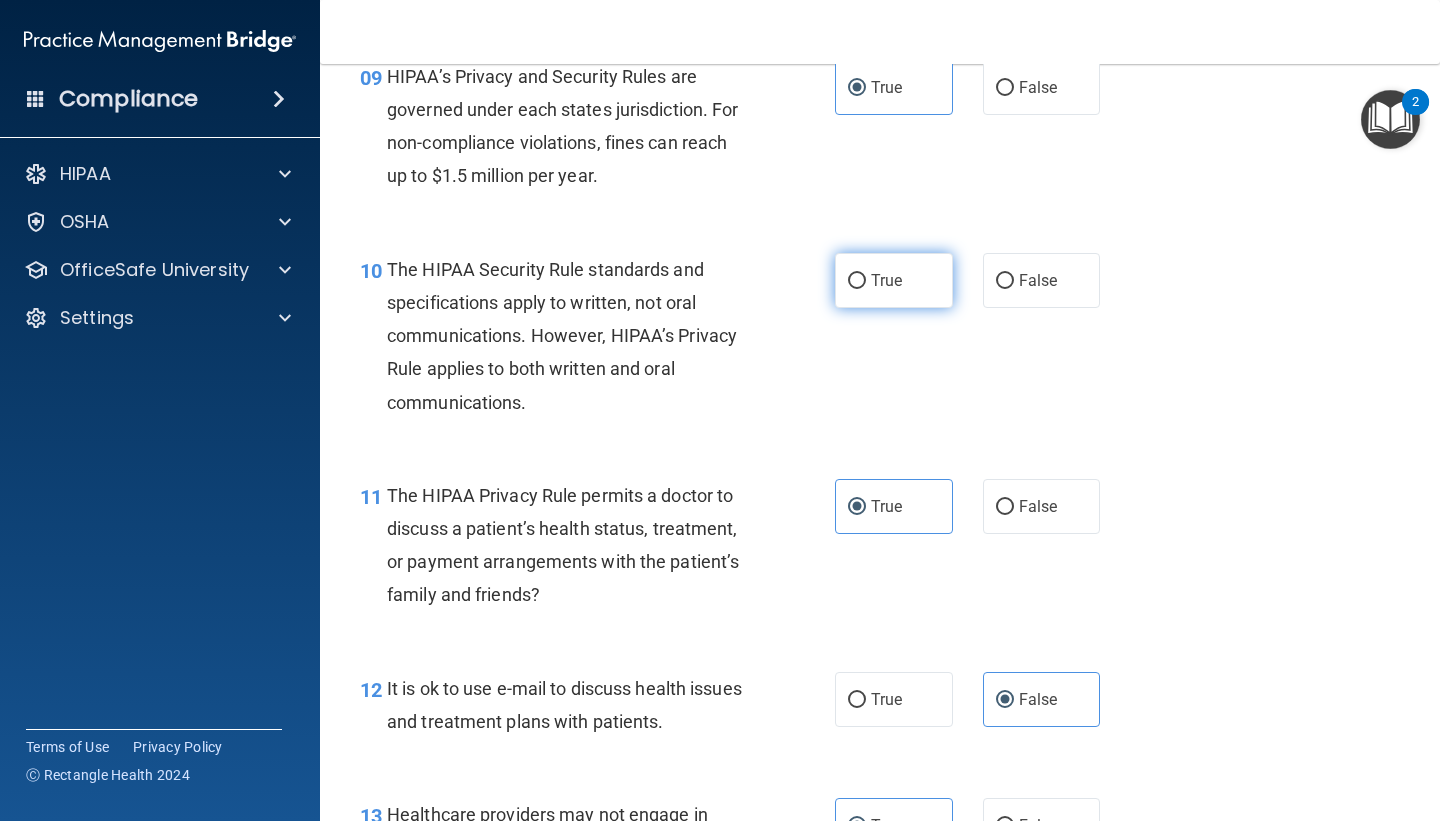 click on "True" at bounding box center [886, 280] 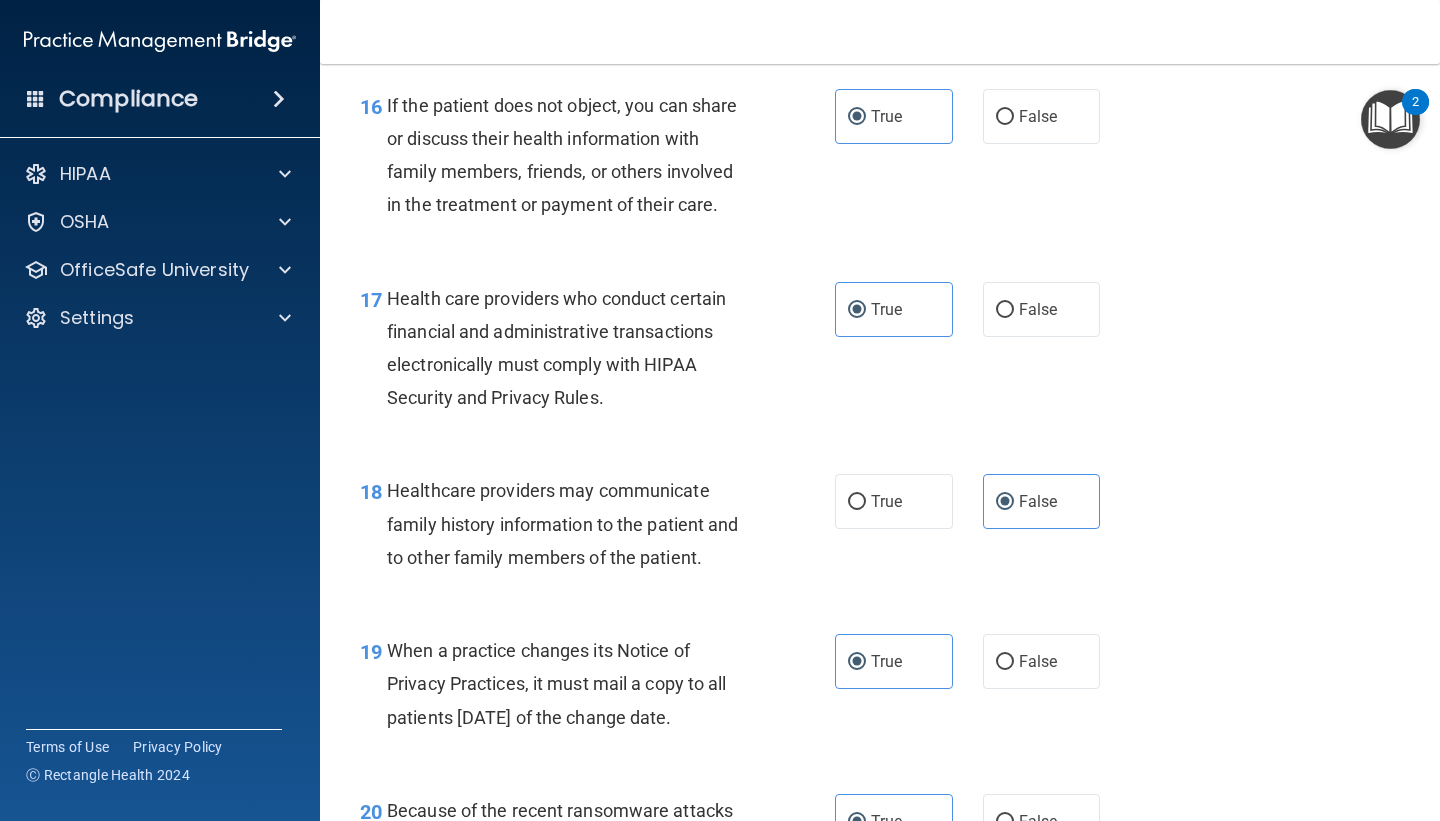 scroll, scrollTop: 4963, scrollLeft: 0, axis: vertical 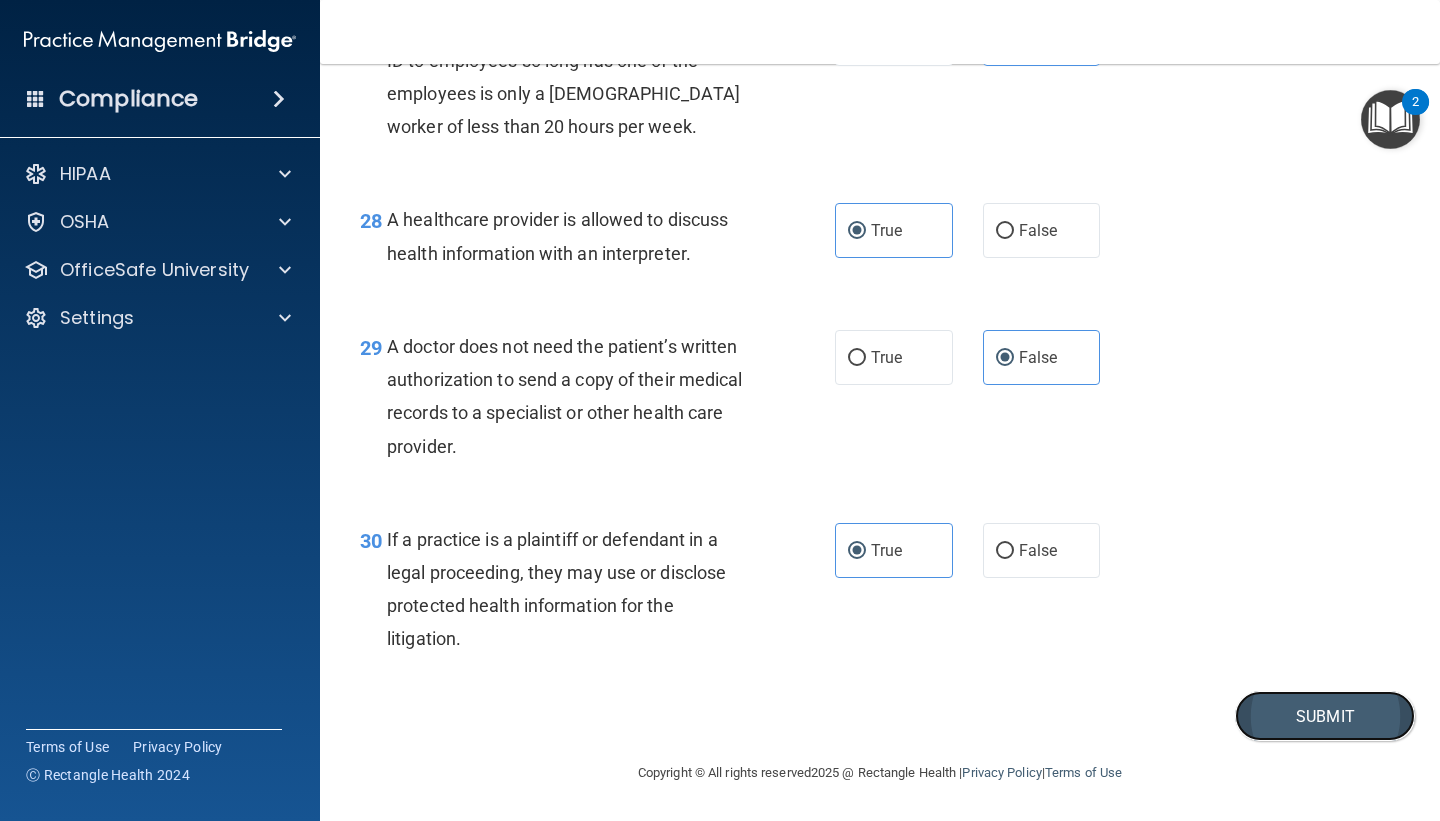 click on "Submit" at bounding box center (1325, 716) 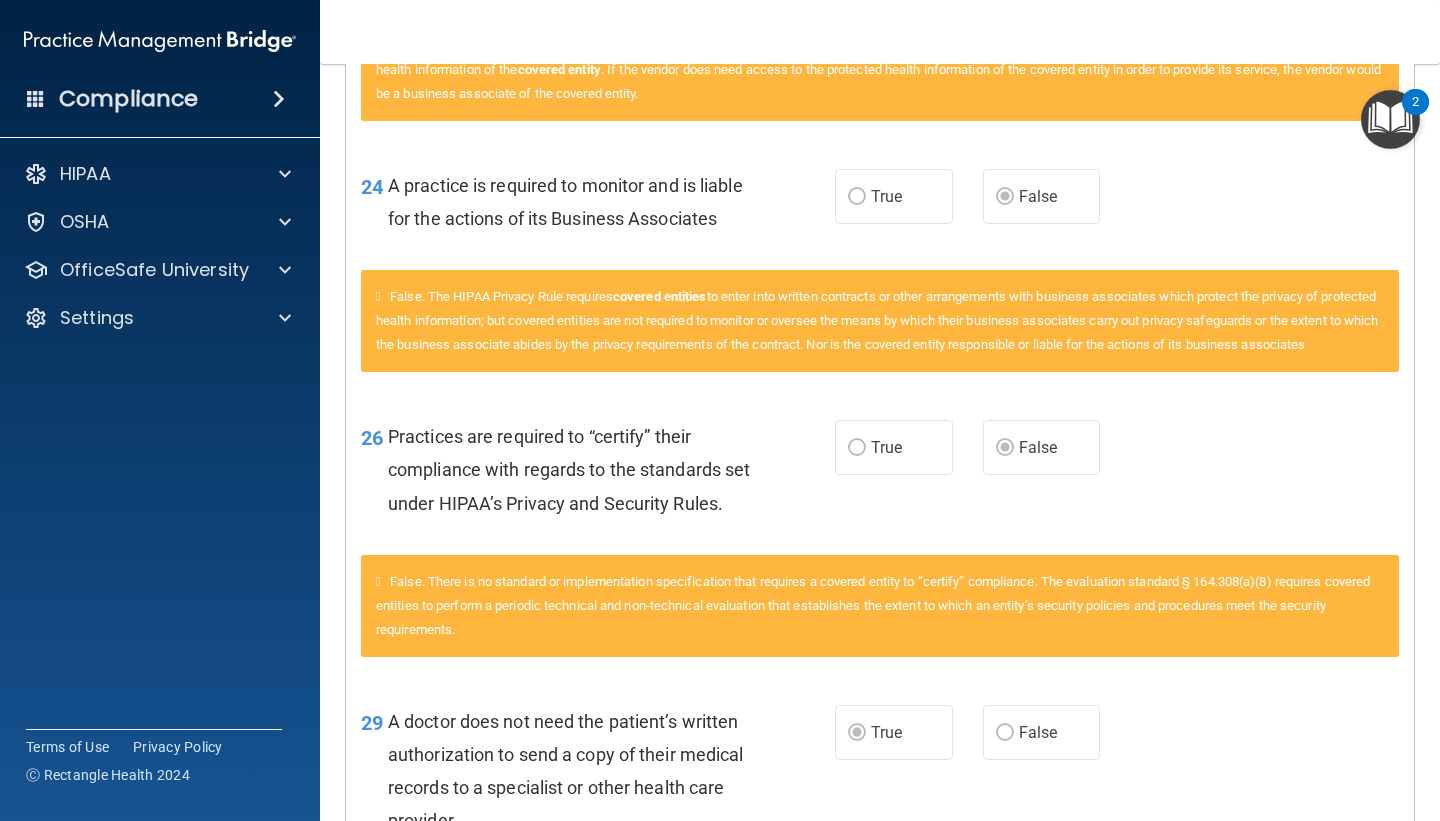 scroll, scrollTop: 4260, scrollLeft: 0, axis: vertical 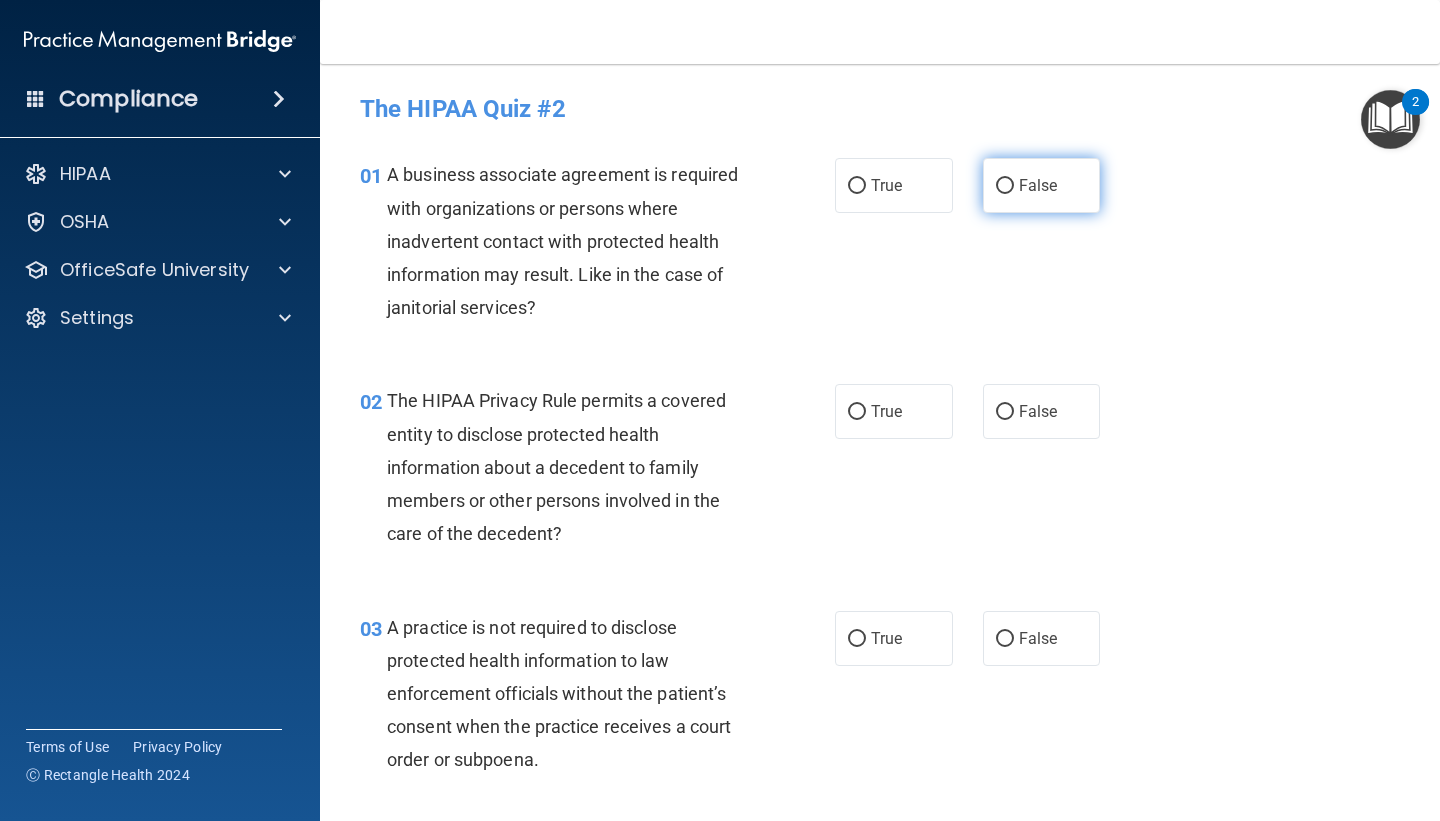 click on "False" at bounding box center [1038, 185] 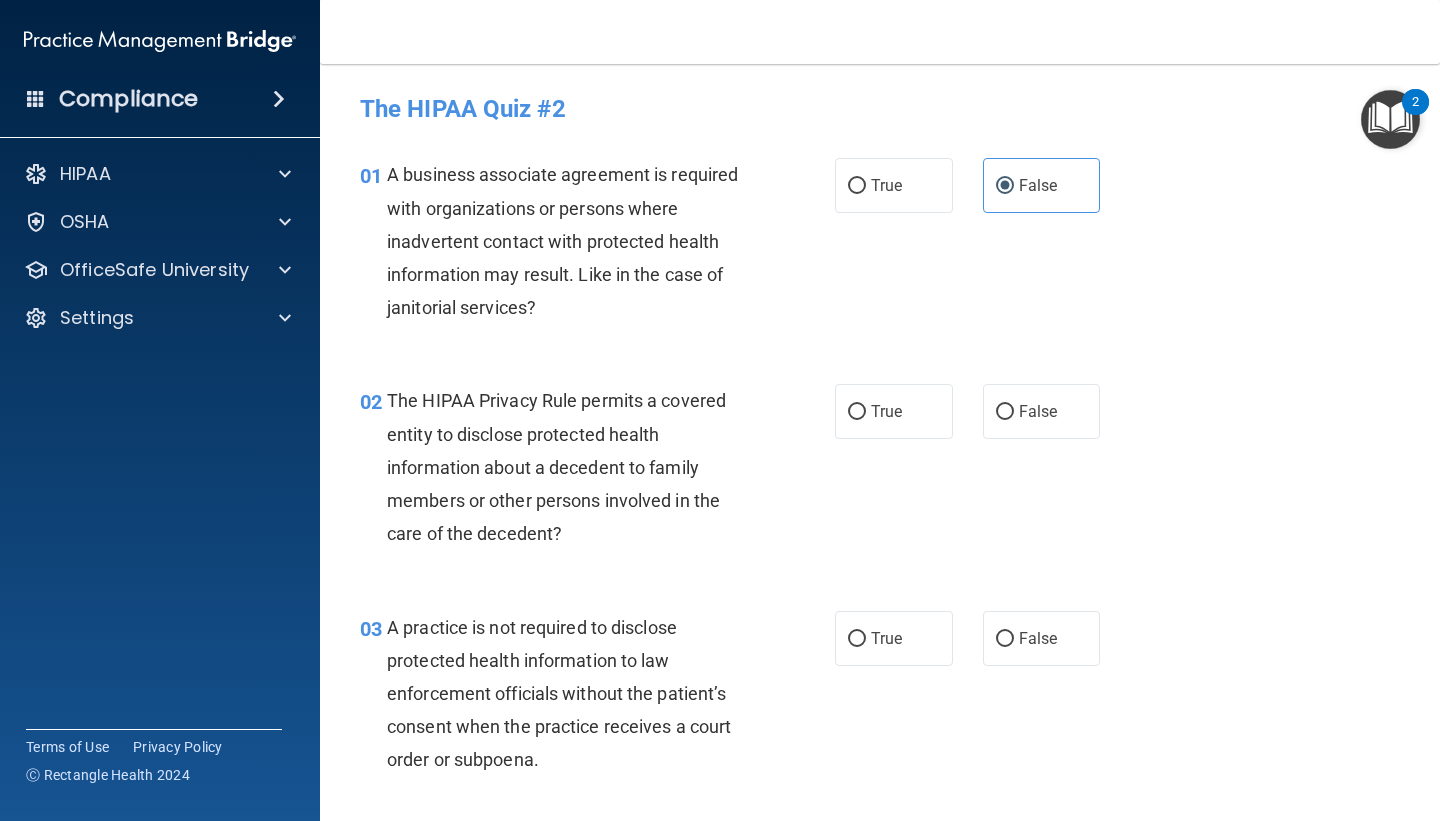 click on "True           False" at bounding box center (976, 411) 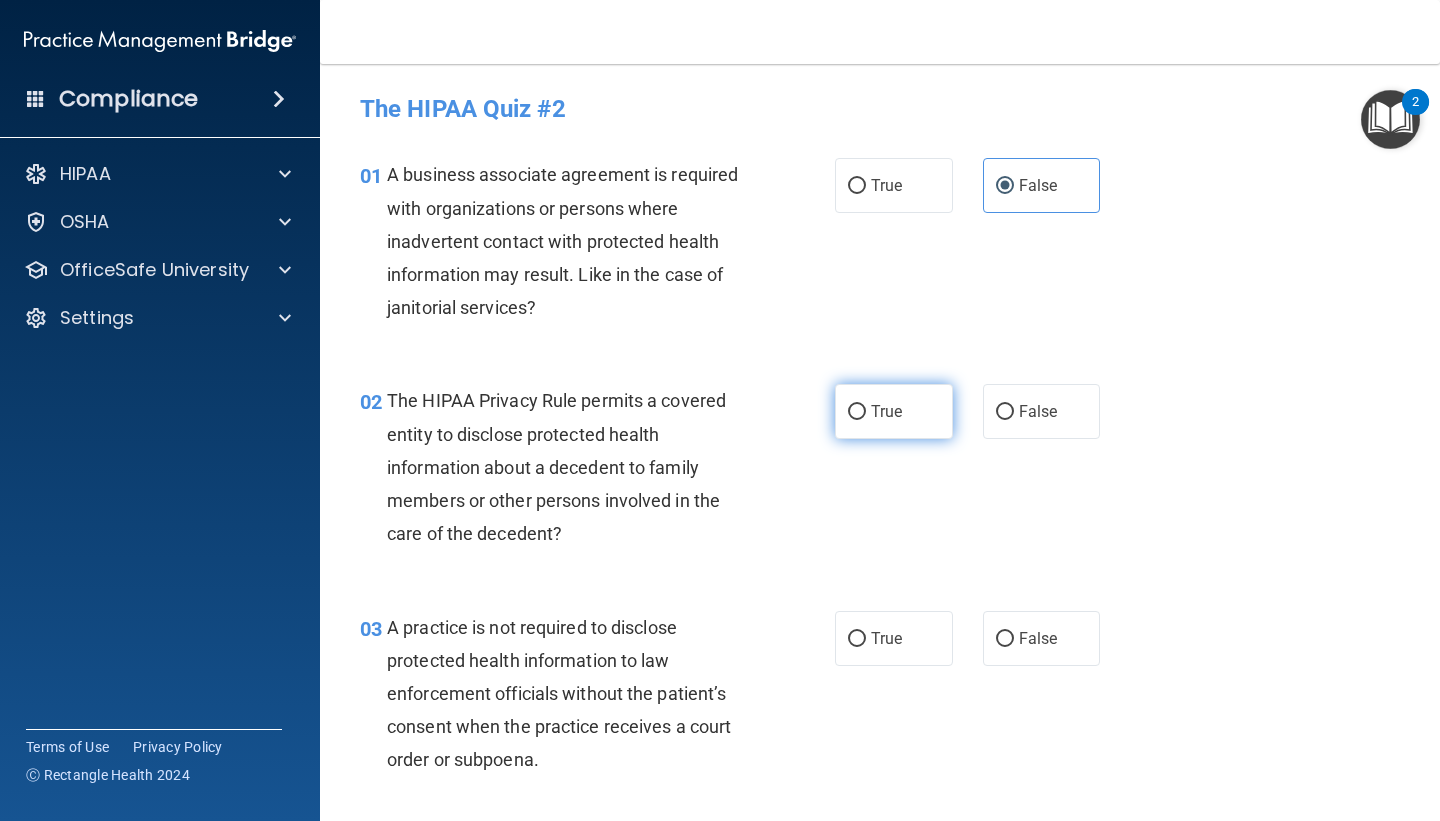 click on "True" at bounding box center (894, 411) 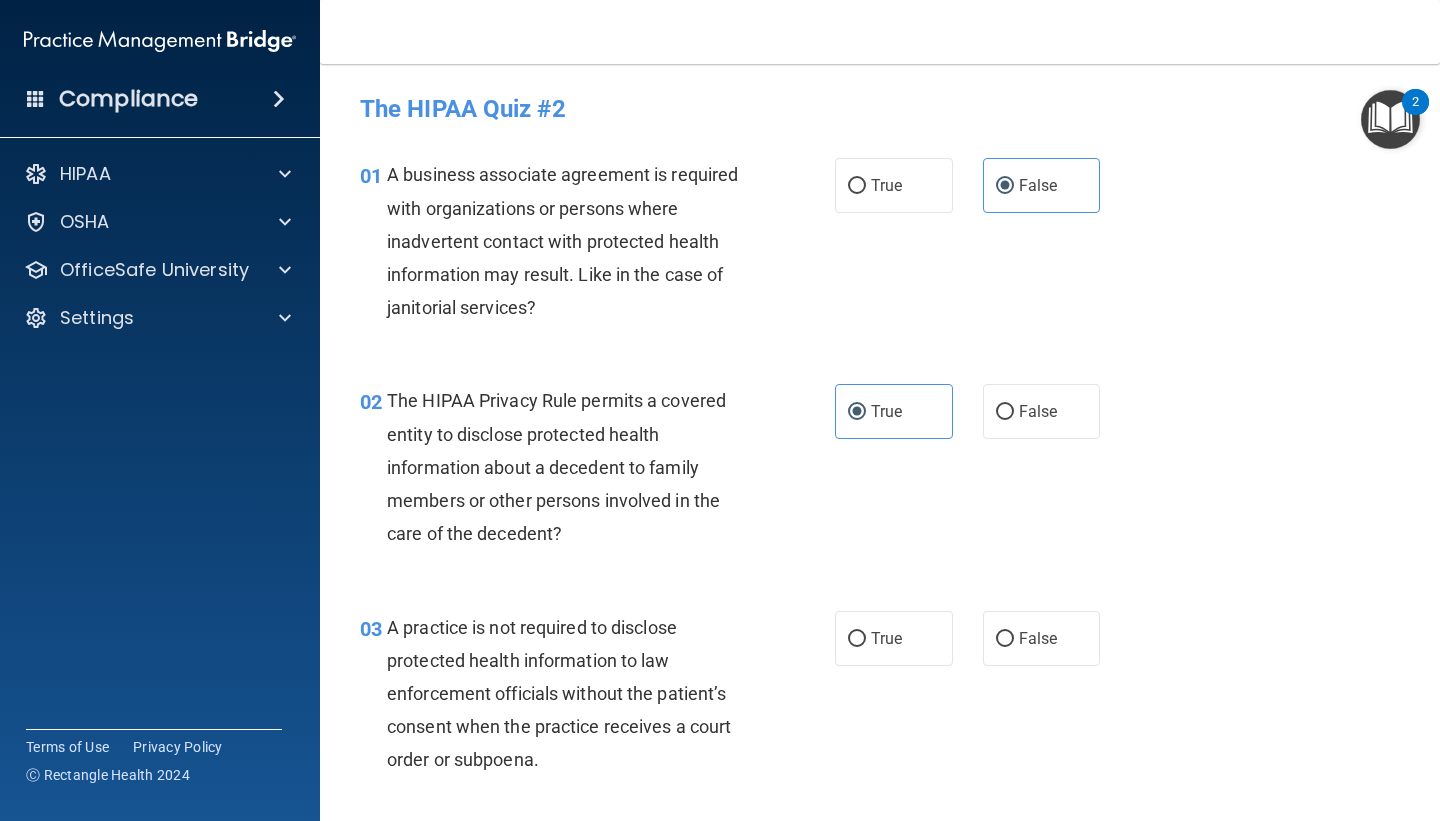 click on "03       A practice is not required to disclose protected health information to law enforcement officials without the patient’s consent when the practice receives  a court order or subpoena.                 True           False" at bounding box center [880, 699] 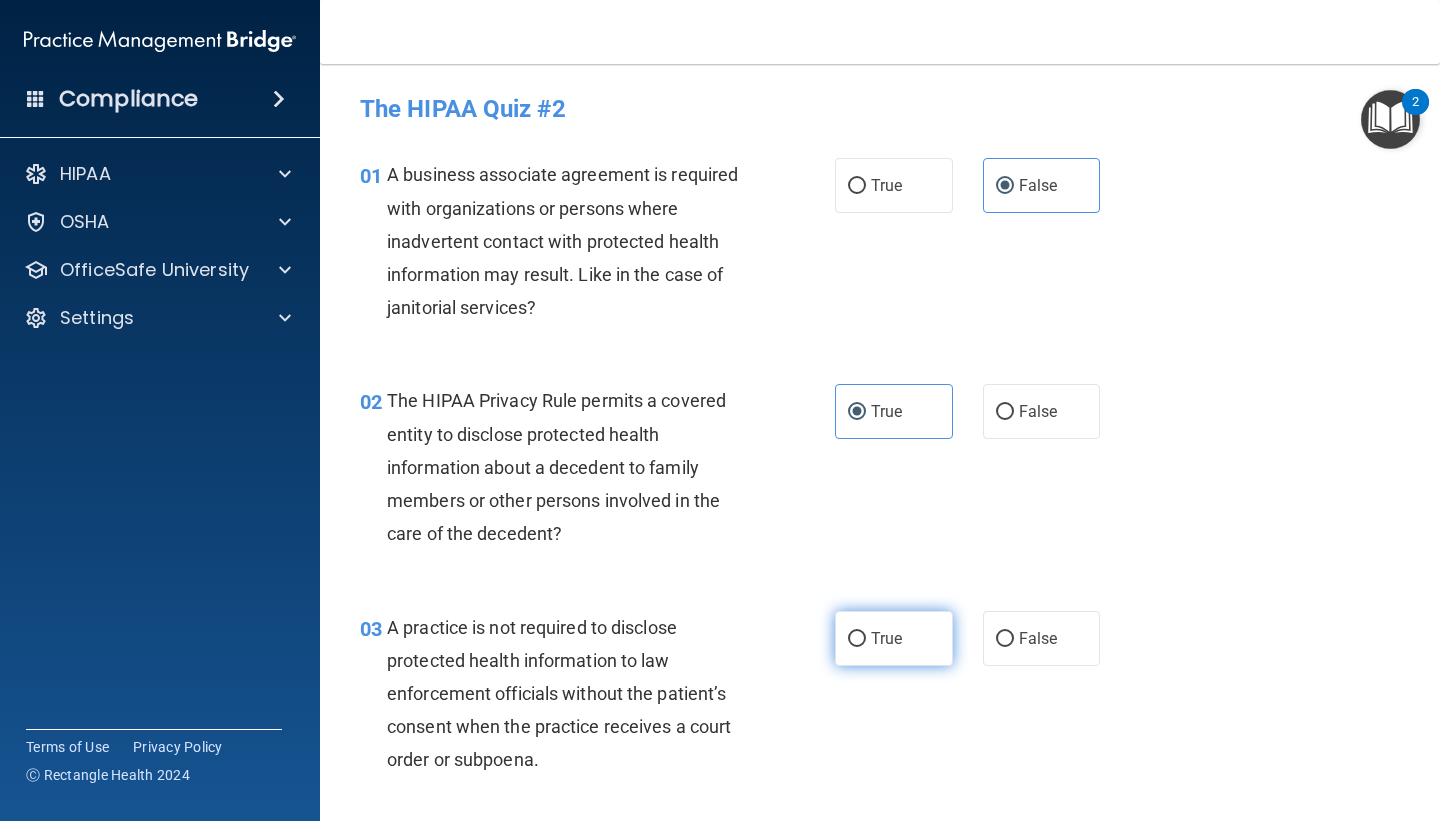 click on "True" at bounding box center (894, 638) 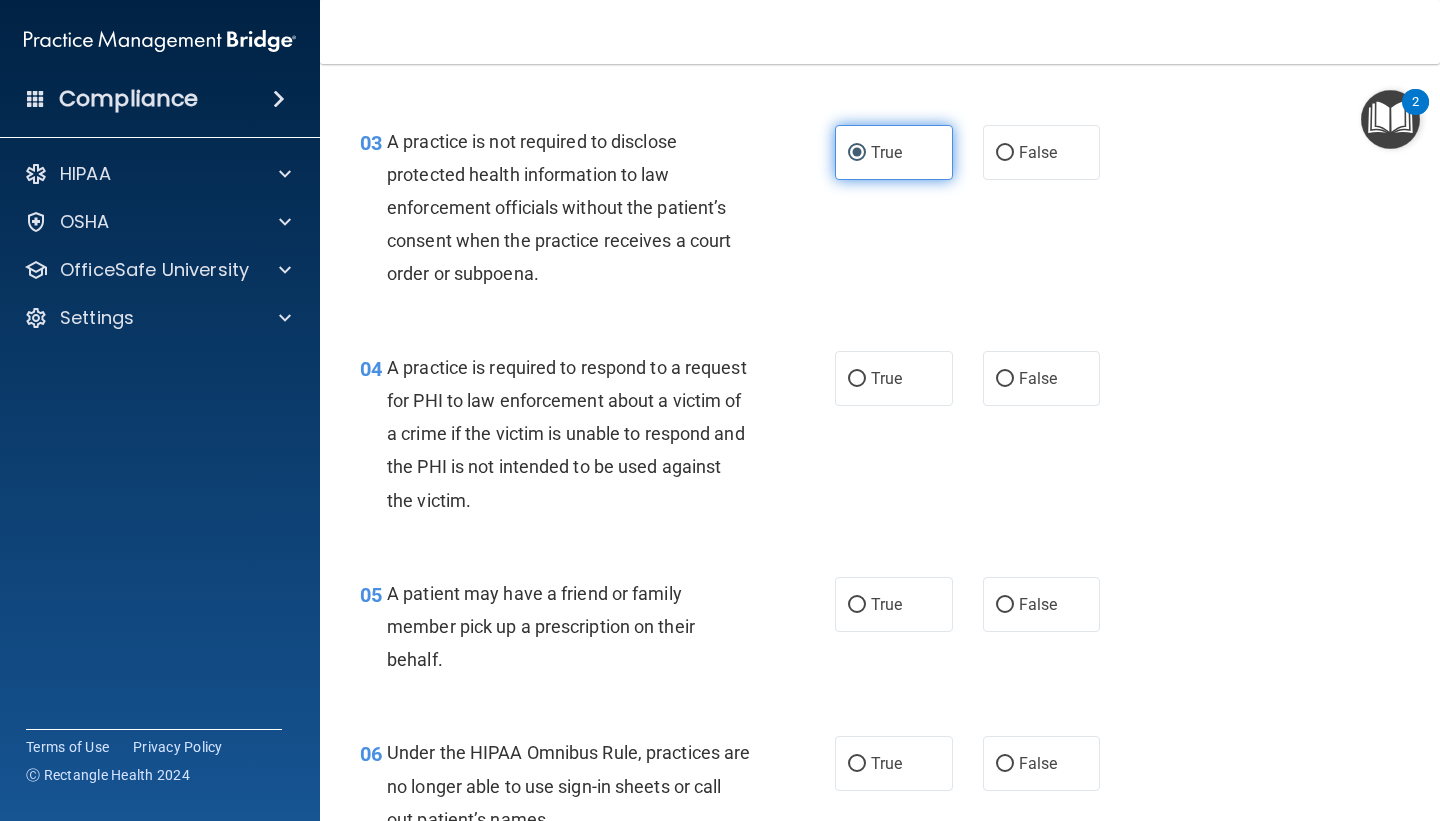 scroll, scrollTop: 665, scrollLeft: 0, axis: vertical 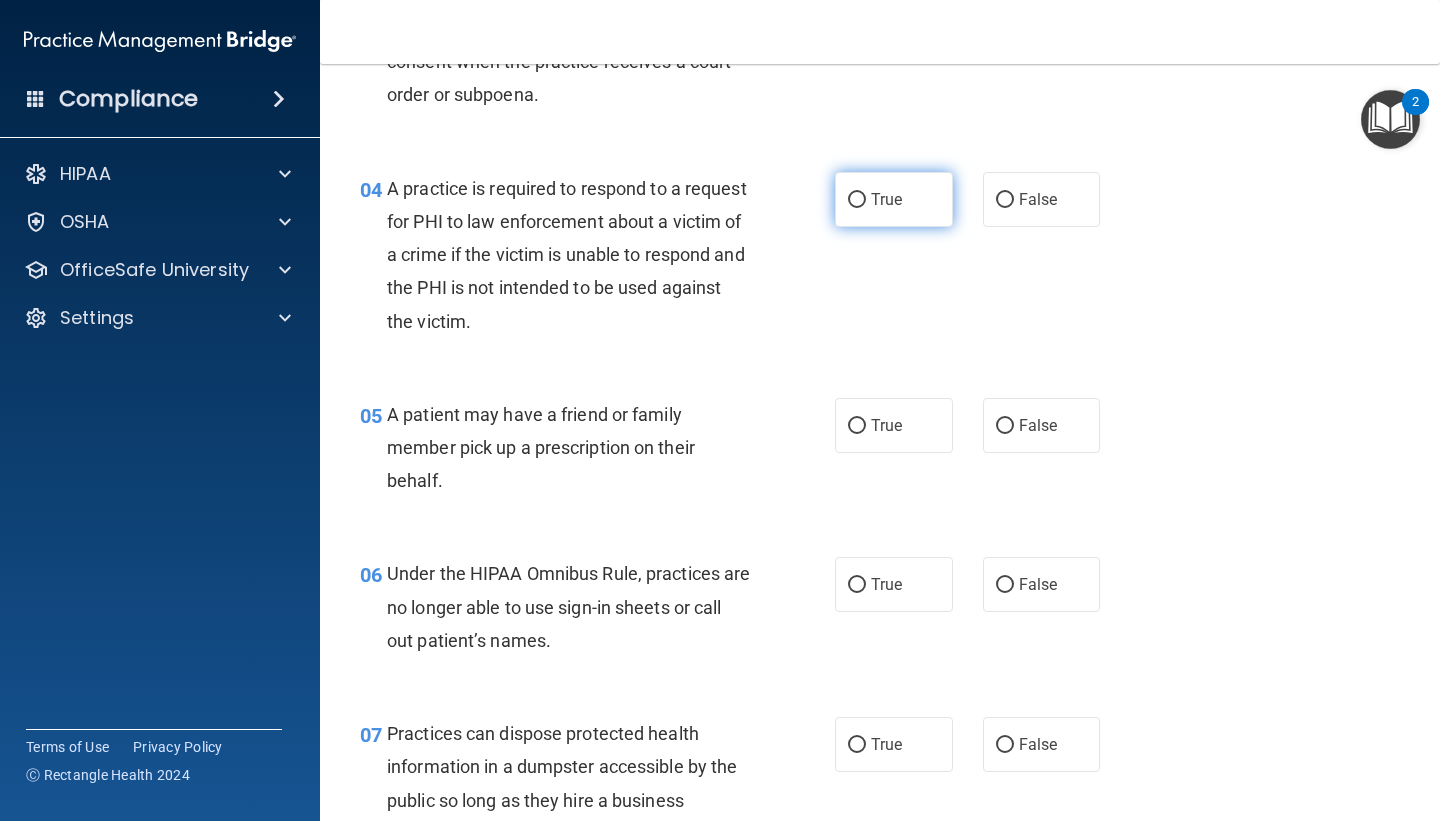 click on "True" at bounding box center (894, 199) 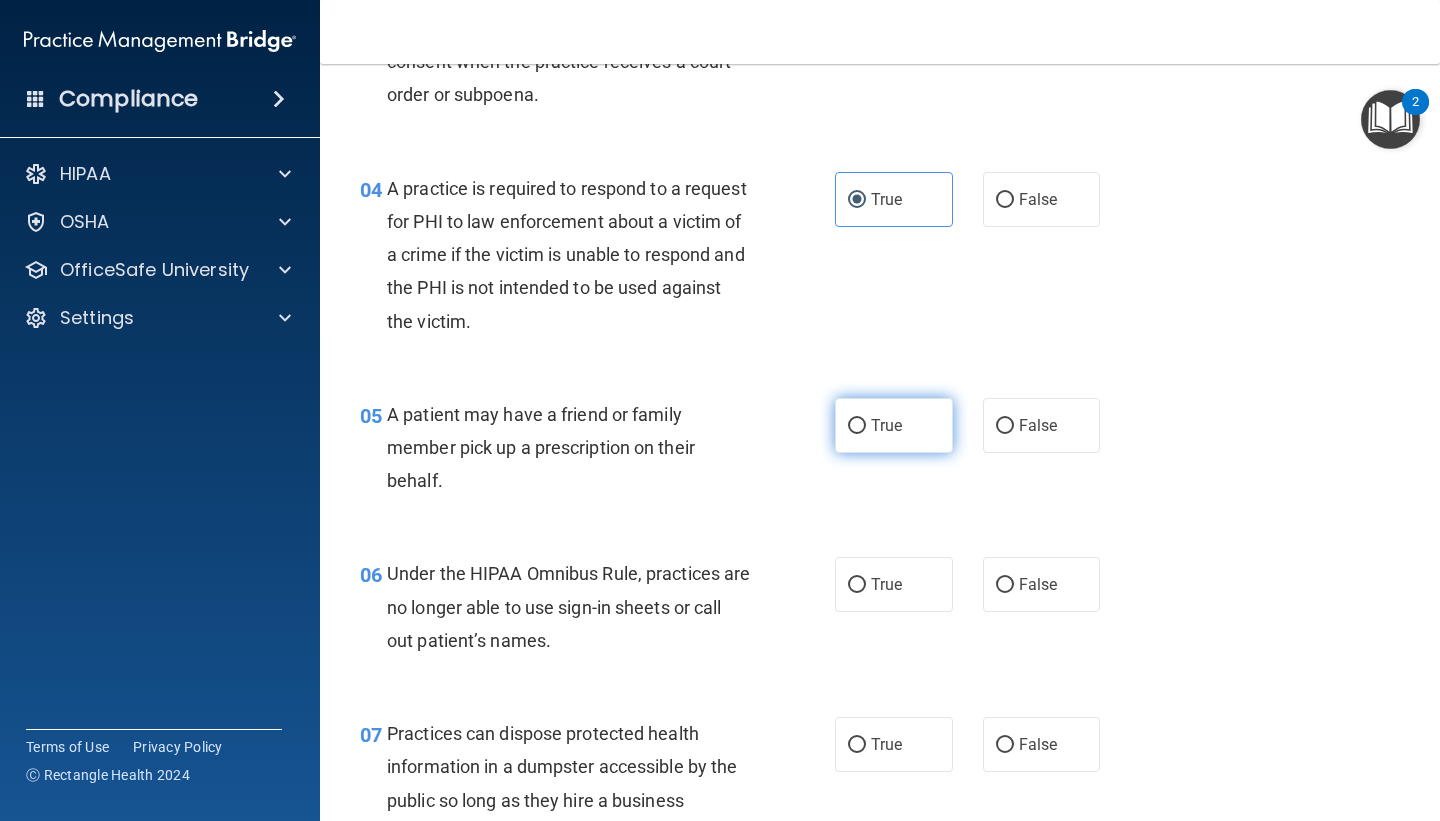 click on "True" at bounding box center [886, 425] 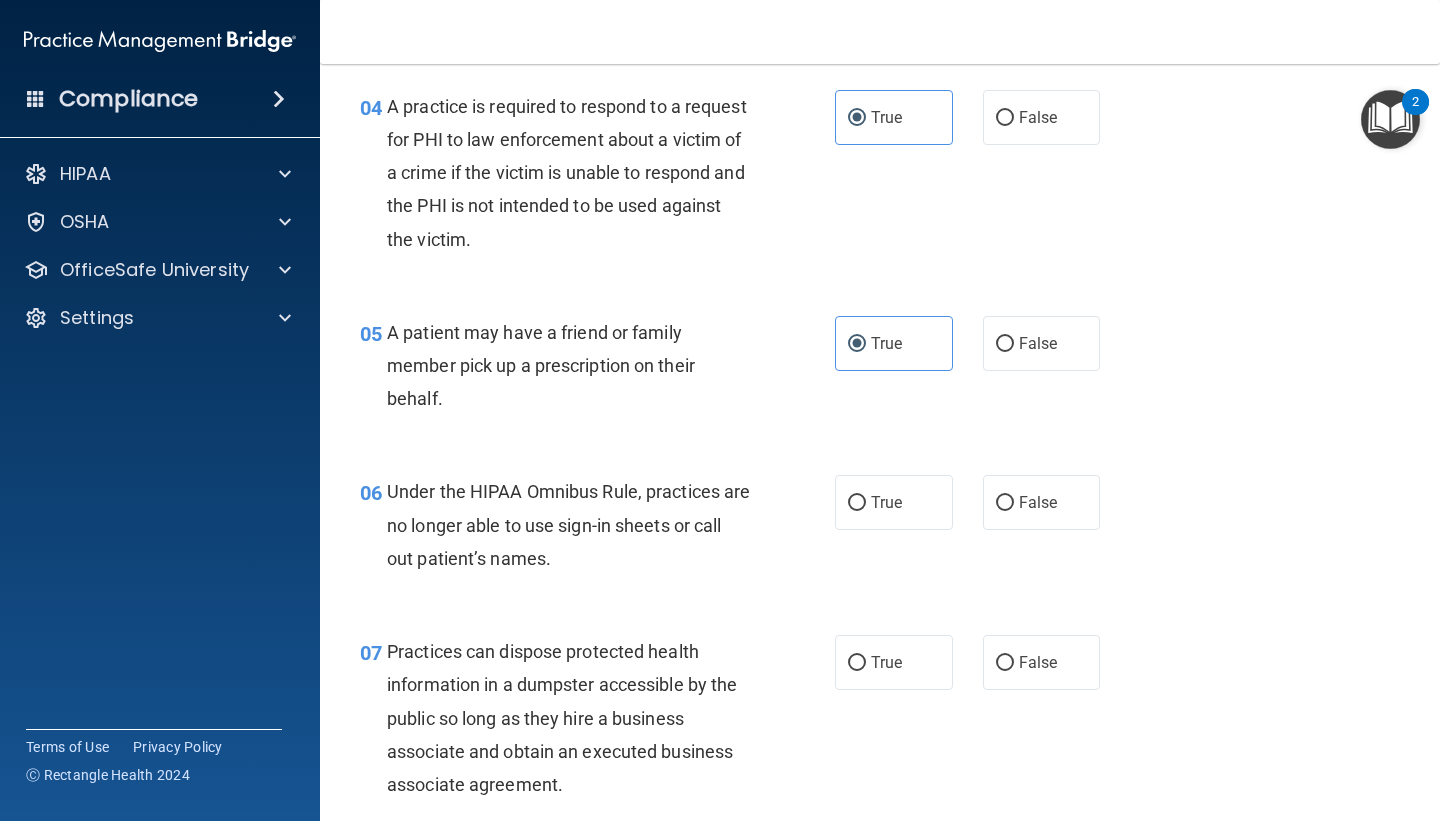 scroll, scrollTop: 761, scrollLeft: 0, axis: vertical 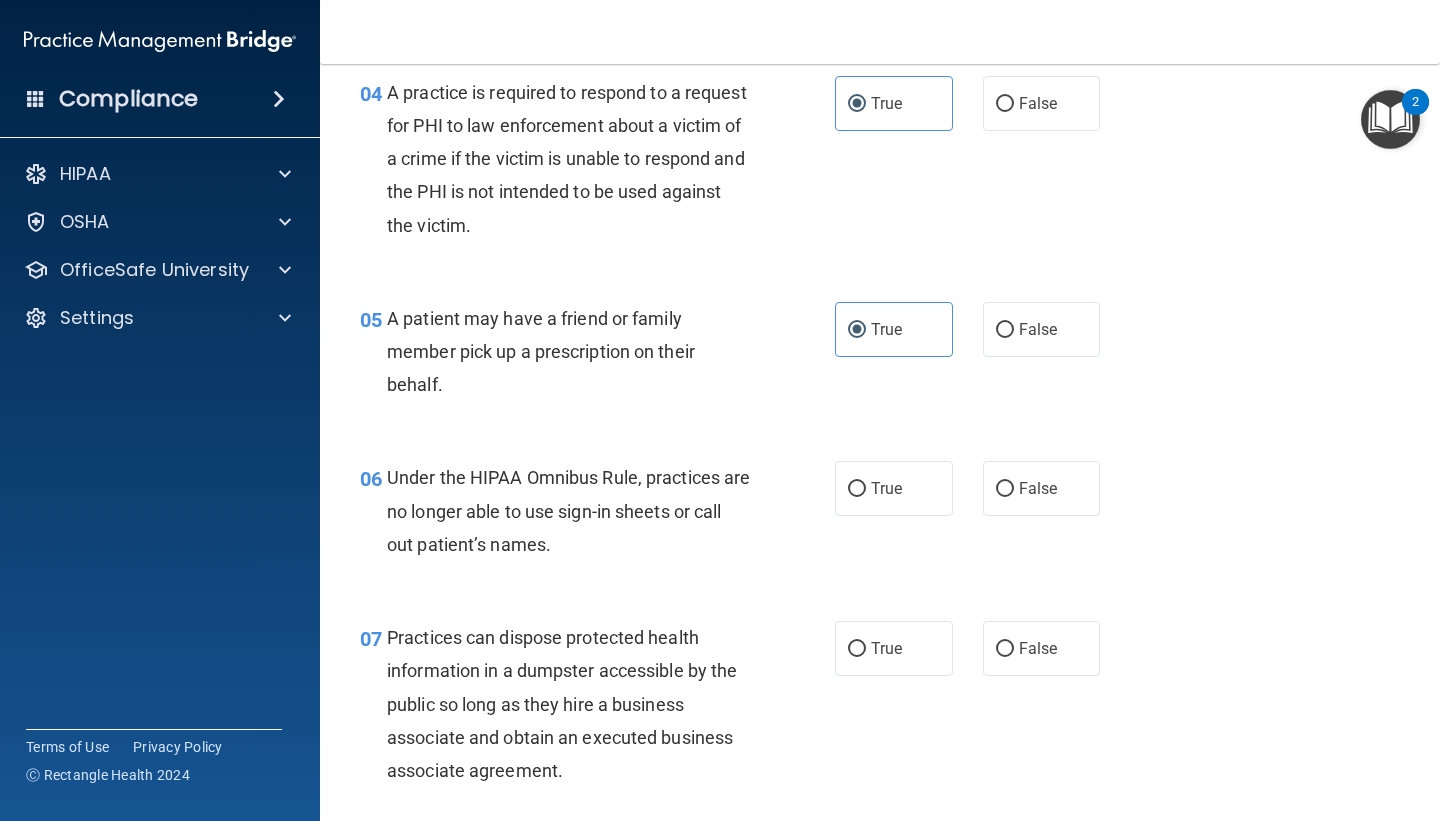 click on "False" at bounding box center [1042, 488] 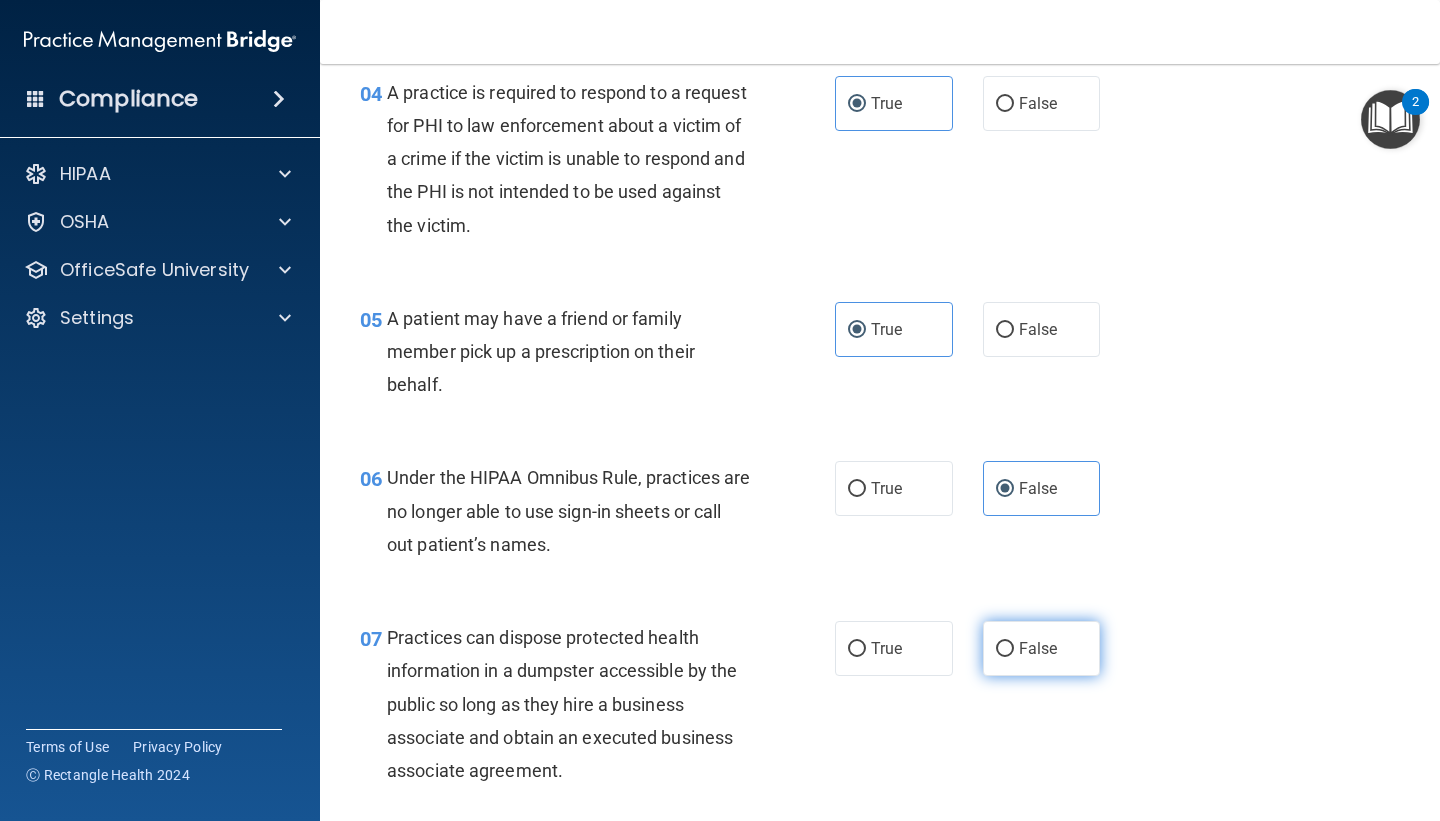 click on "False" at bounding box center (1042, 648) 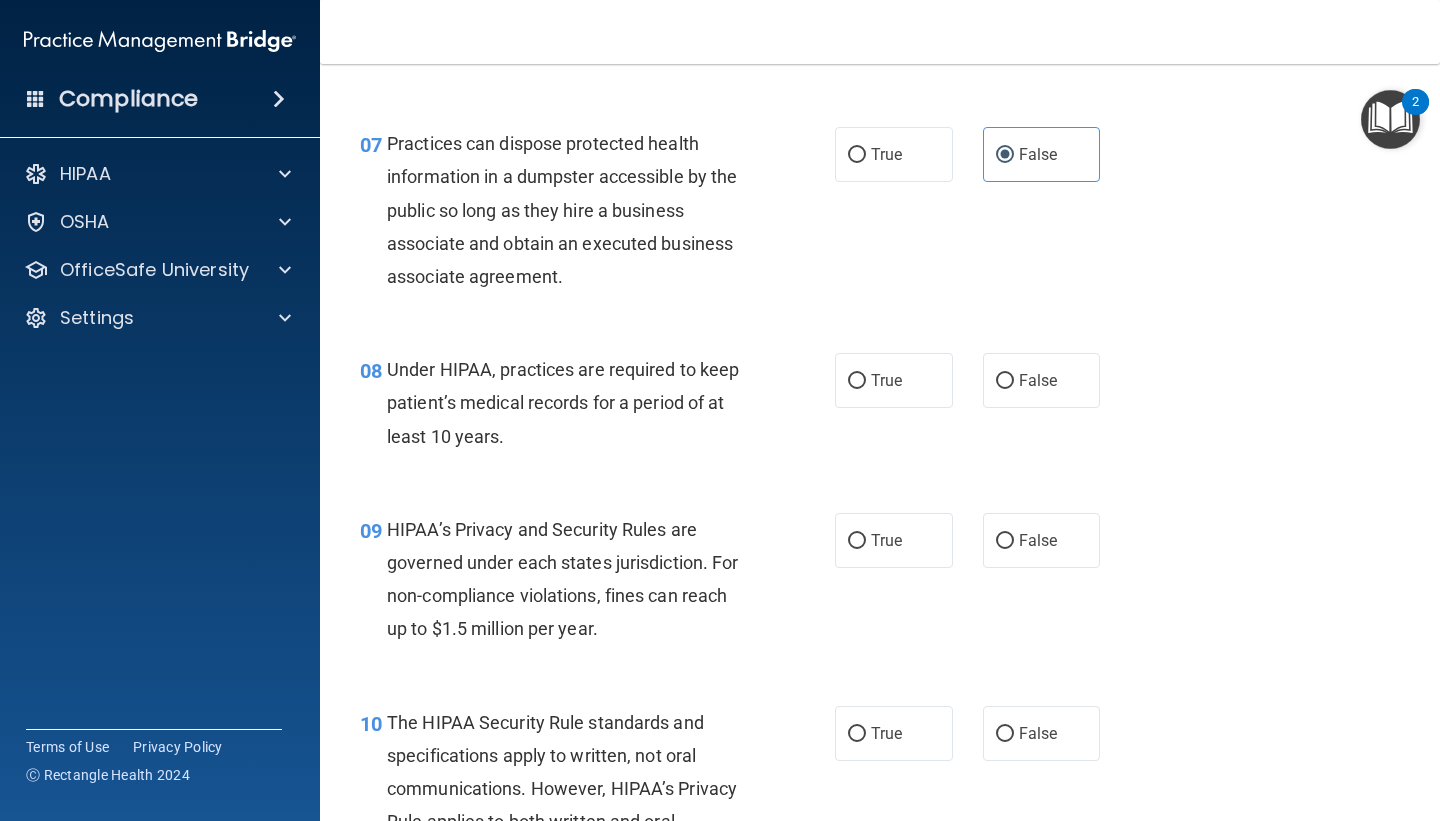 scroll, scrollTop: 1280, scrollLeft: 0, axis: vertical 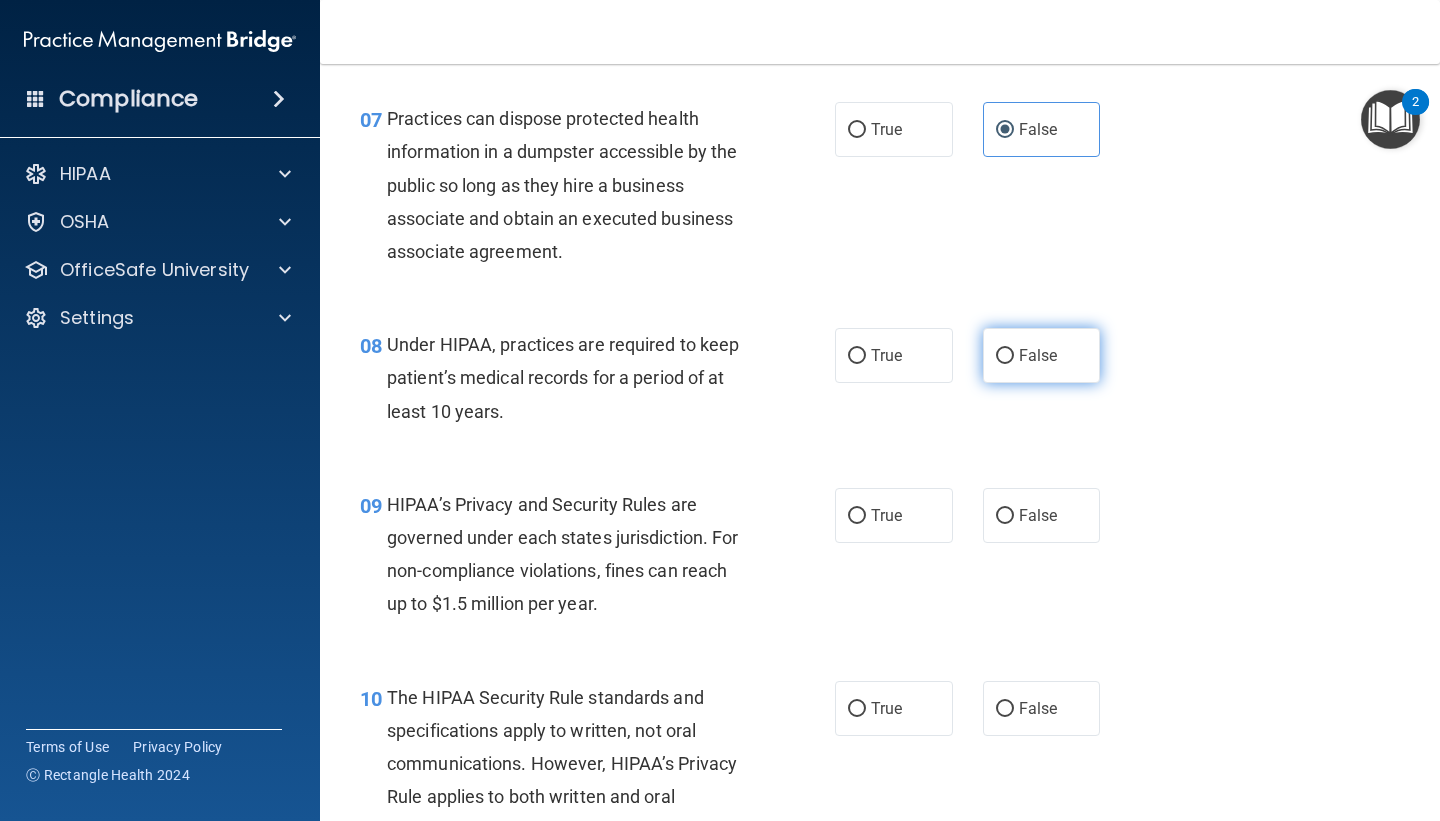 click on "False" at bounding box center [1042, 355] 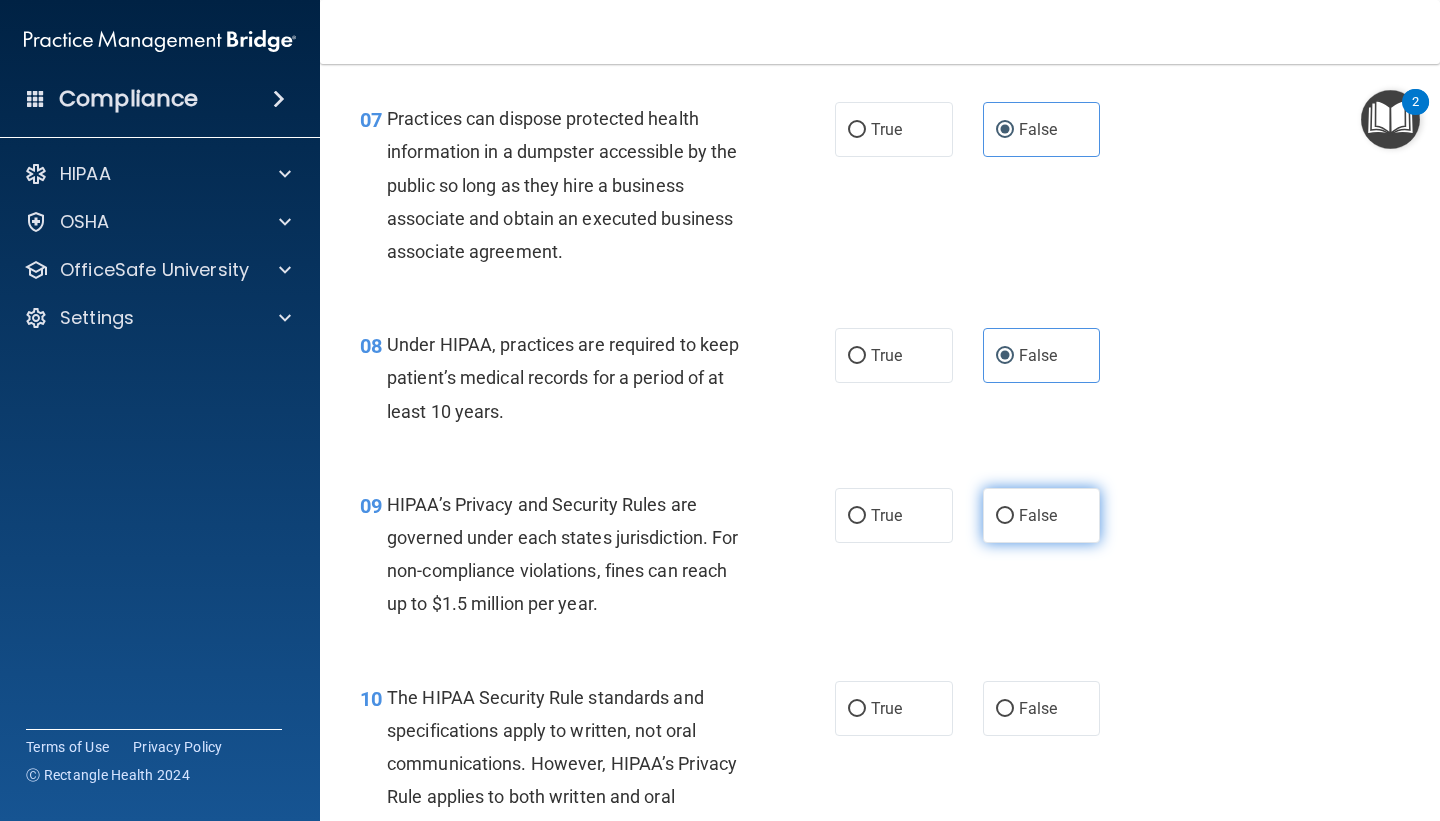 click on "False" at bounding box center [1038, 515] 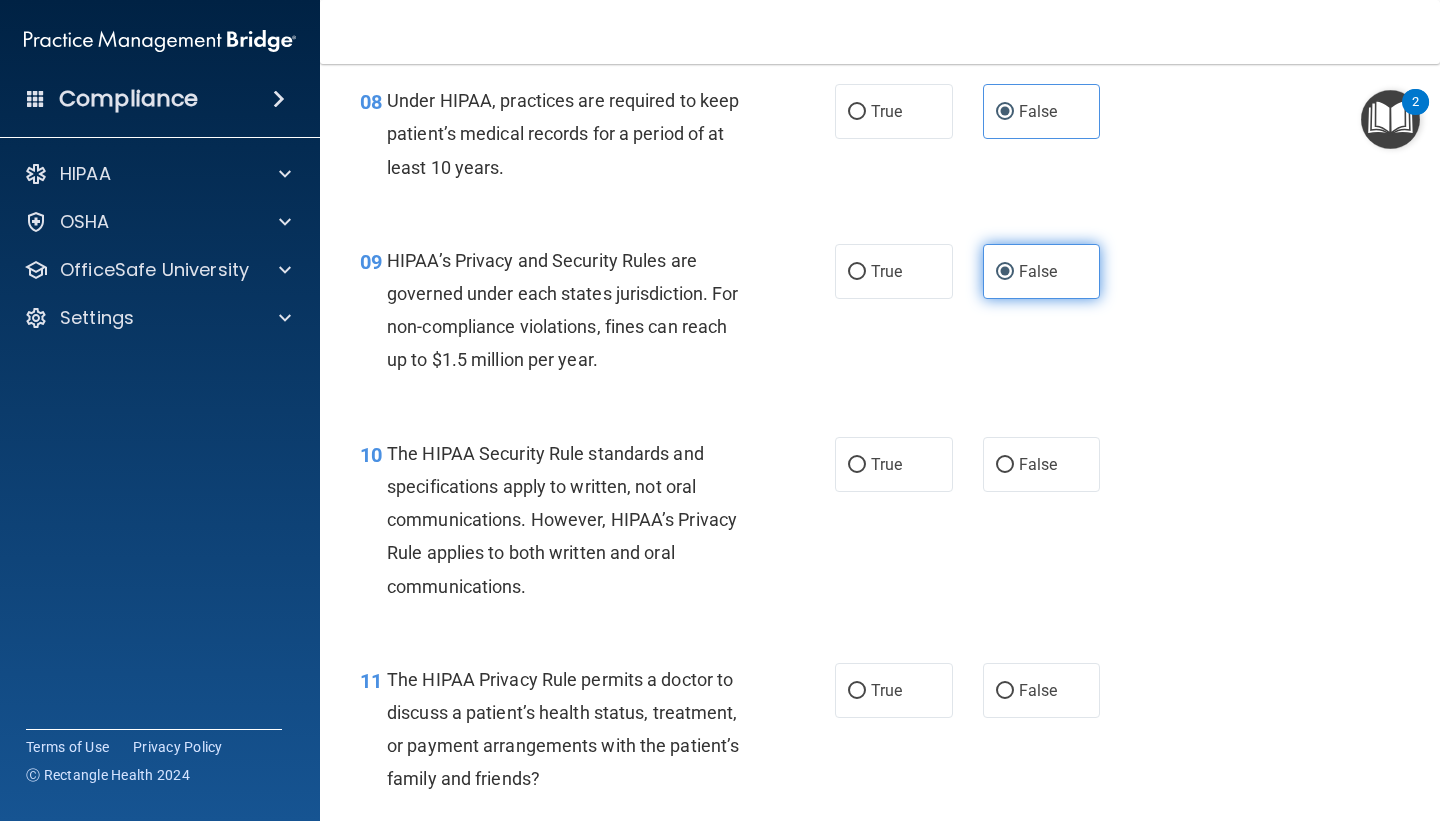 scroll, scrollTop: 1598, scrollLeft: 0, axis: vertical 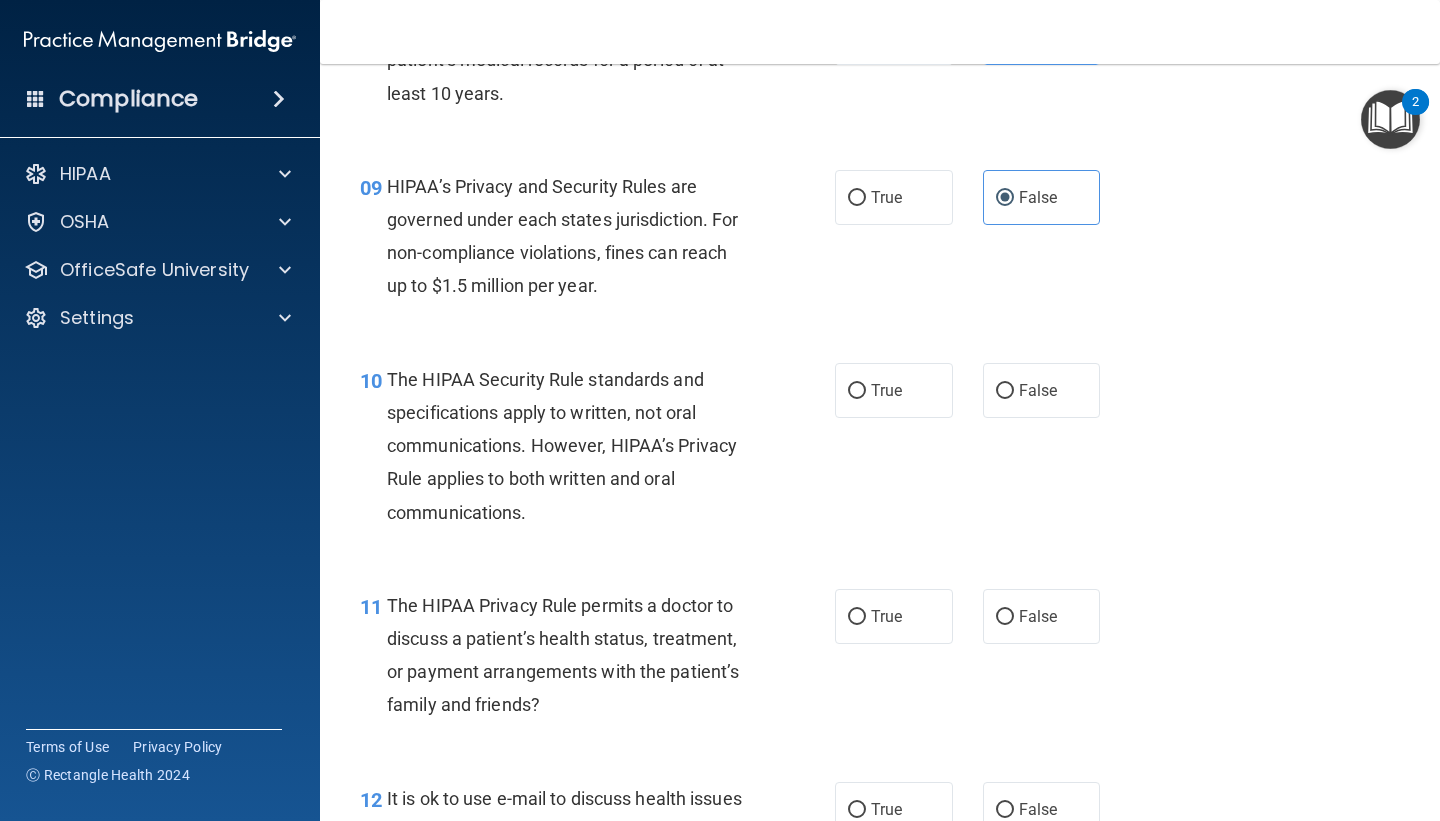 click on "10       The HIPAA Security Rule standards and specifications apply to written, not oral communications. However, HIPAA’s Privacy Rule applies to both written and oral communications." at bounding box center [597, 451] 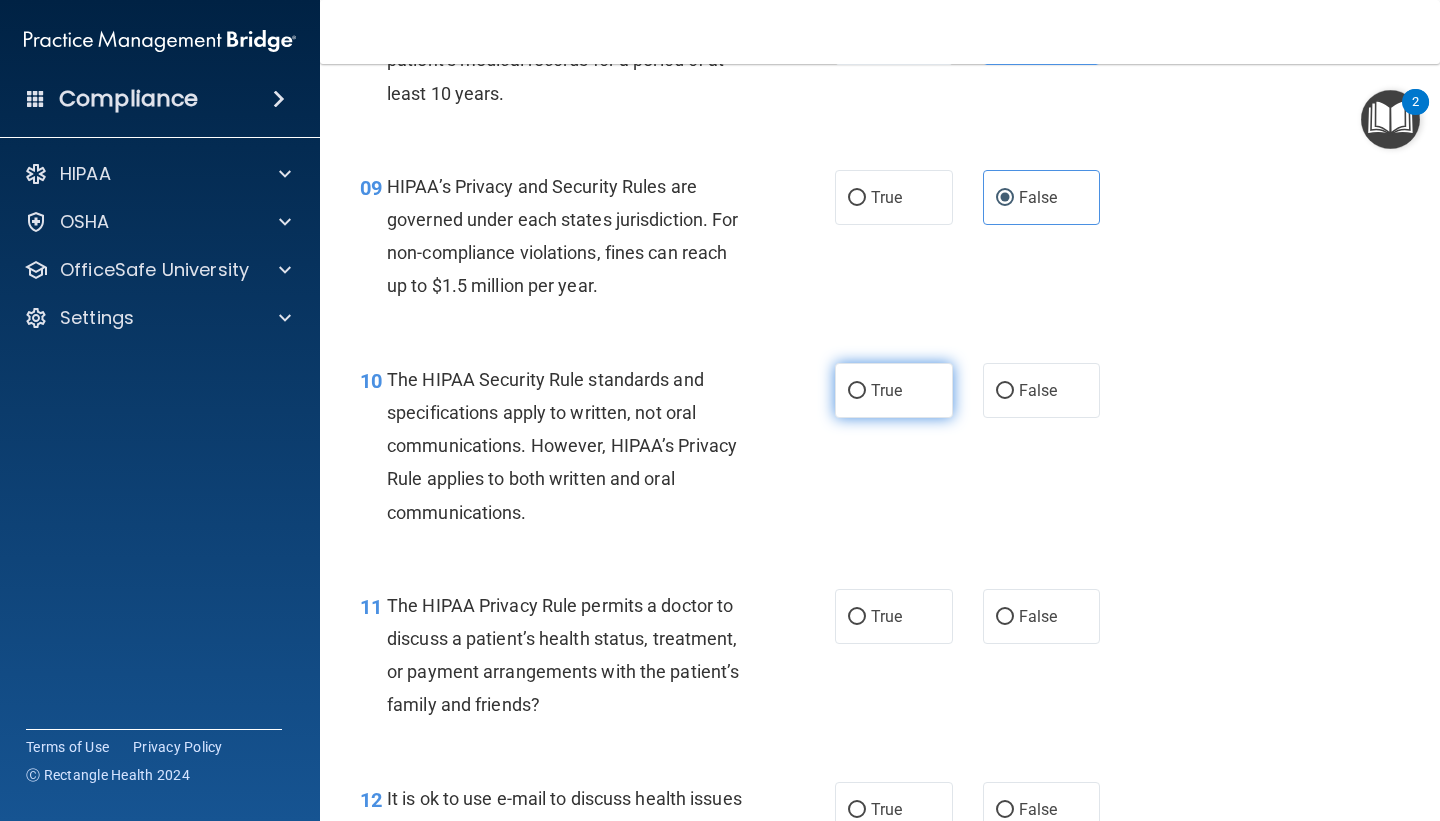 click on "True" at bounding box center [894, 390] 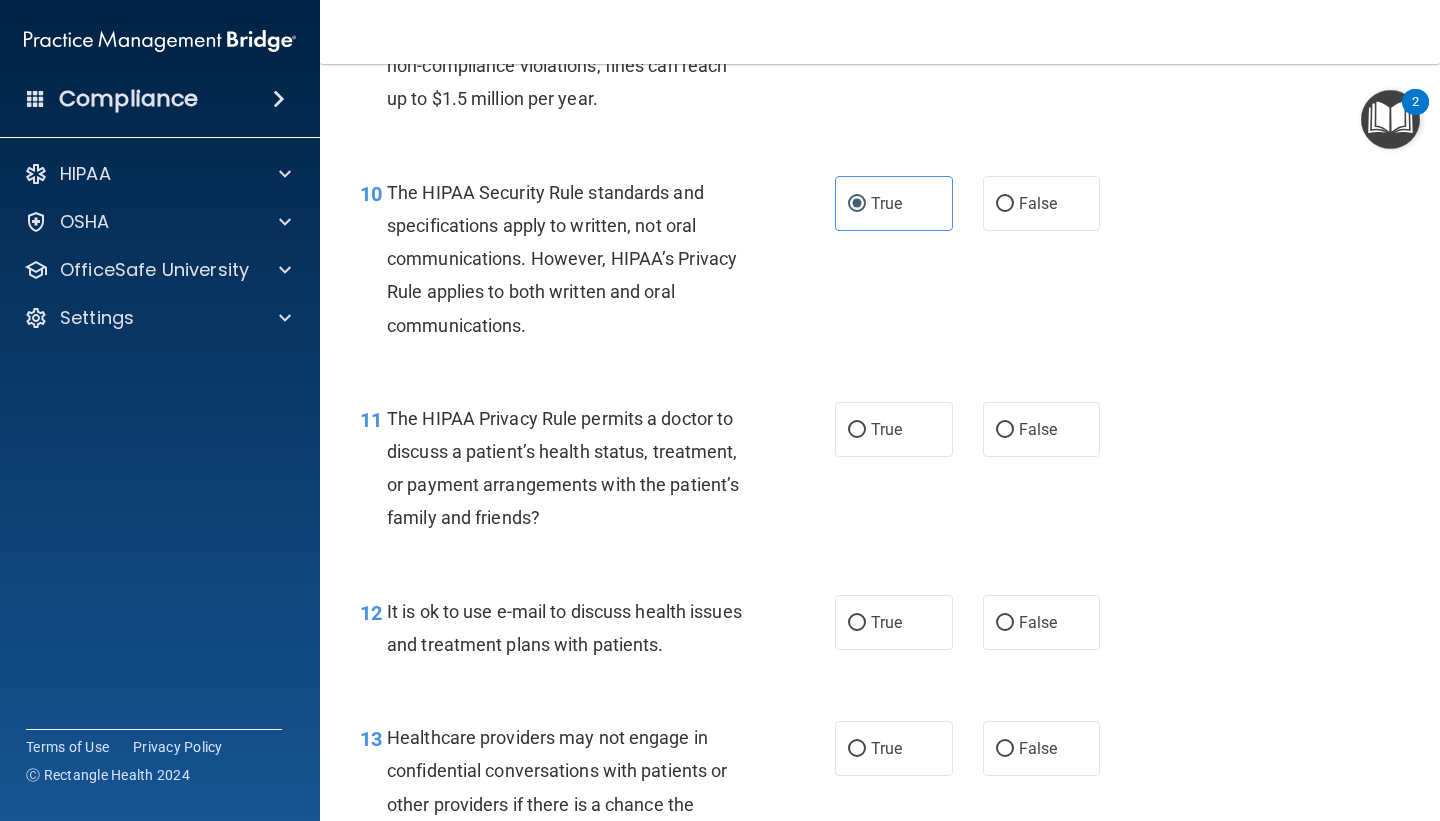scroll, scrollTop: 1787, scrollLeft: 0, axis: vertical 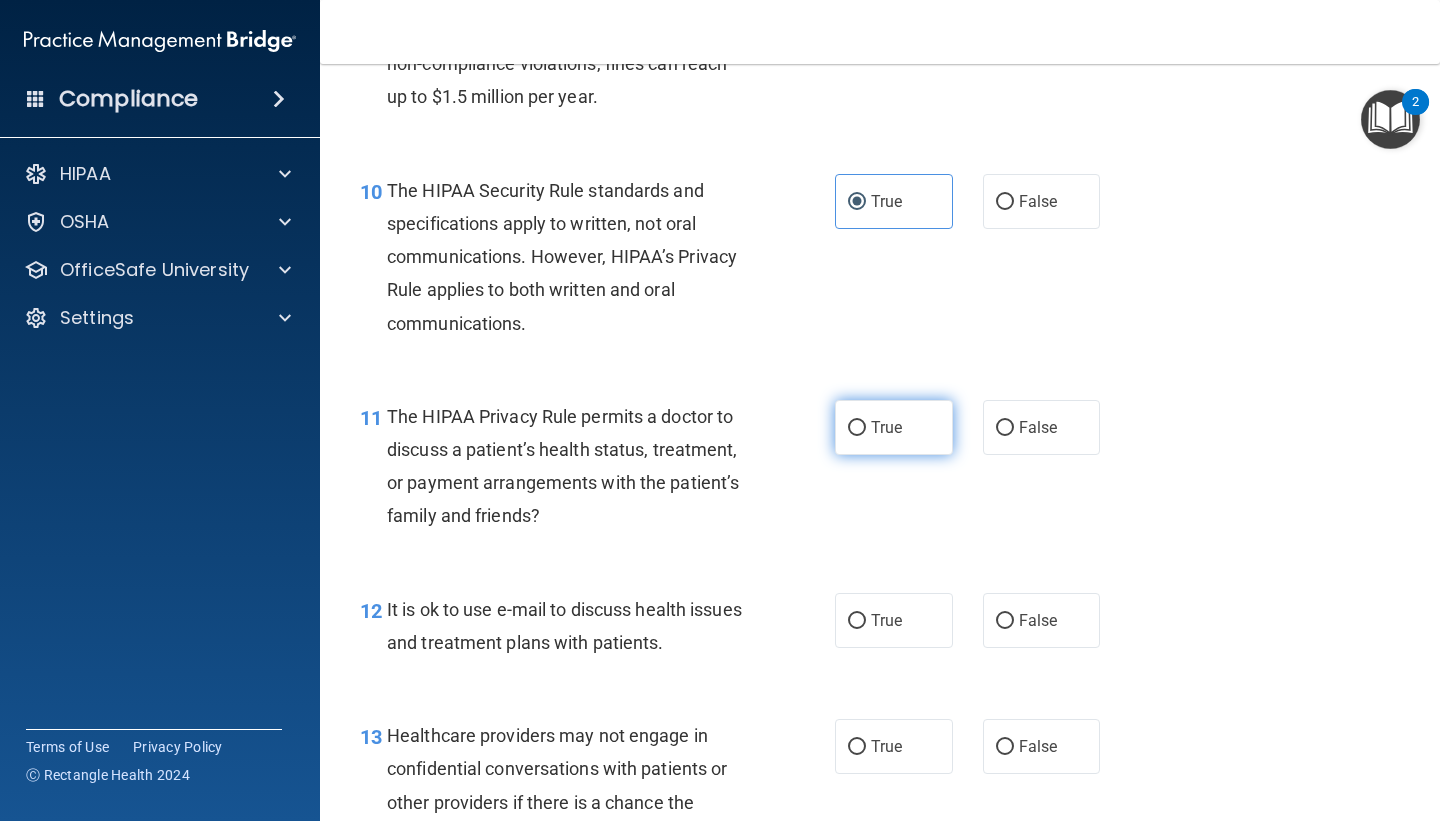 click on "True" at bounding box center (894, 427) 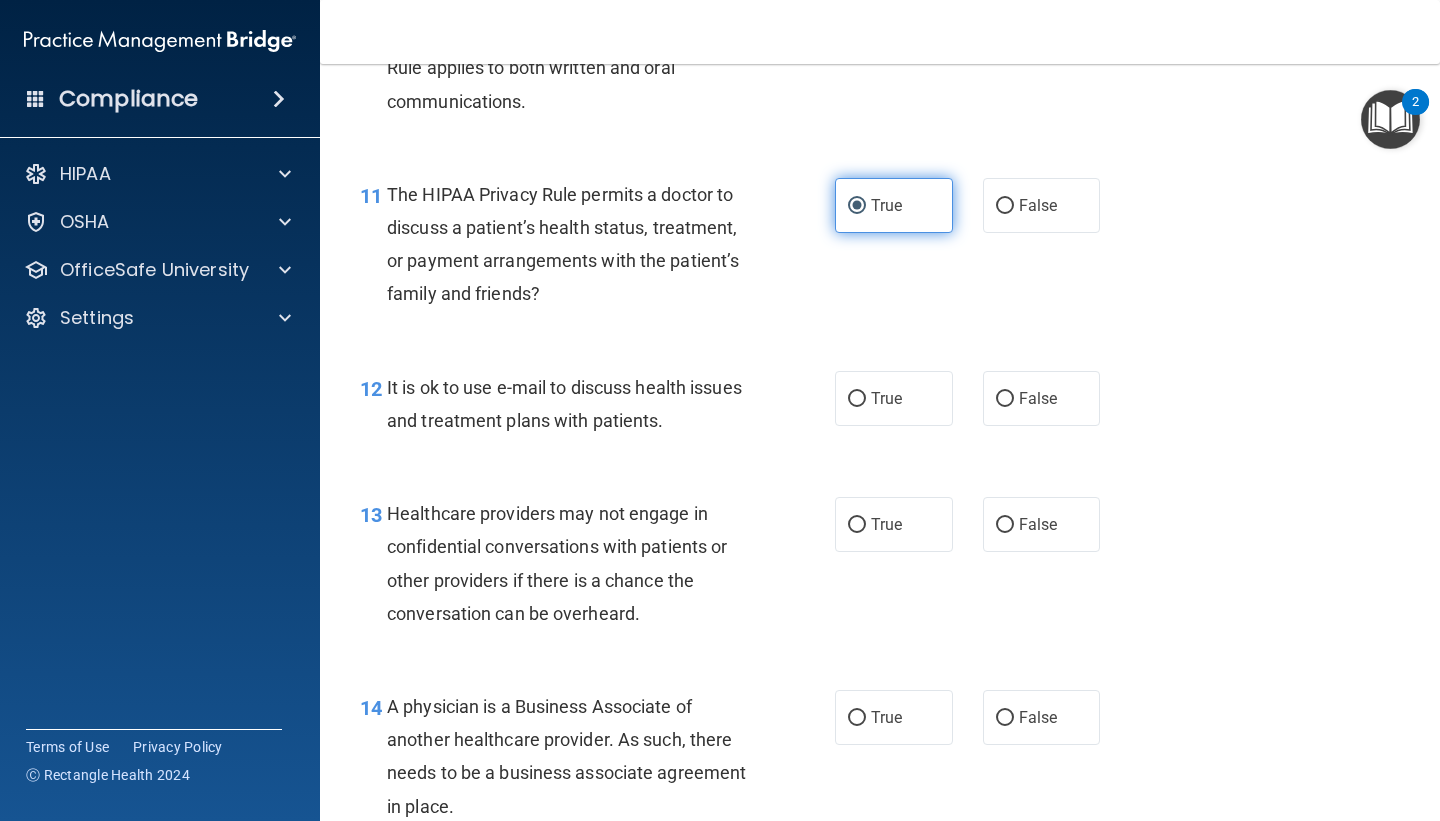 scroll, scrollTop: 2015, scrollLeft: 0, axis: vertical 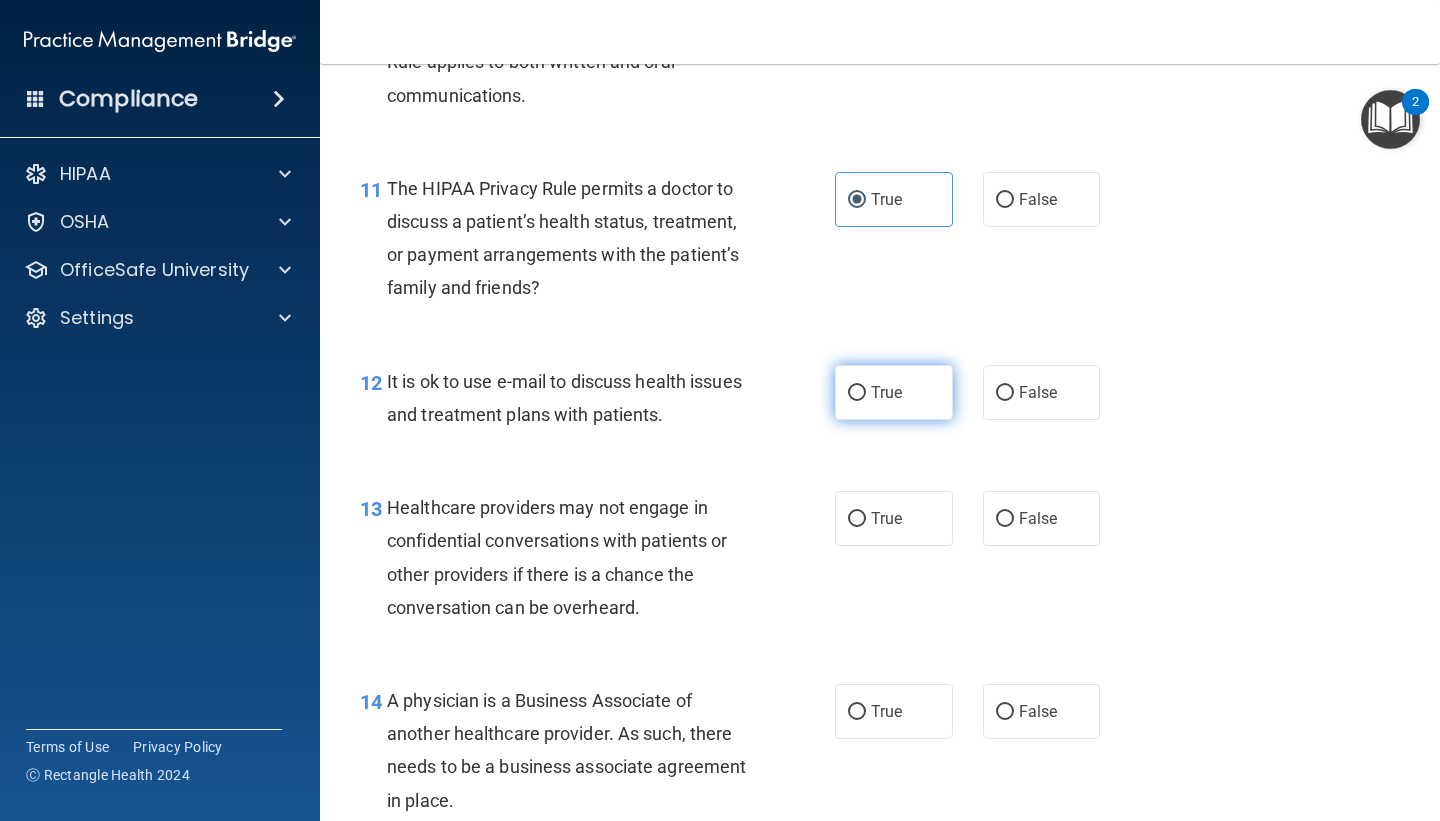 click on "True" at bounding box center [894, 392] 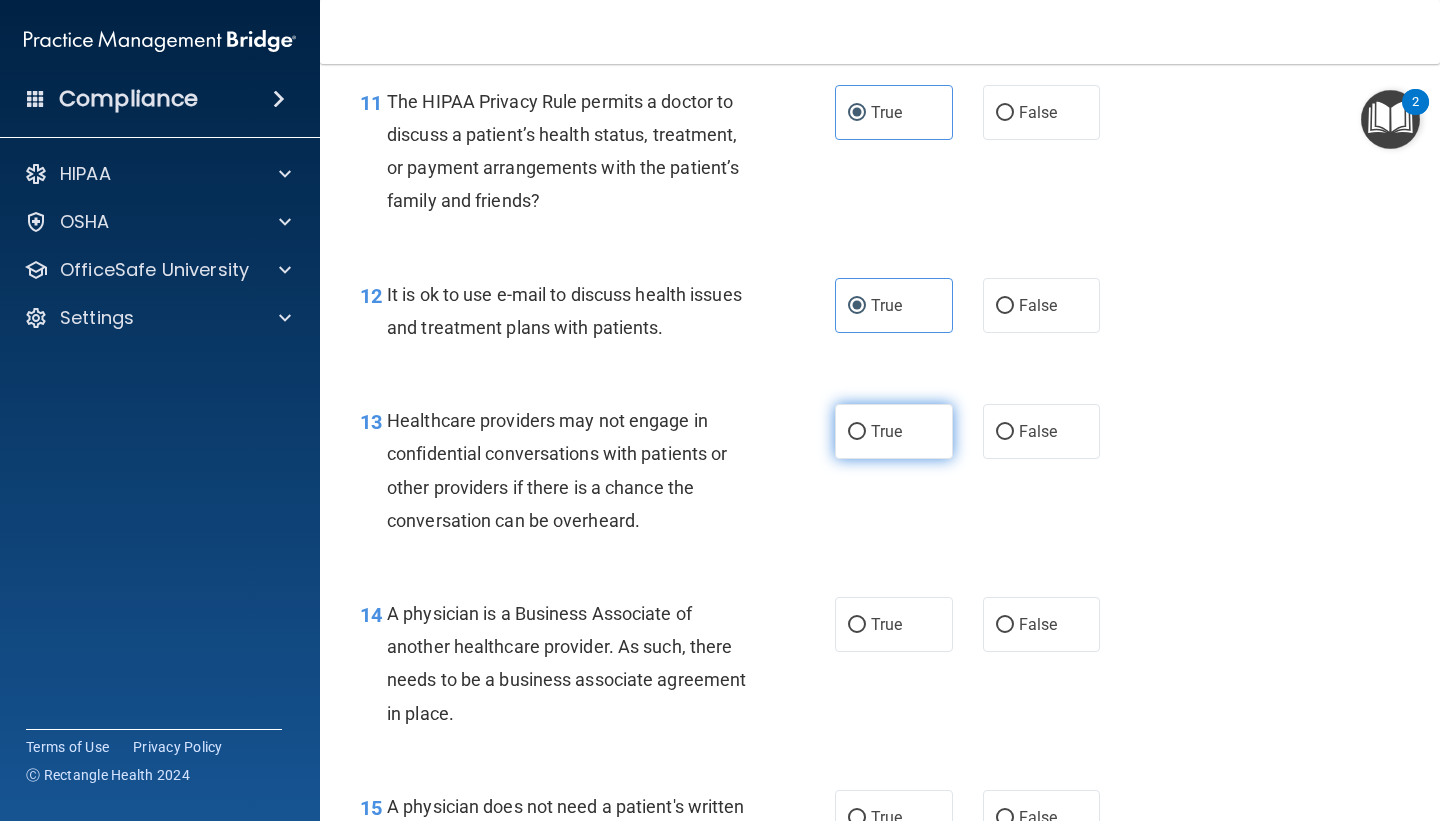 scroll, scrollTop: 2107, scrollLeft: 0, axis: vertical 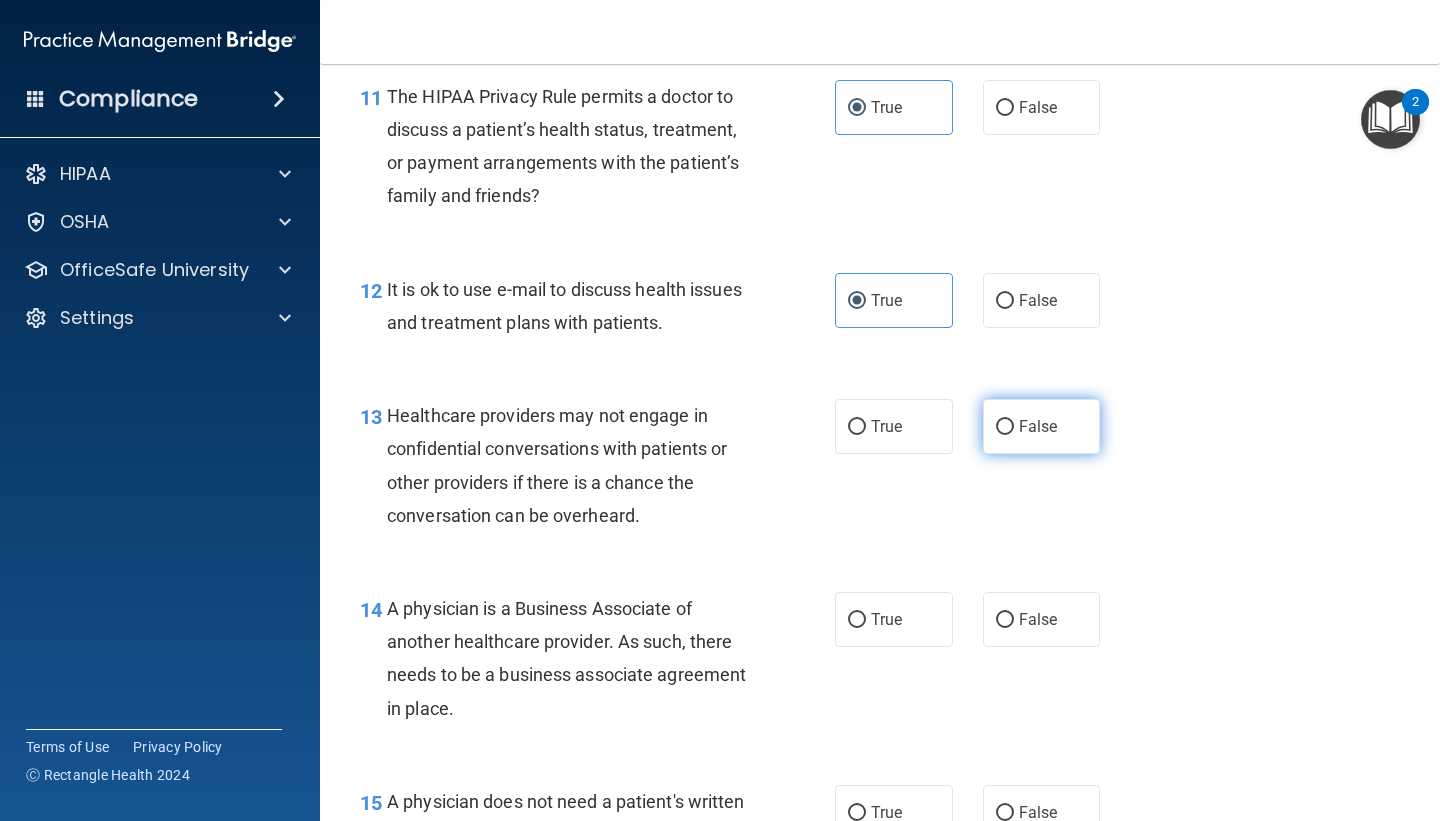 click on "False" at bounding box center (1038, 426) 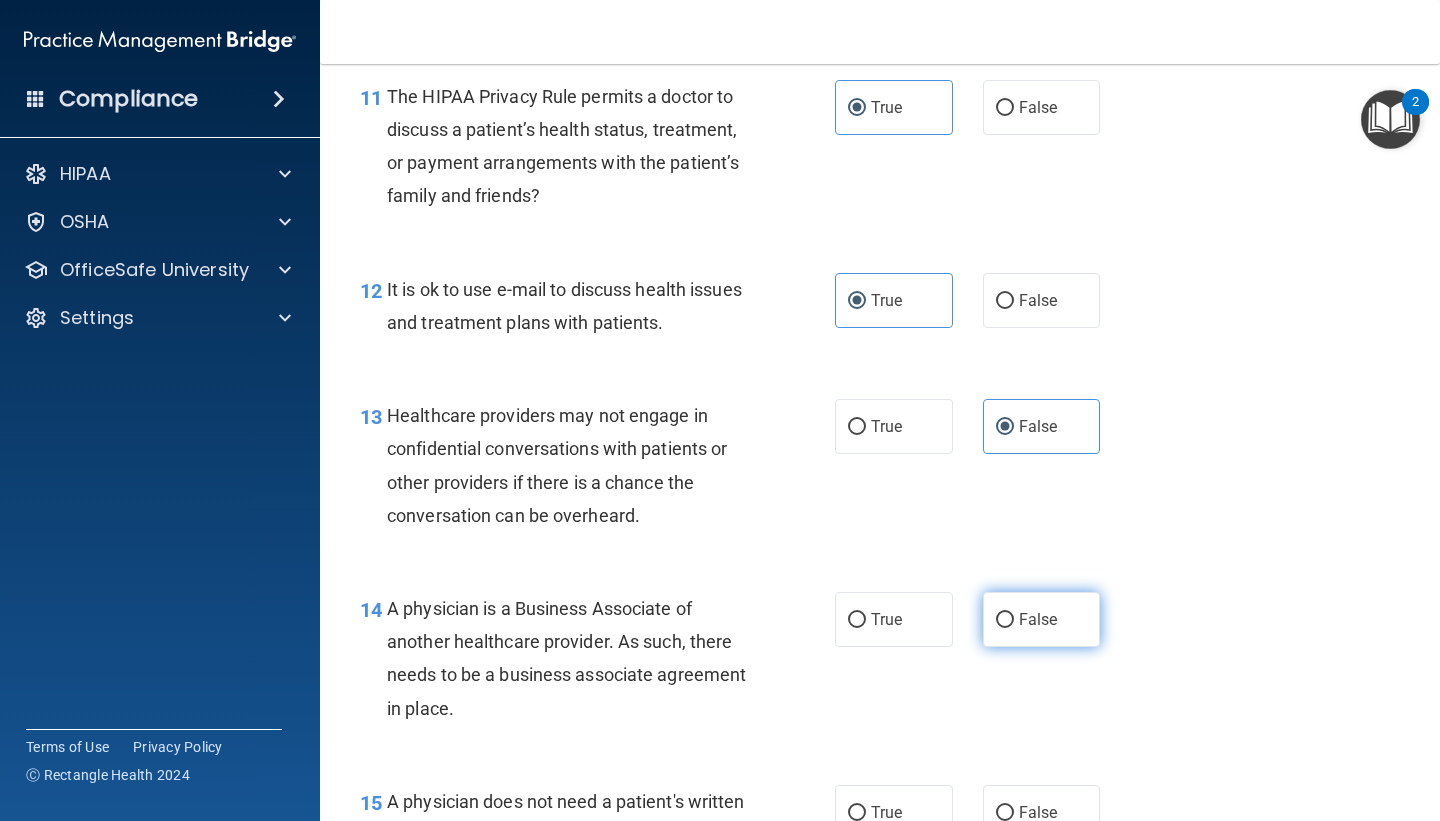 click on "False" at bounding box center (1038, 619) 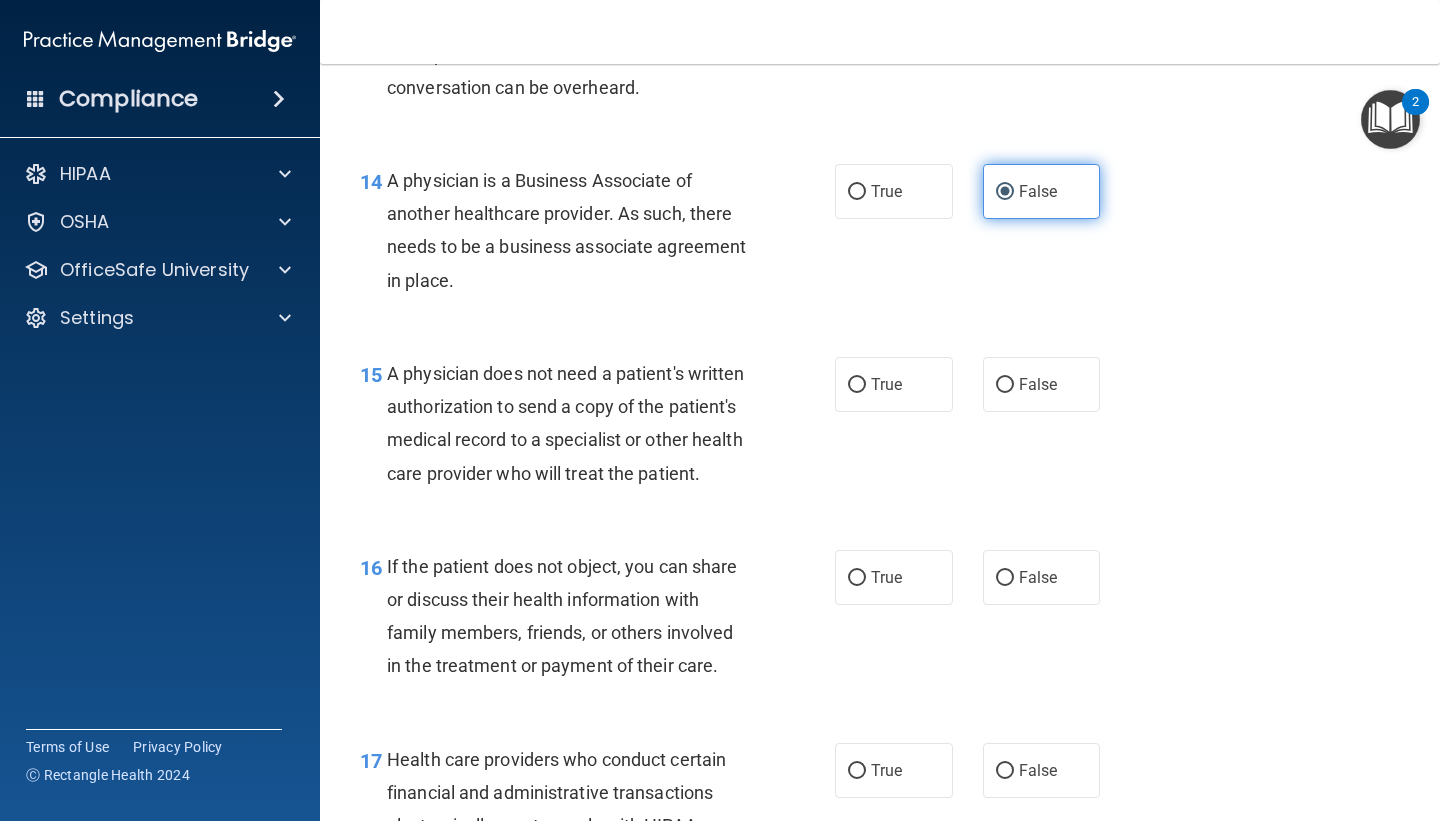 scroll, scrollTop: 2536, scrollLeft: 0, axis: vertical 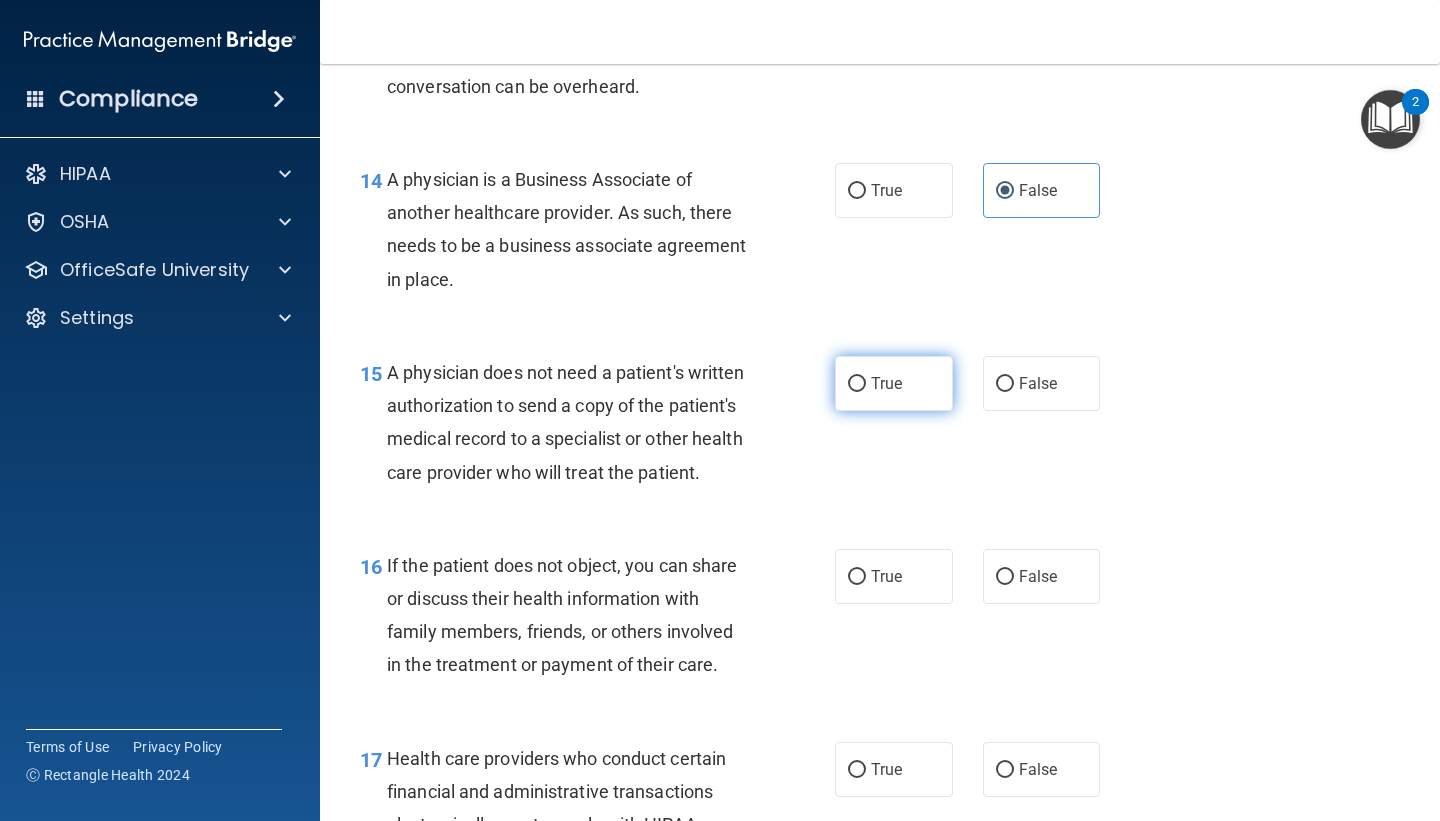 click on "True" at bounding box center [886, 383] 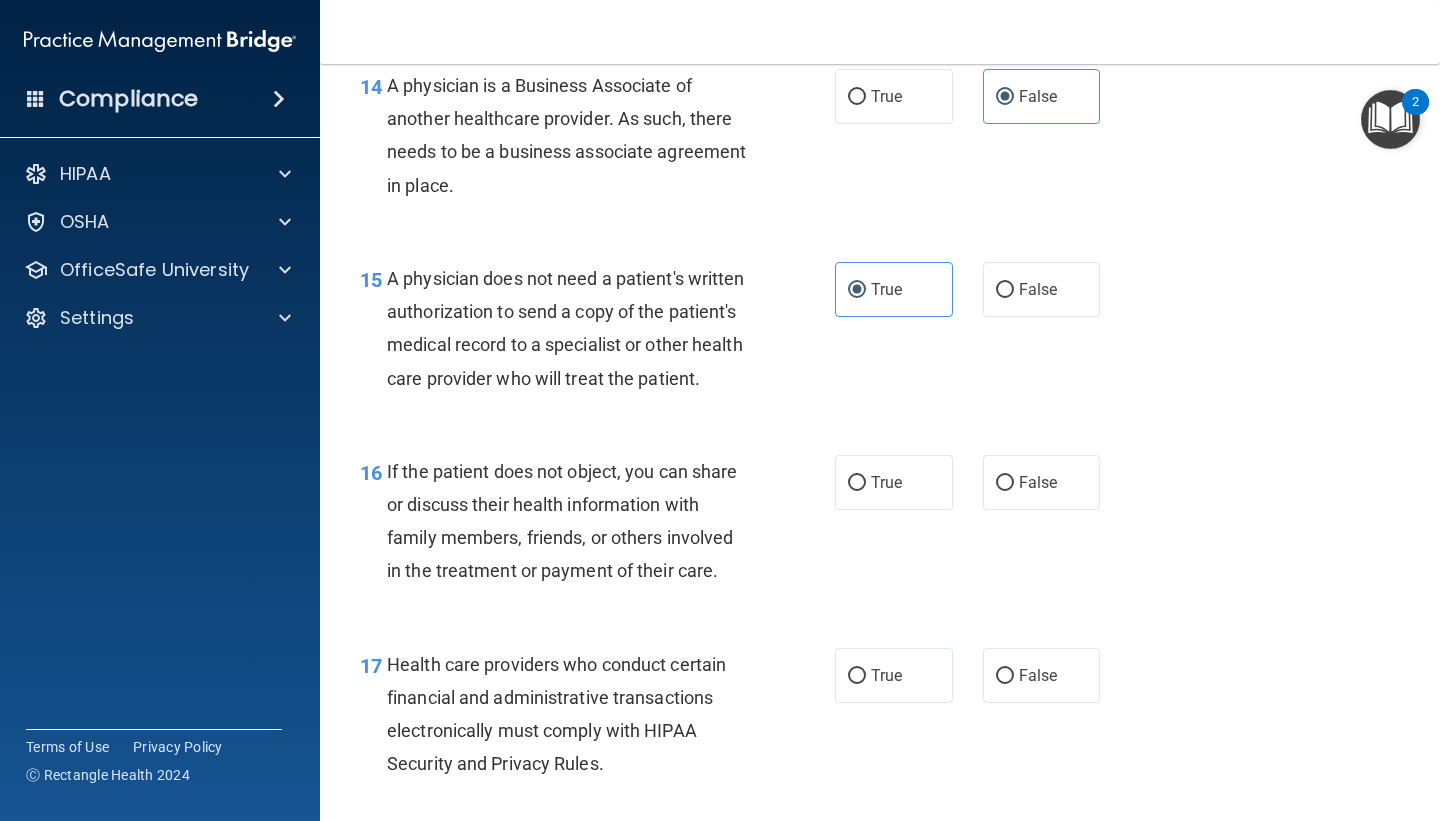 scroll, scrollTop: 2661, scrollLeft: 0, axis: vertical 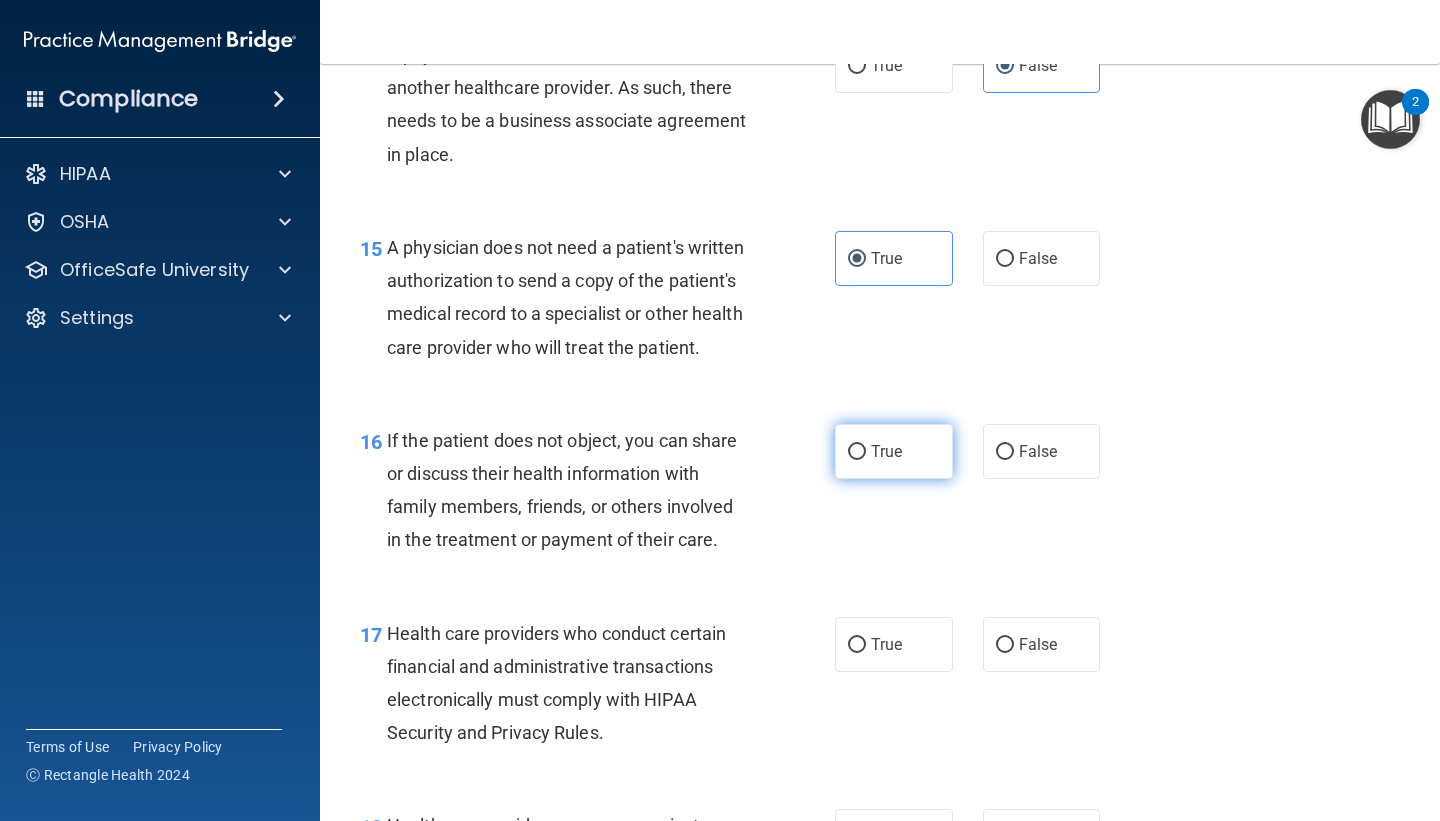 click on "True" at bounding box center [894, 451] 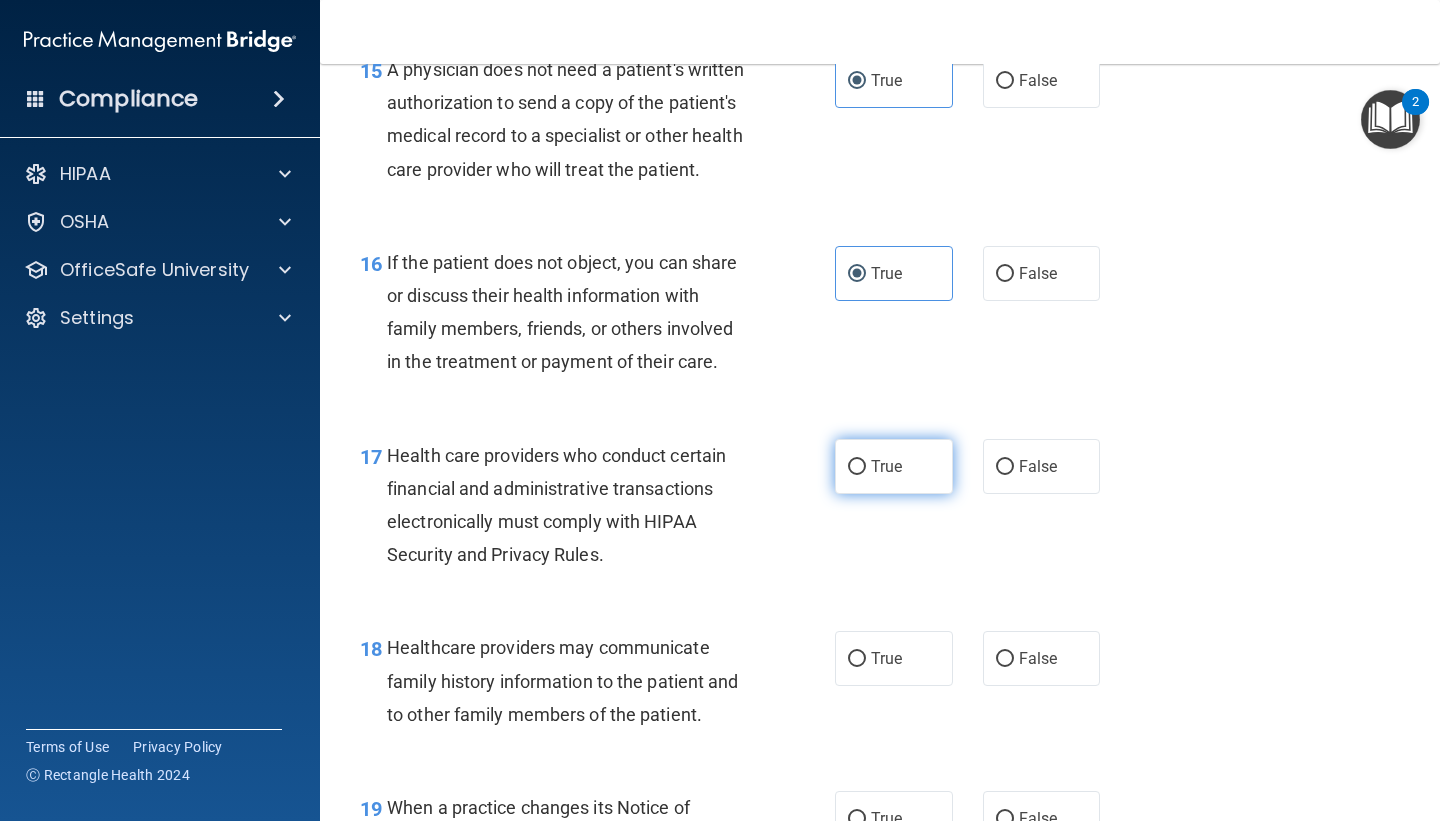 scroll, scrollTop: 2864, scrollLeft: 0, axis: vertical 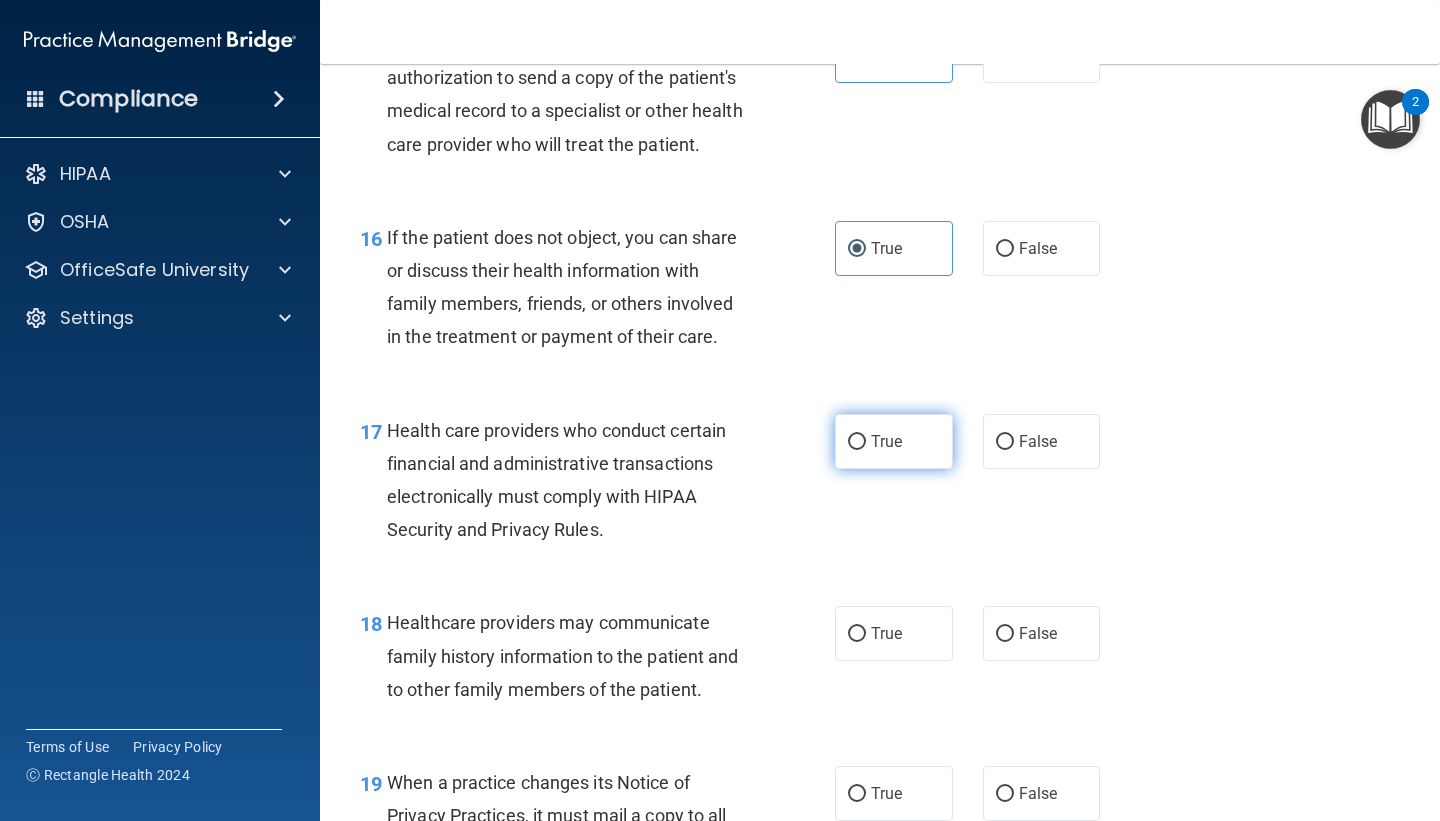 click on "True" at bounding box center (894, 441) 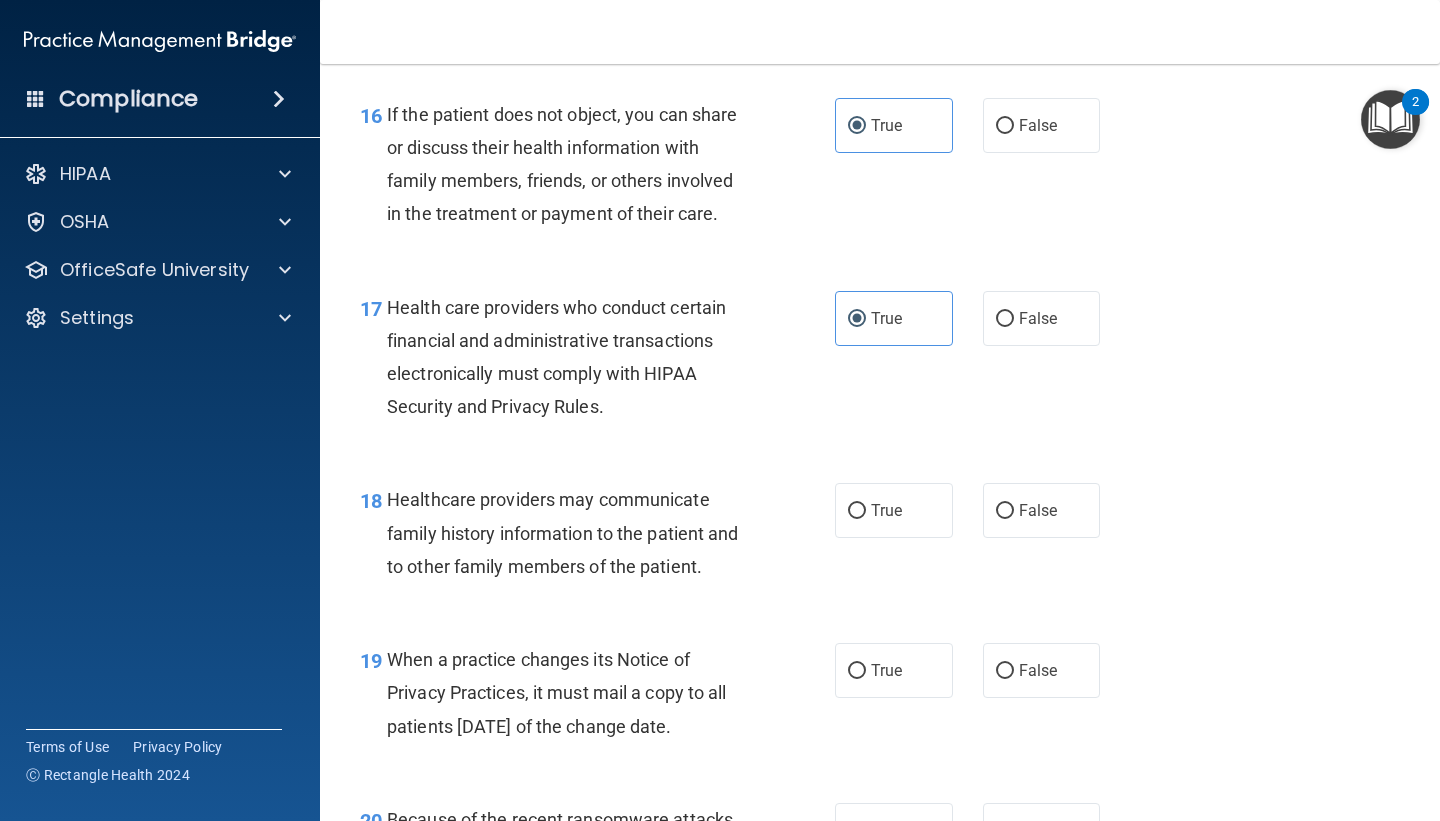 scroll, scrollTop: 3016, scrollLeft: 0, axis: vertical 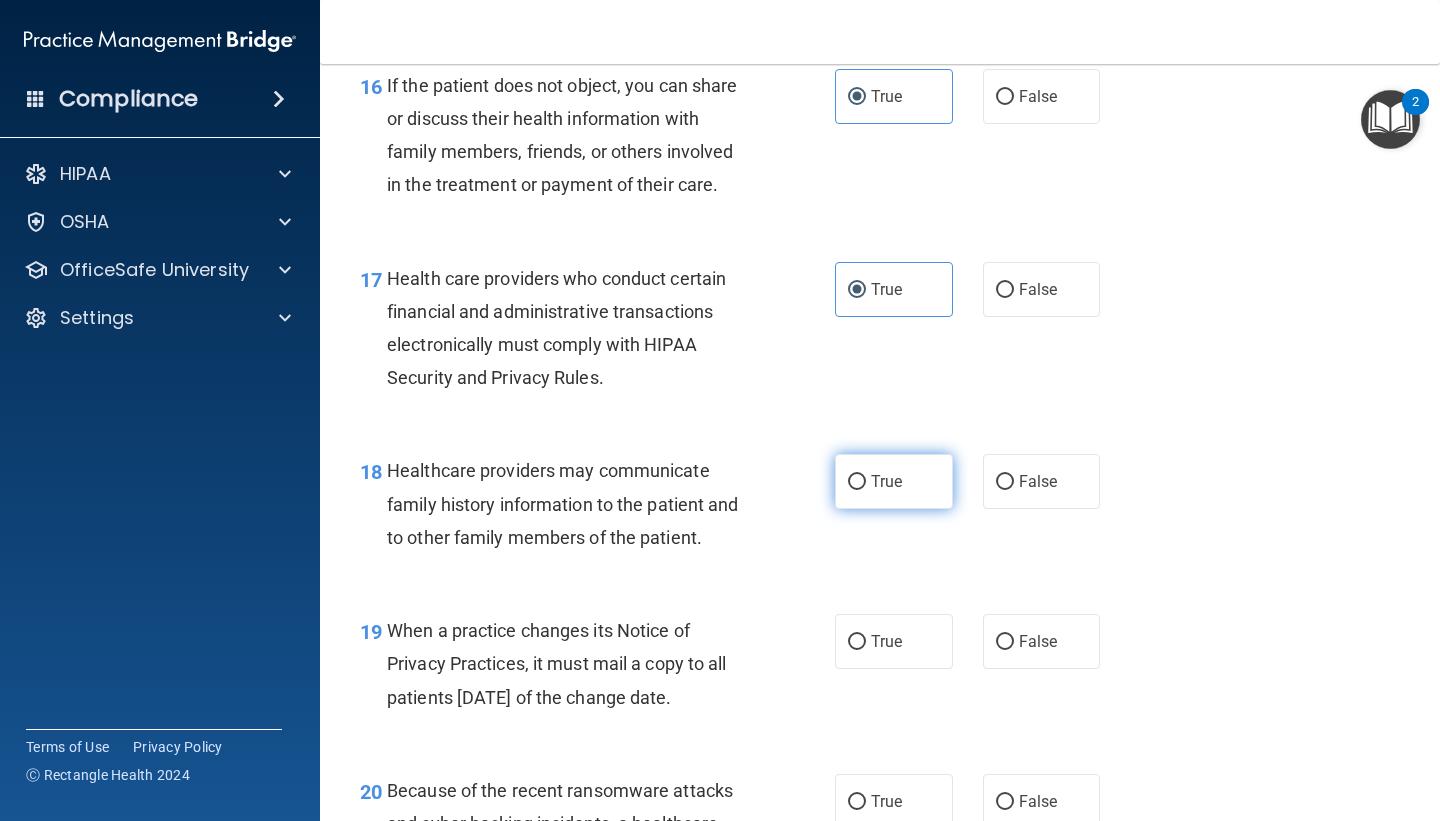 click on "True" at bounding box center (894, 481) 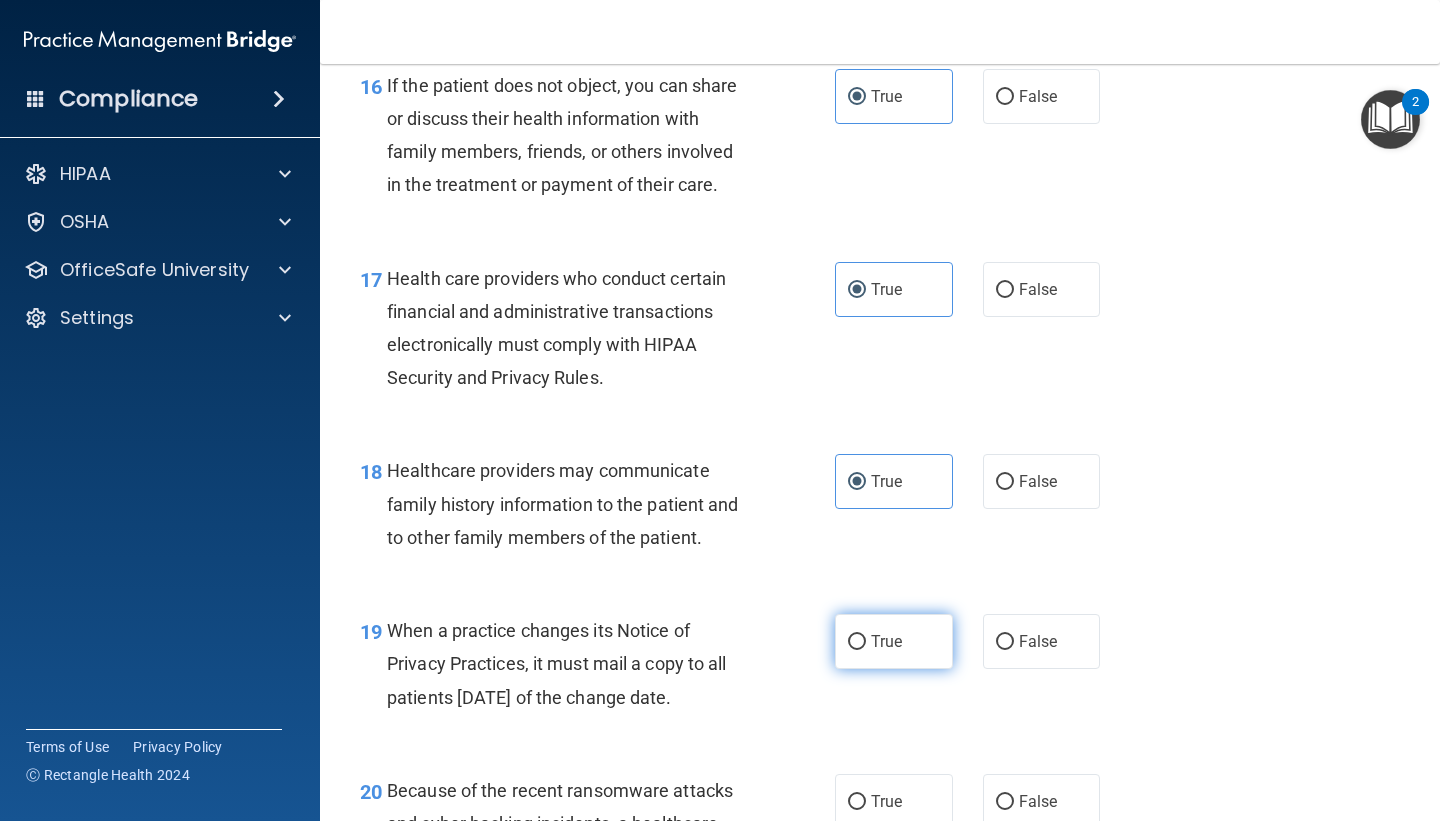 click on "True" at bounding box center (886, 641) 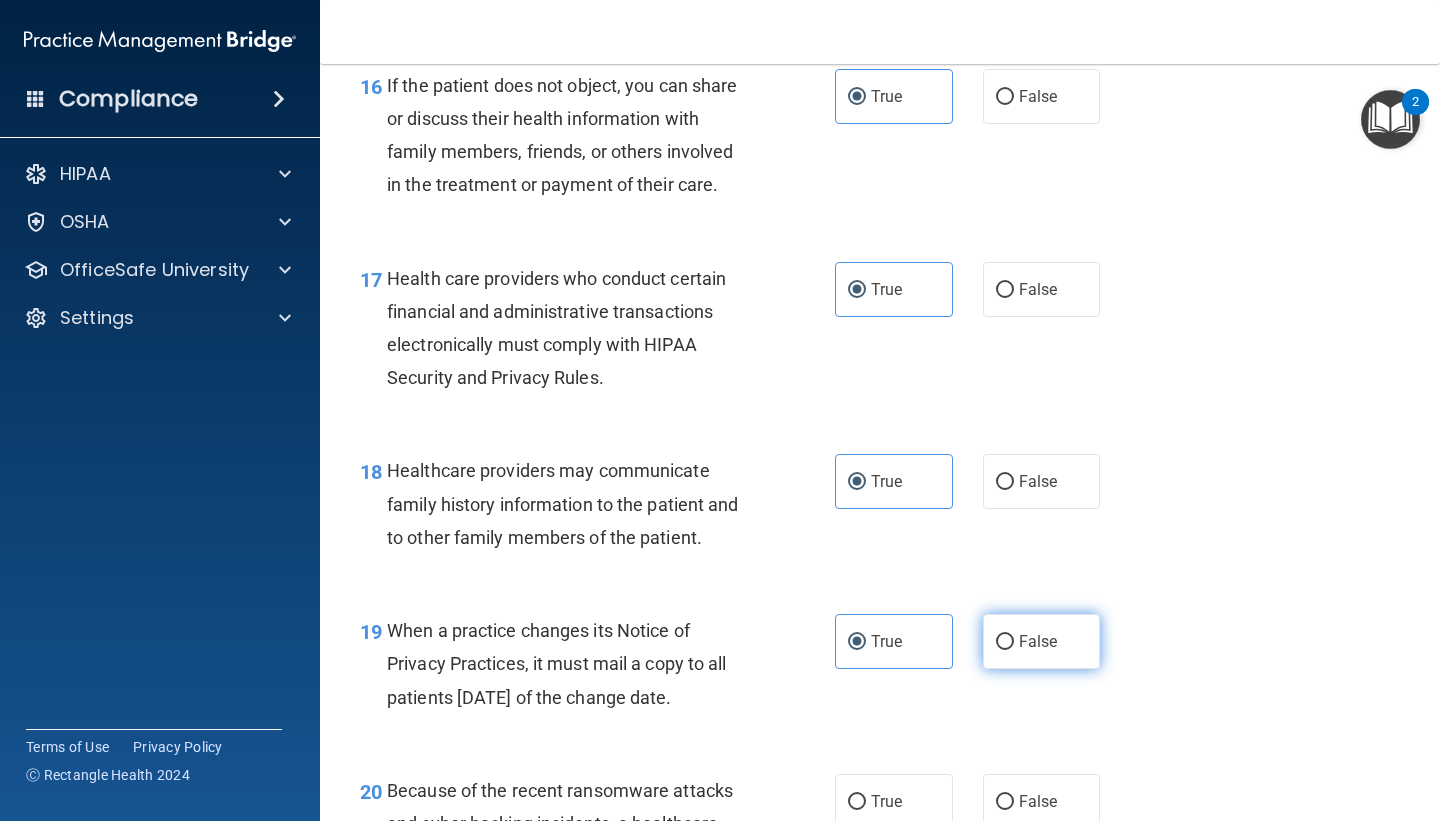 click on "False" at bounding box center (1042, 641) 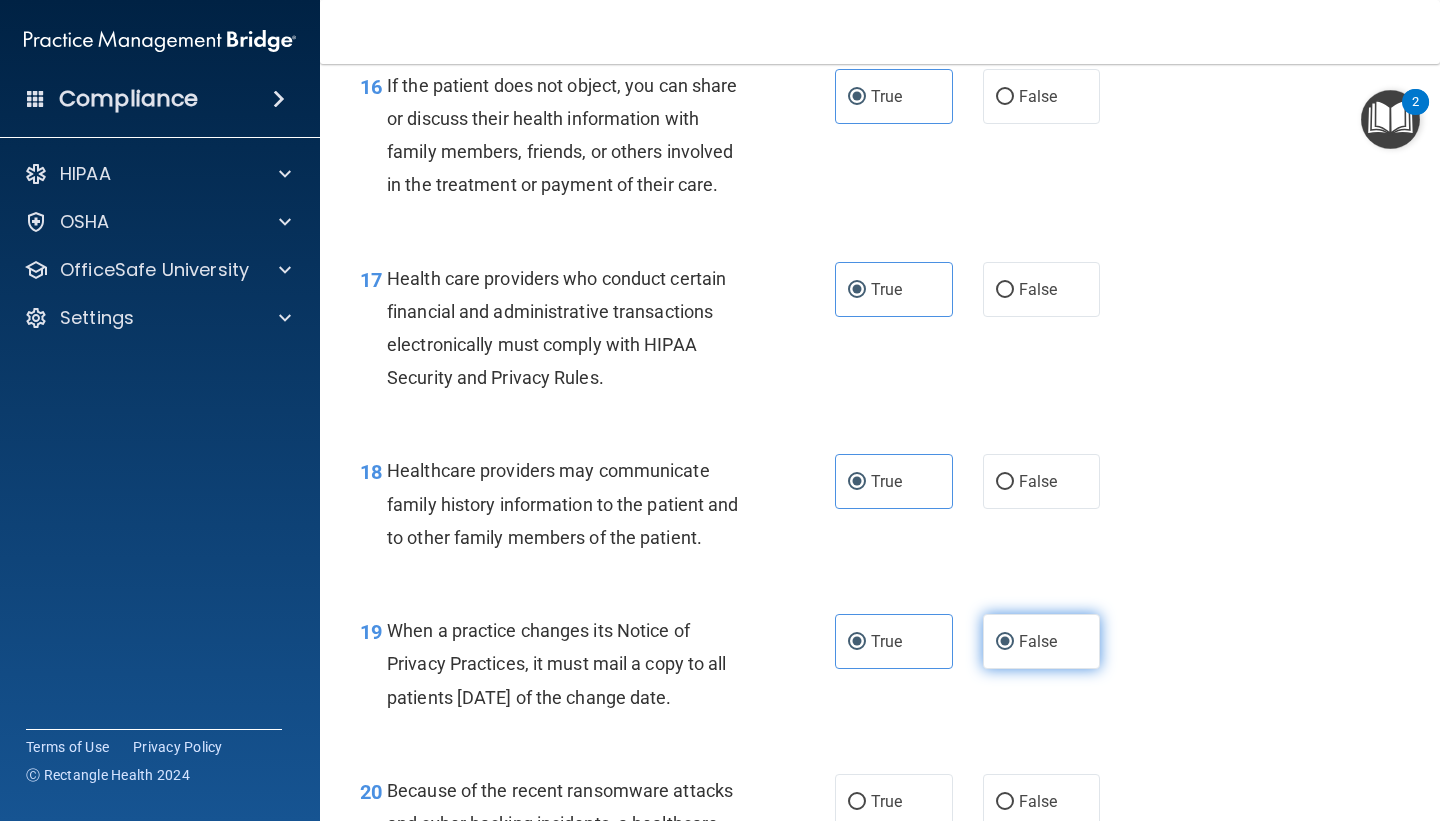 radio on "false" 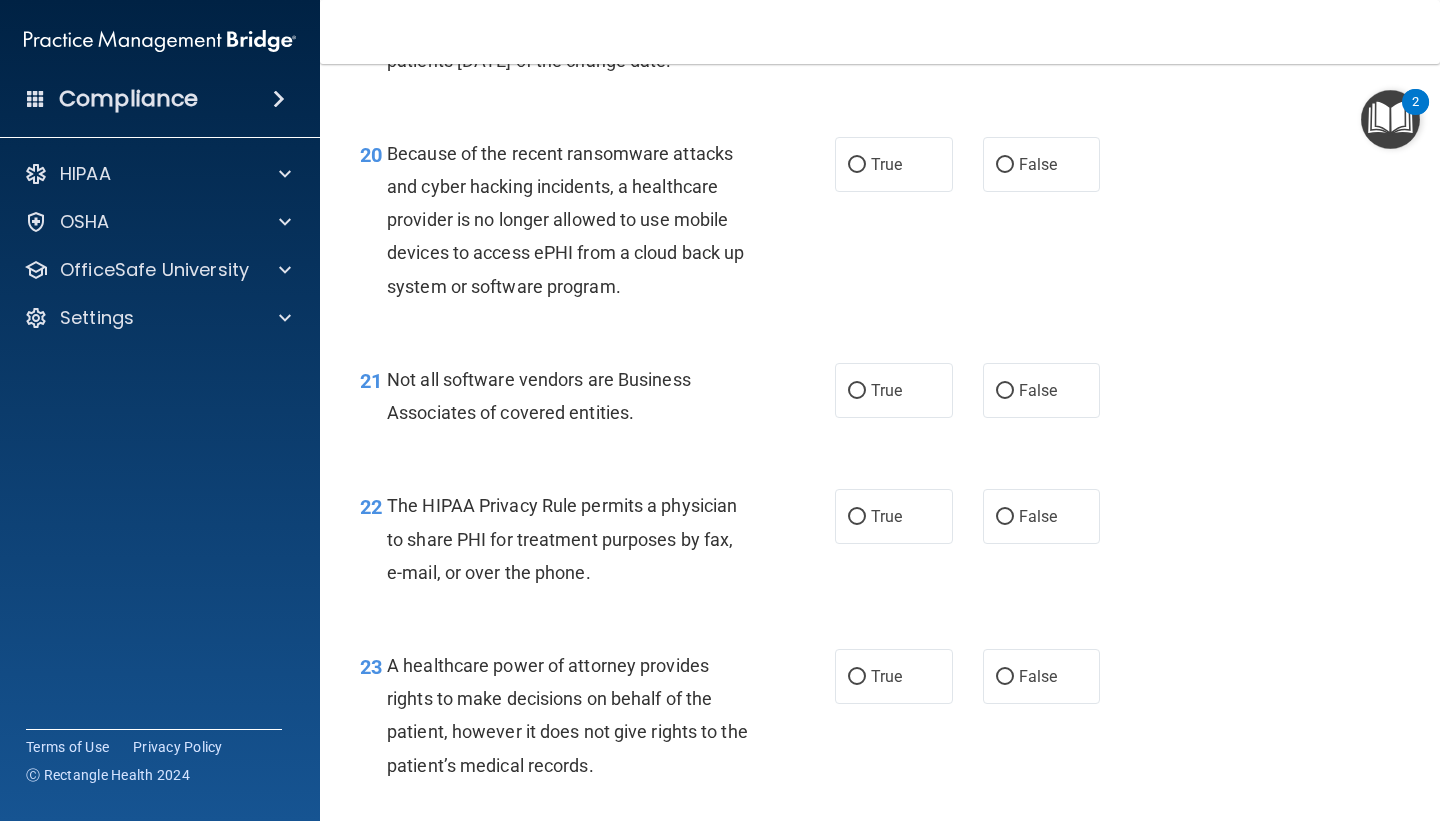 scroll, scrollTop: 3656, scrollLeft: 0, axis: vertical 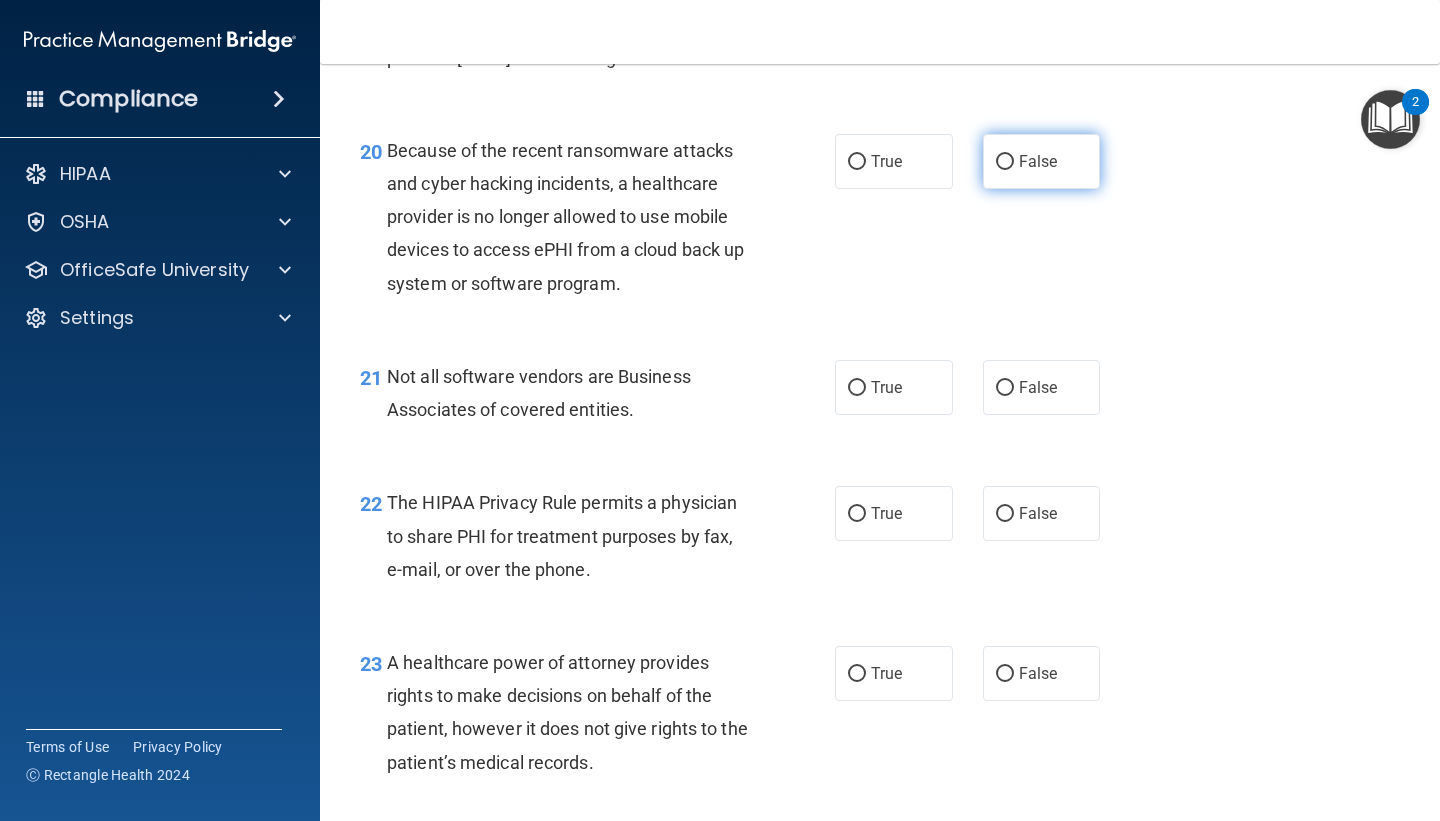 click on "False" at bounding box center [1042, 161] 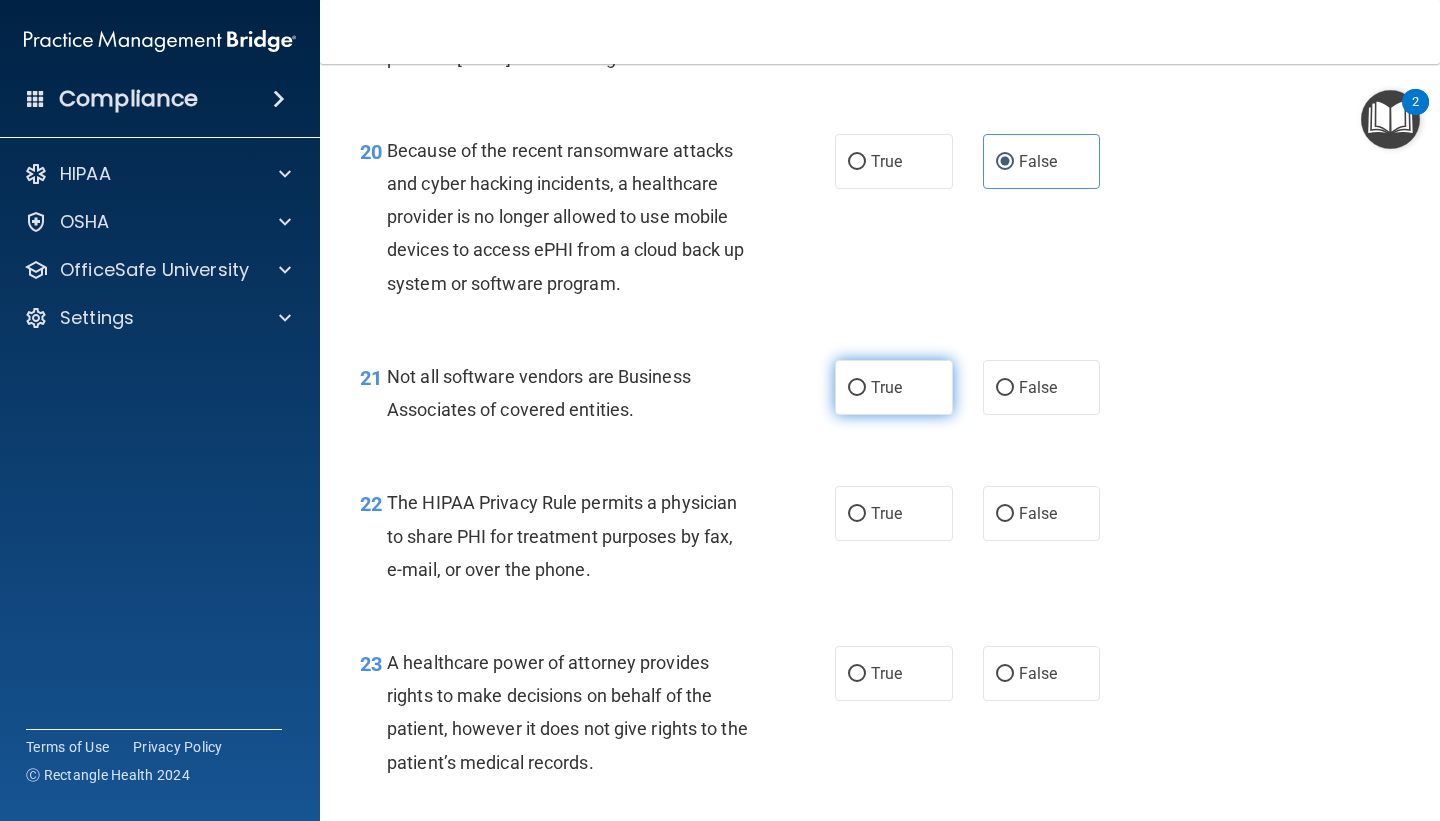 click on "True" at bounding box center [894, 387] 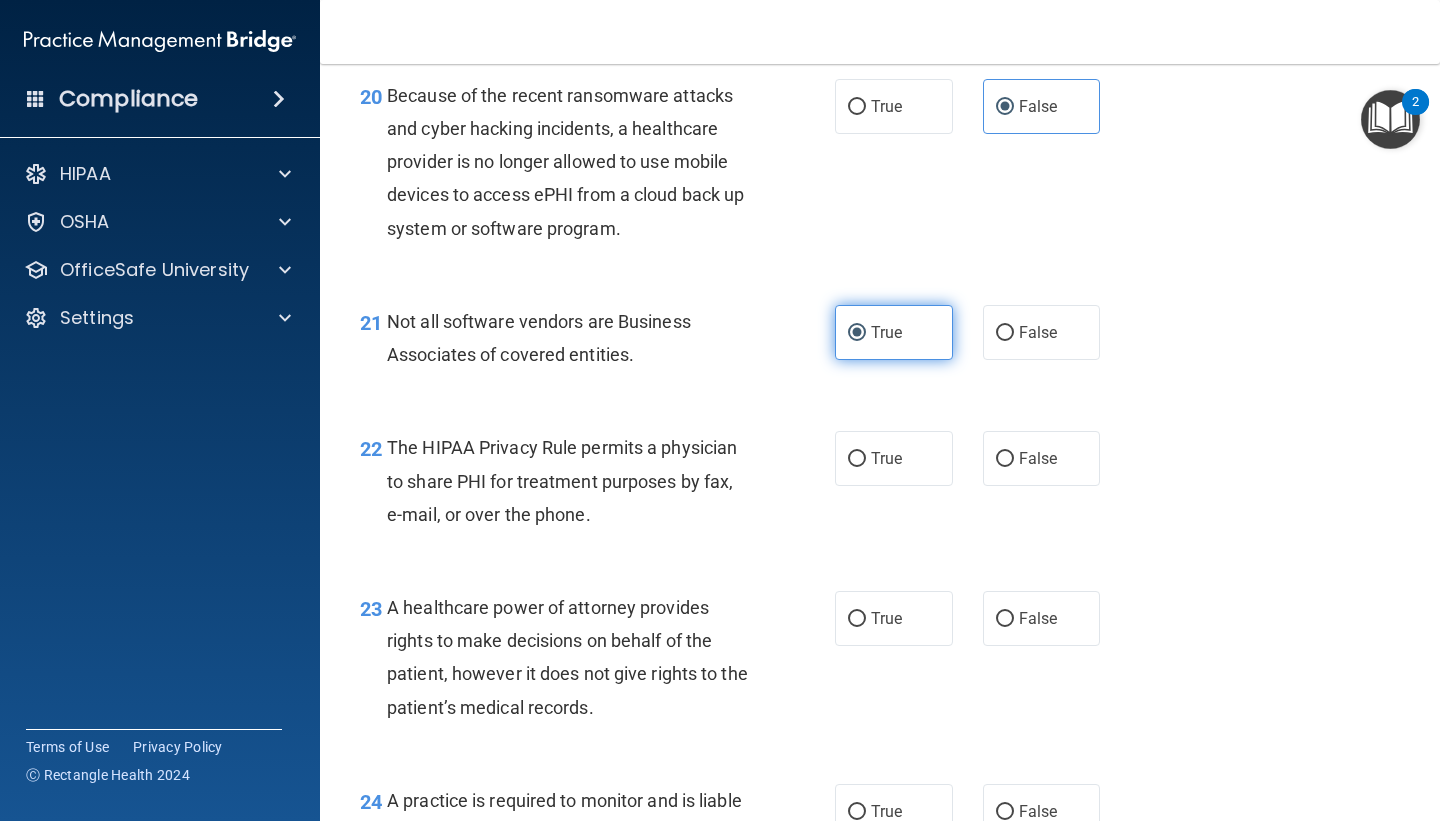 scroll, scrollTop: 3743, scrollLeft: 0, axis: vertical 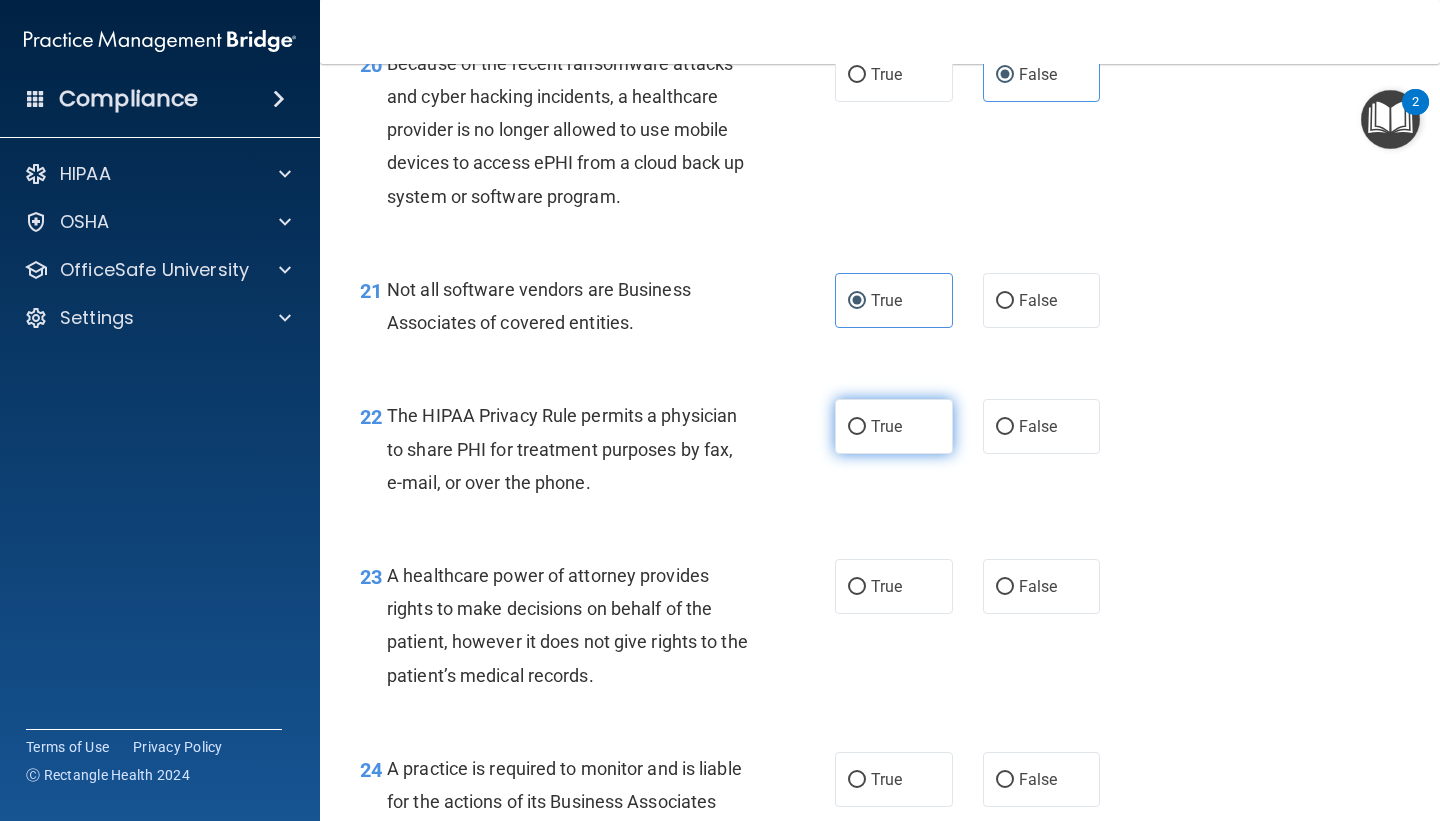 click on "True" at bounding box center (894, 426) 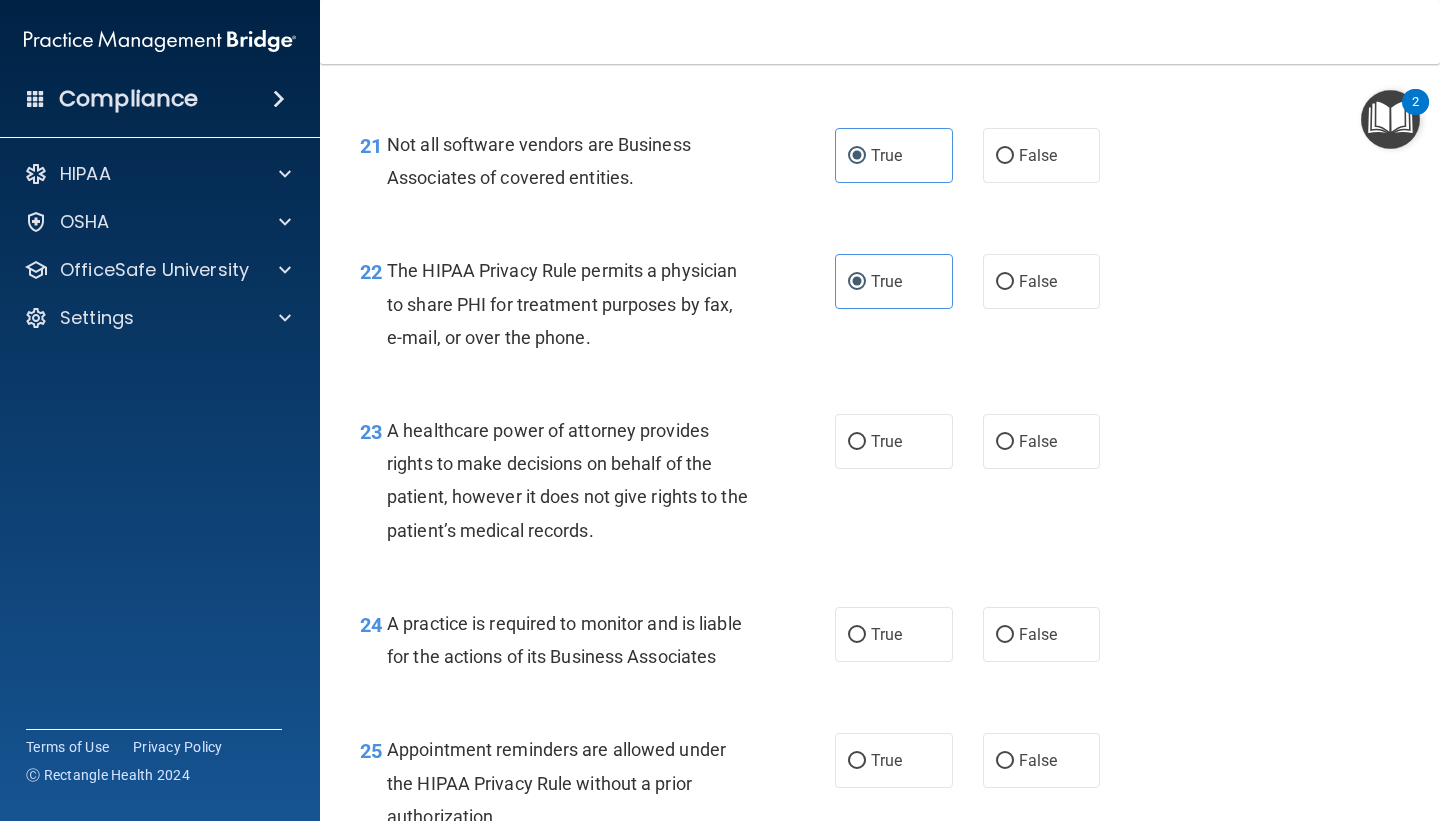 scroll, scrollTop: 3889, scrollLeft: 0, axis: vertical 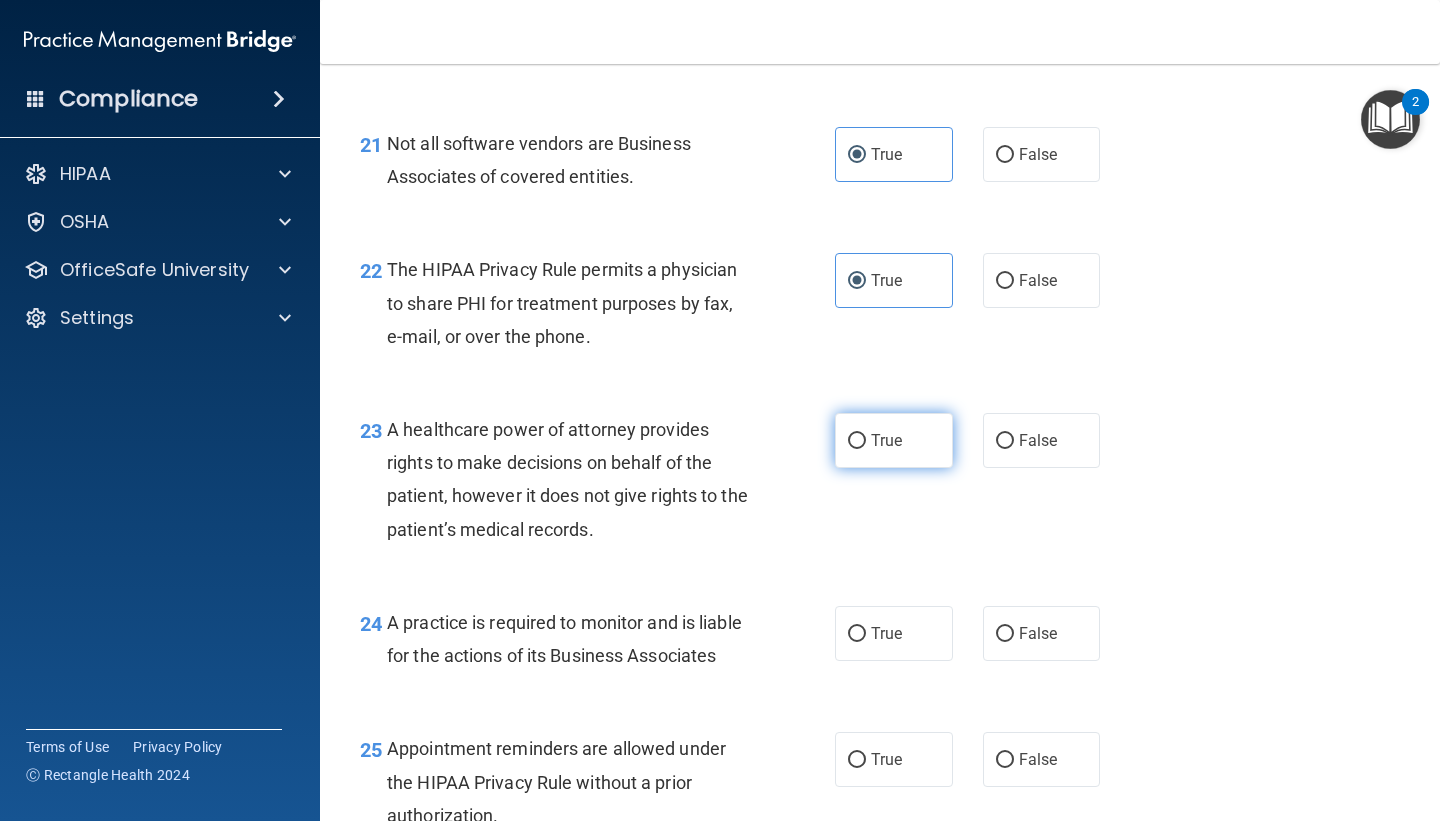 click on "True" at bounding box center [894, 440] 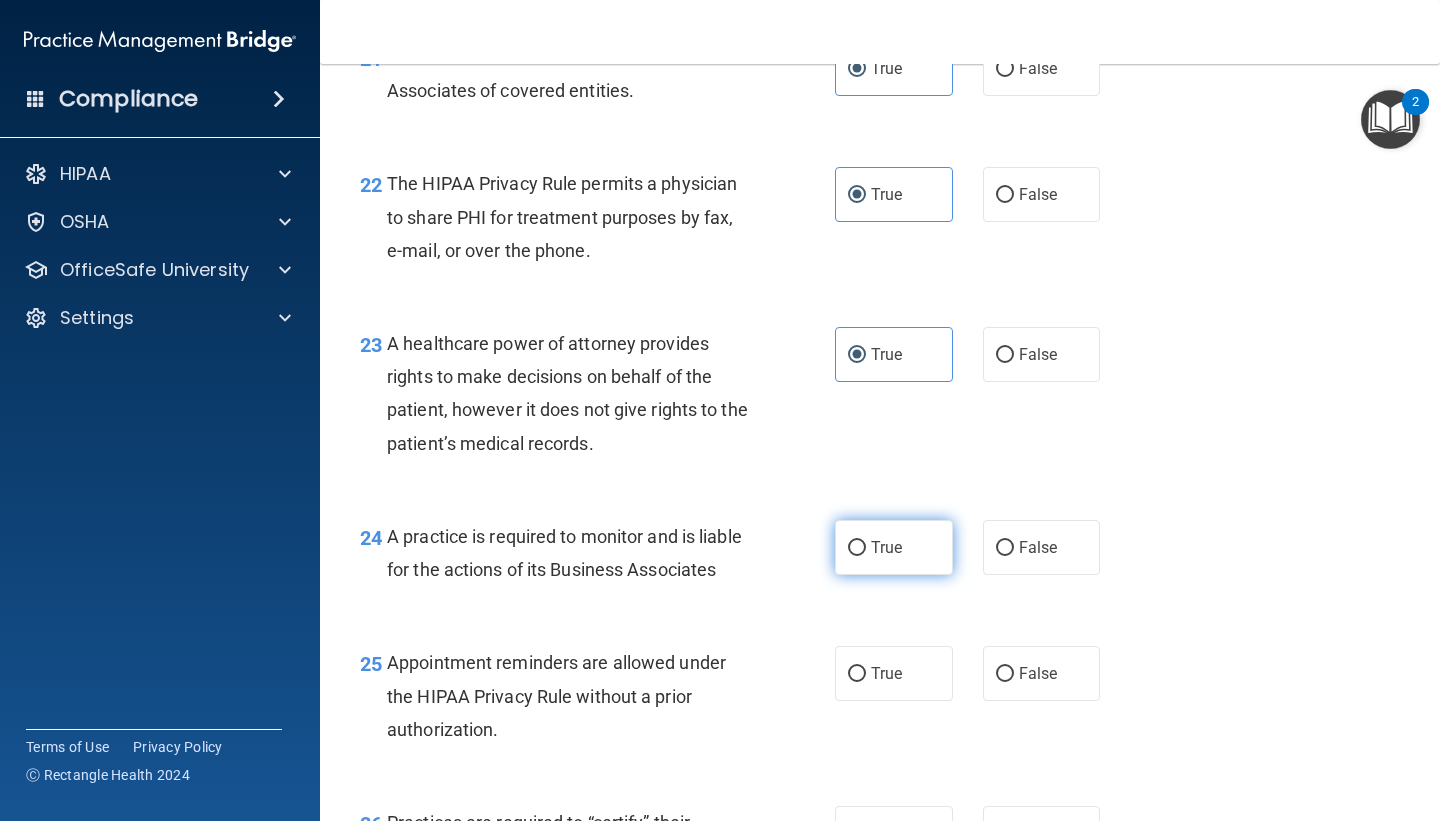 scroll, scrollTop: 3980, scrollLeft: 0, axis: vertical 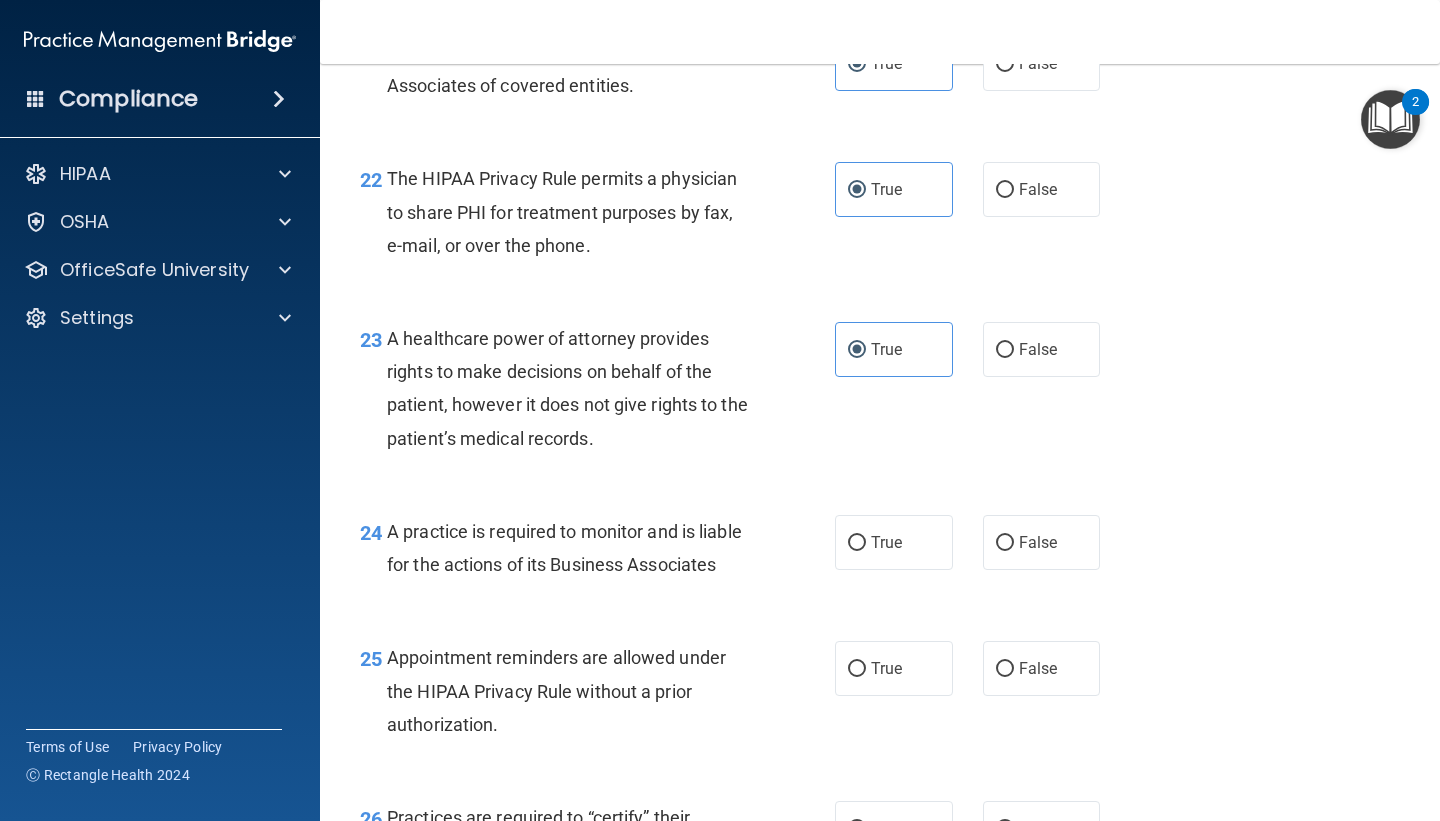click on "24       A practice is required to monitor and is liable for the actions of its Business Associates                 True           False" at bounding box center (880, 553) 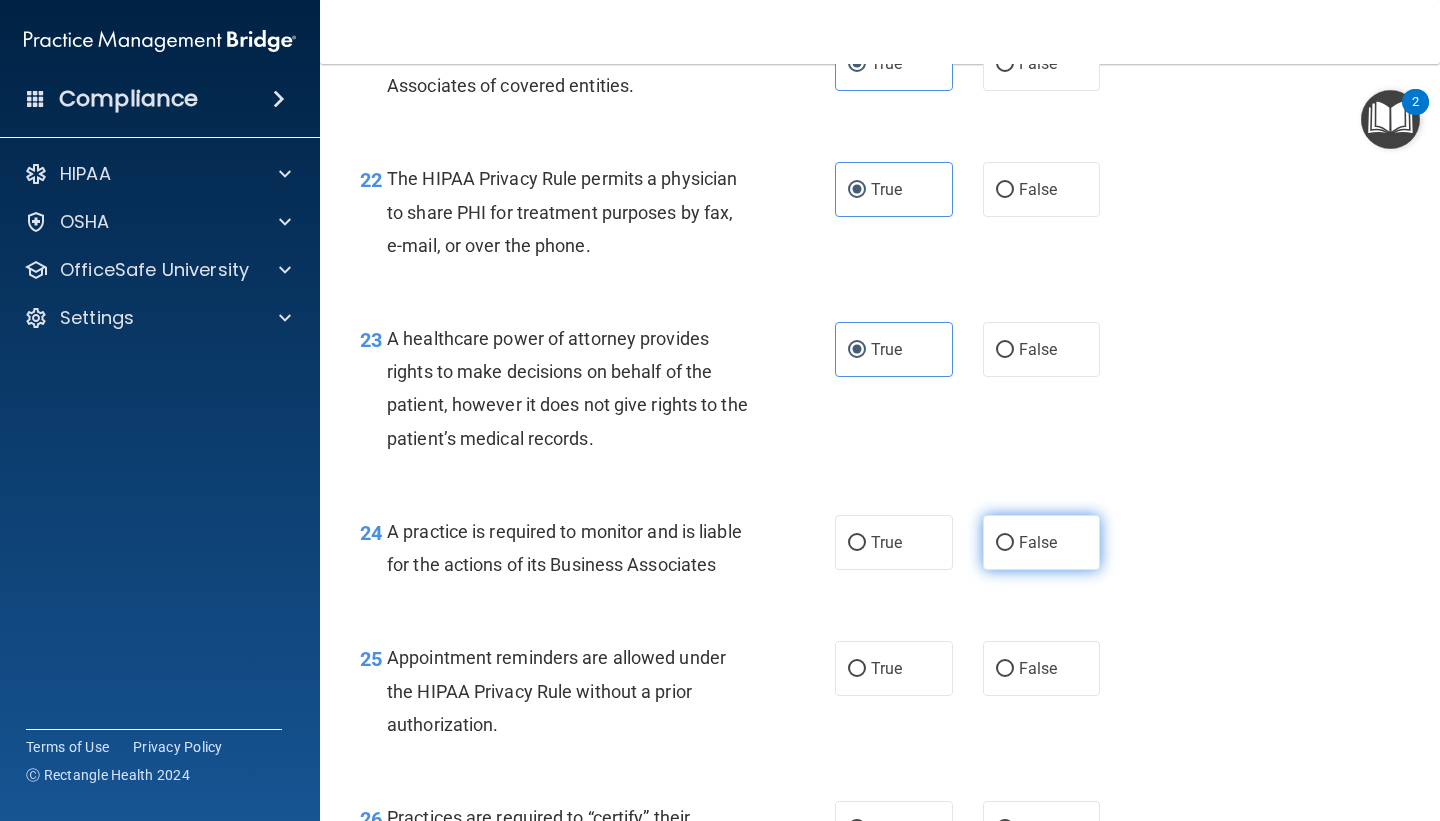 click on "False" at bounding box center (1042, 542) 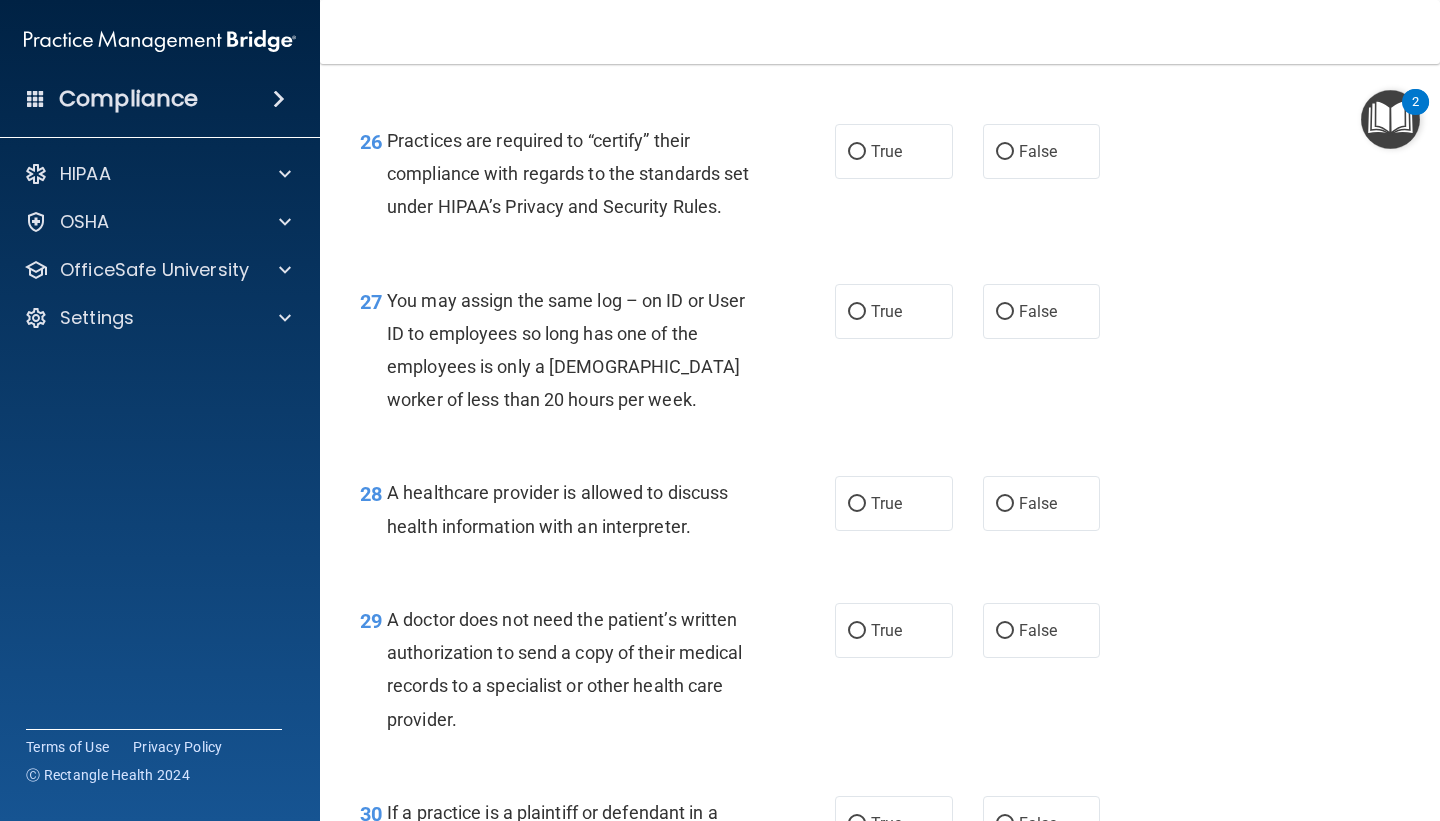 scroll, scrollTop: 4659, scrollLeft: 0, axis: vertical 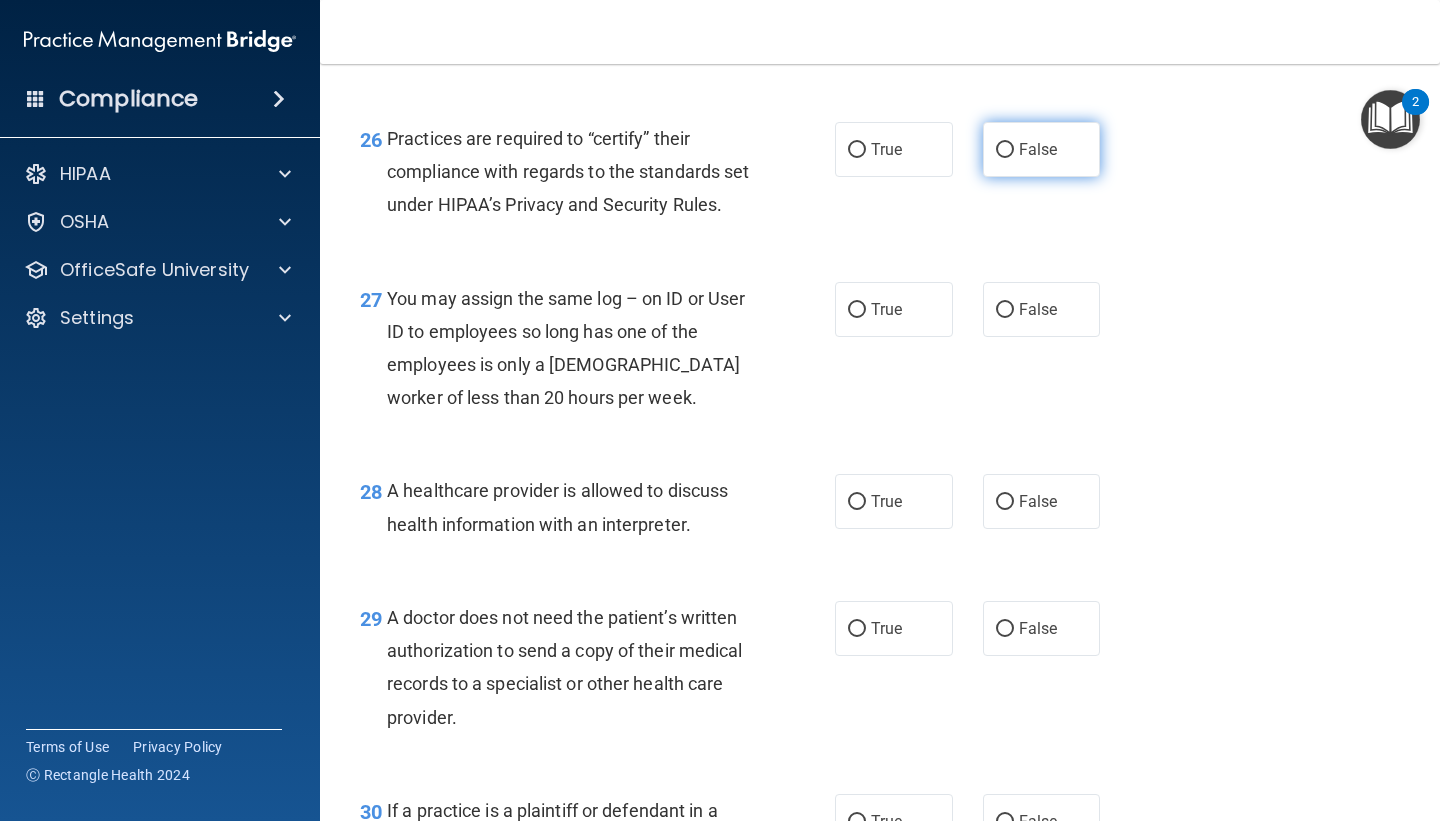 click on "False" at bounding box center (1038, 149) 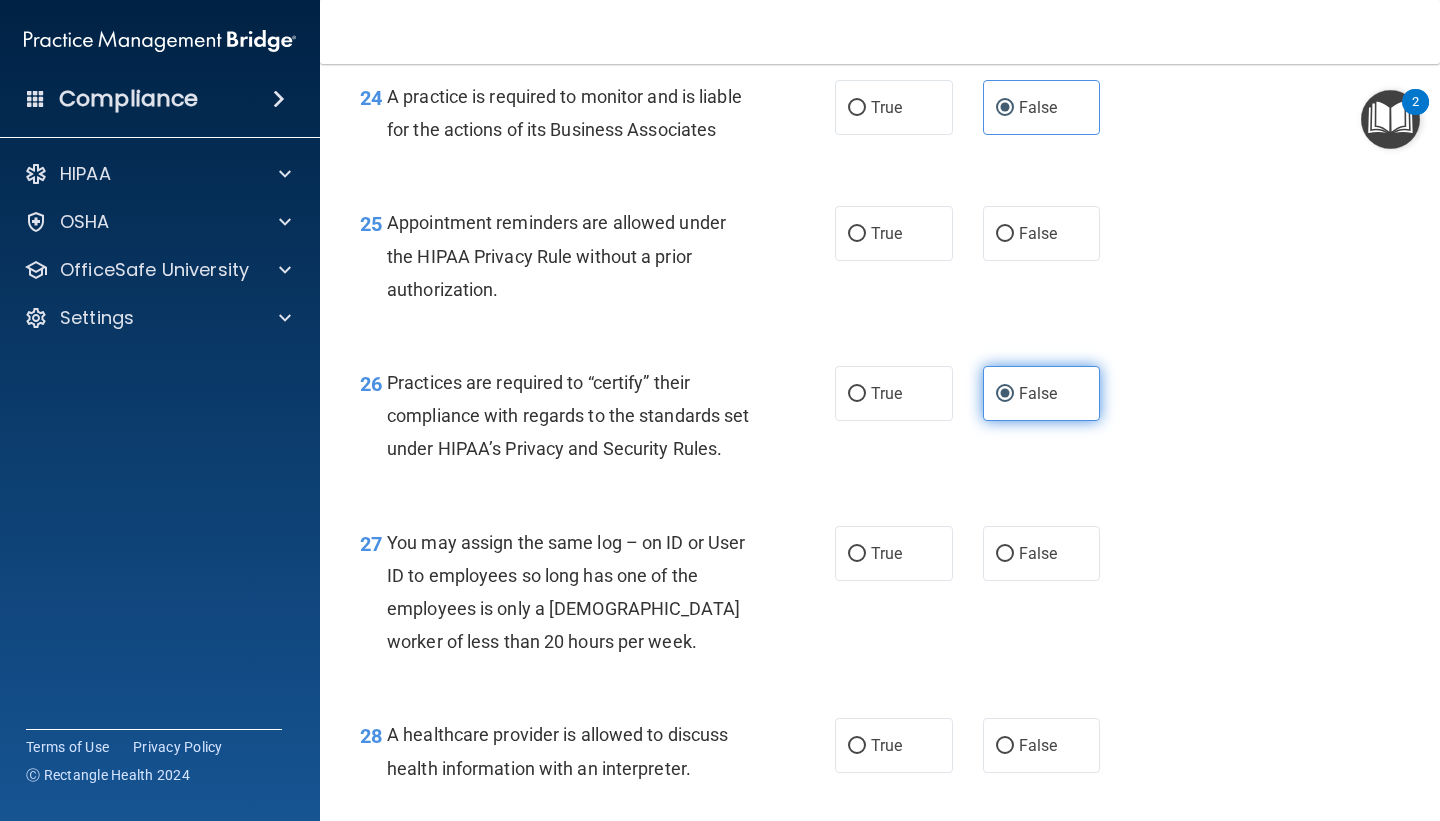 scroll, scrollTop: 4427, scrollLeft: 0, axis: vertical 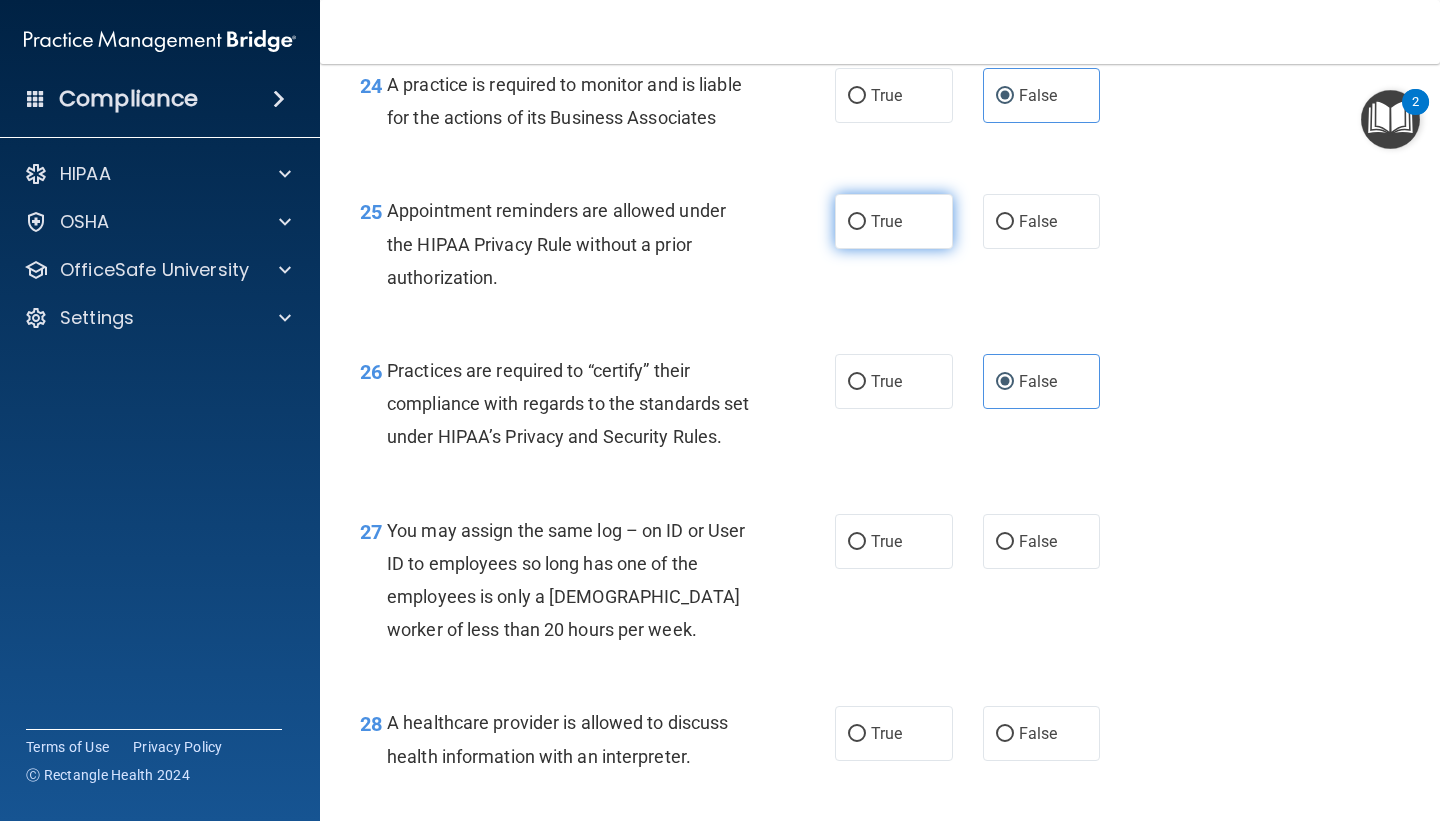 click on "True" at bounding box center (894, 221) 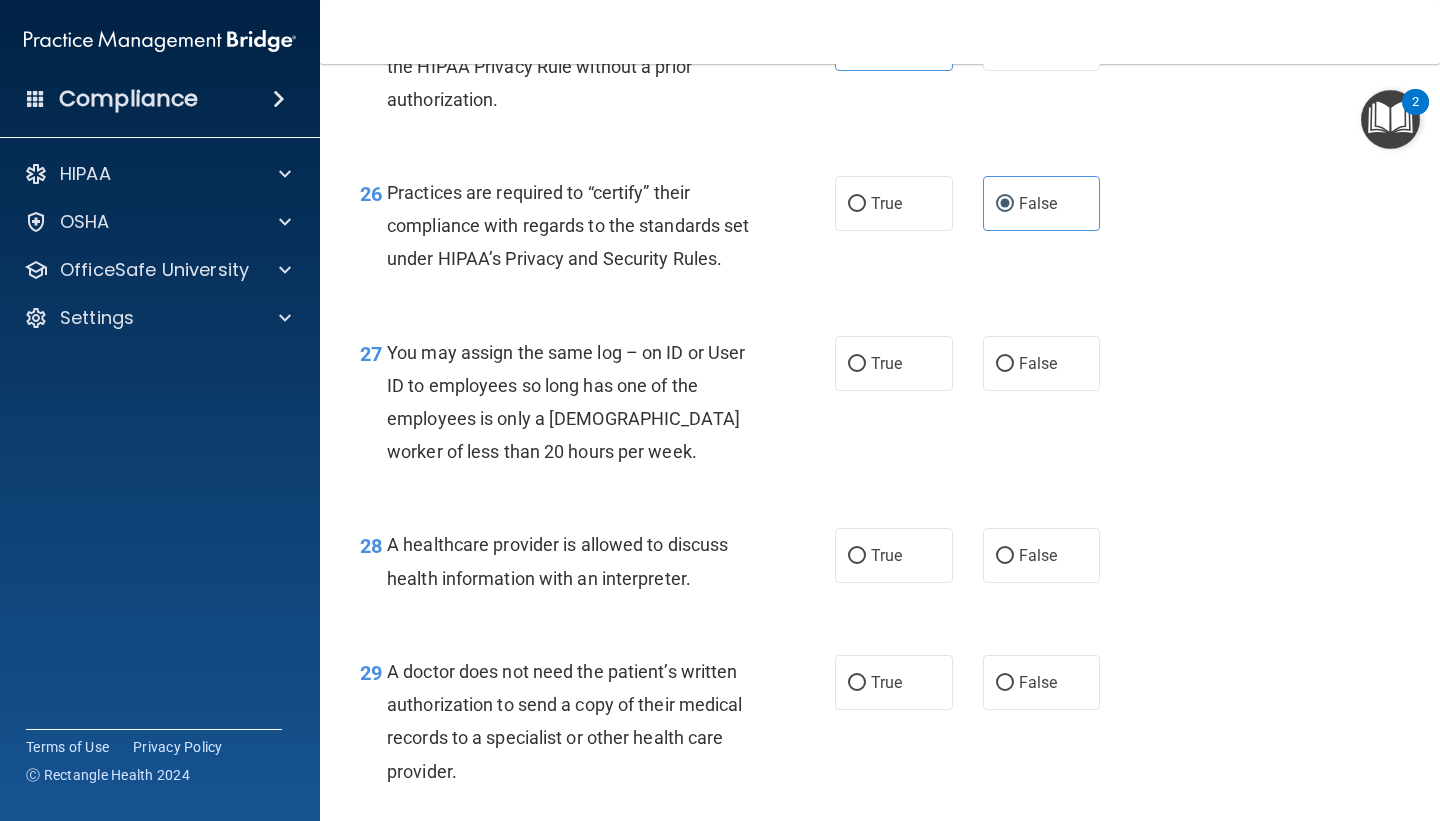 scroll, scrollTop: 4629, scrollLeft: 0, axis: vertical 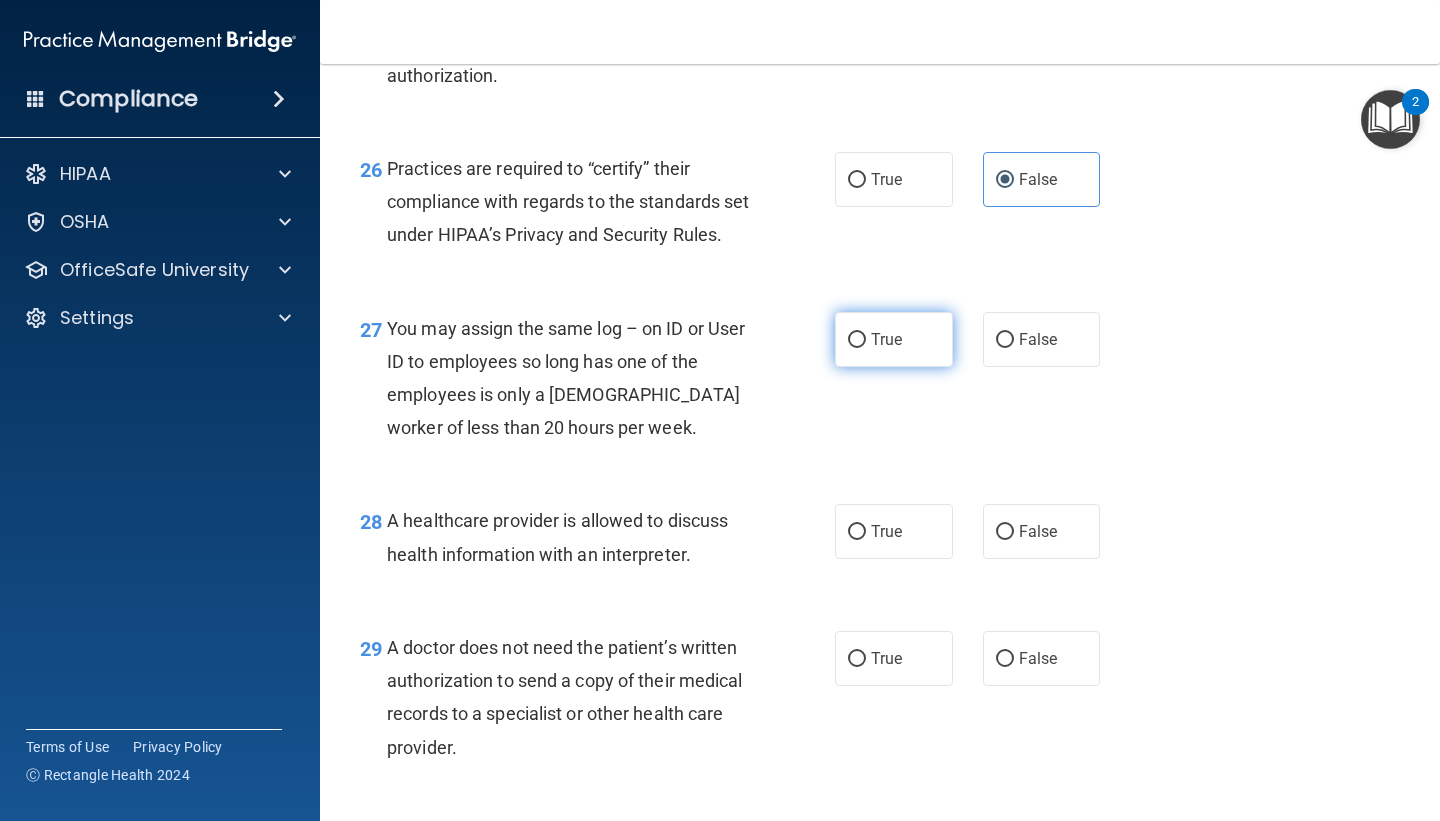 click on "True" at bounding box center [894, 339] 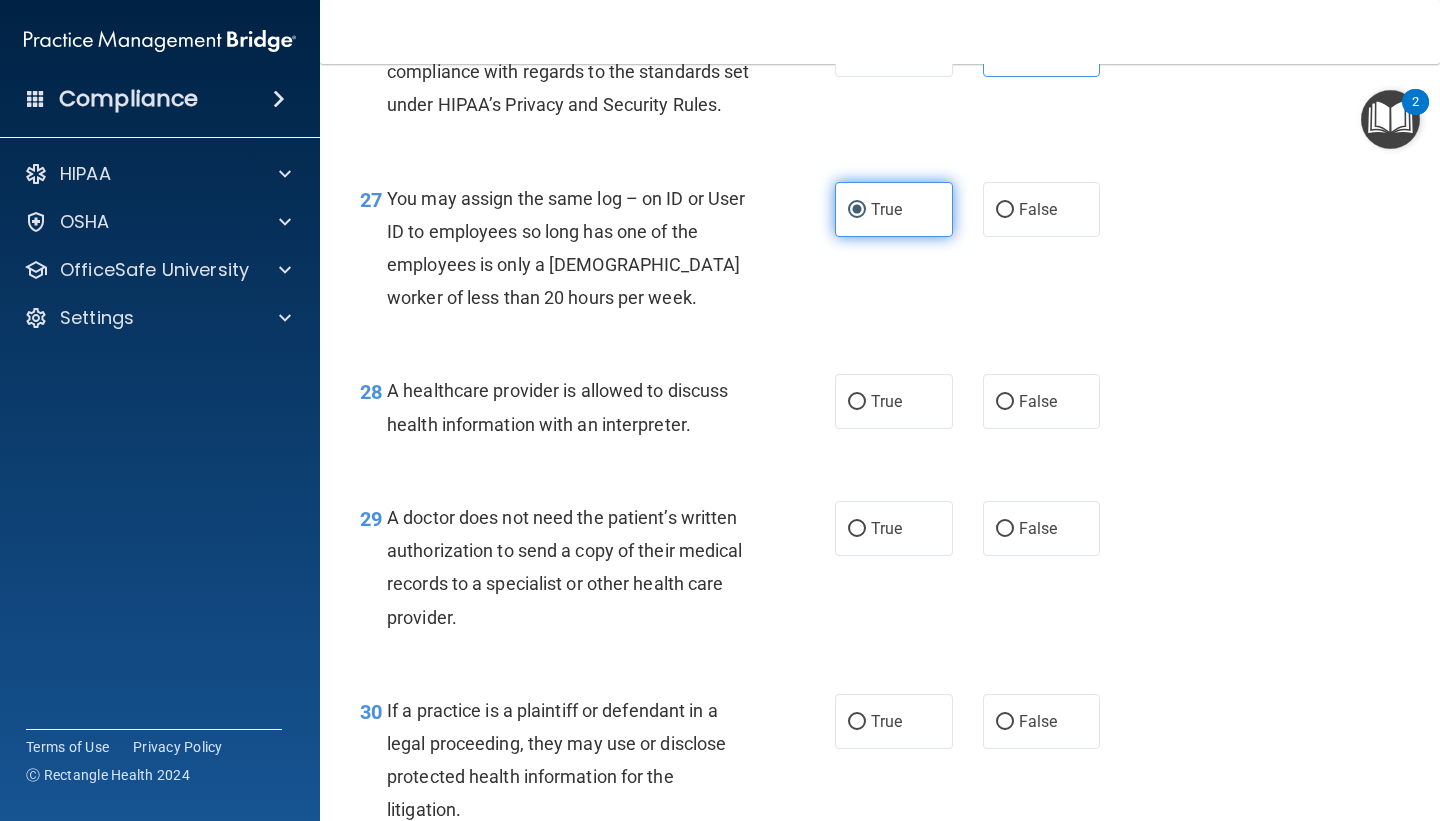 scroll, scrollTop: 4769, scrollLeft: 0, axis: vertical 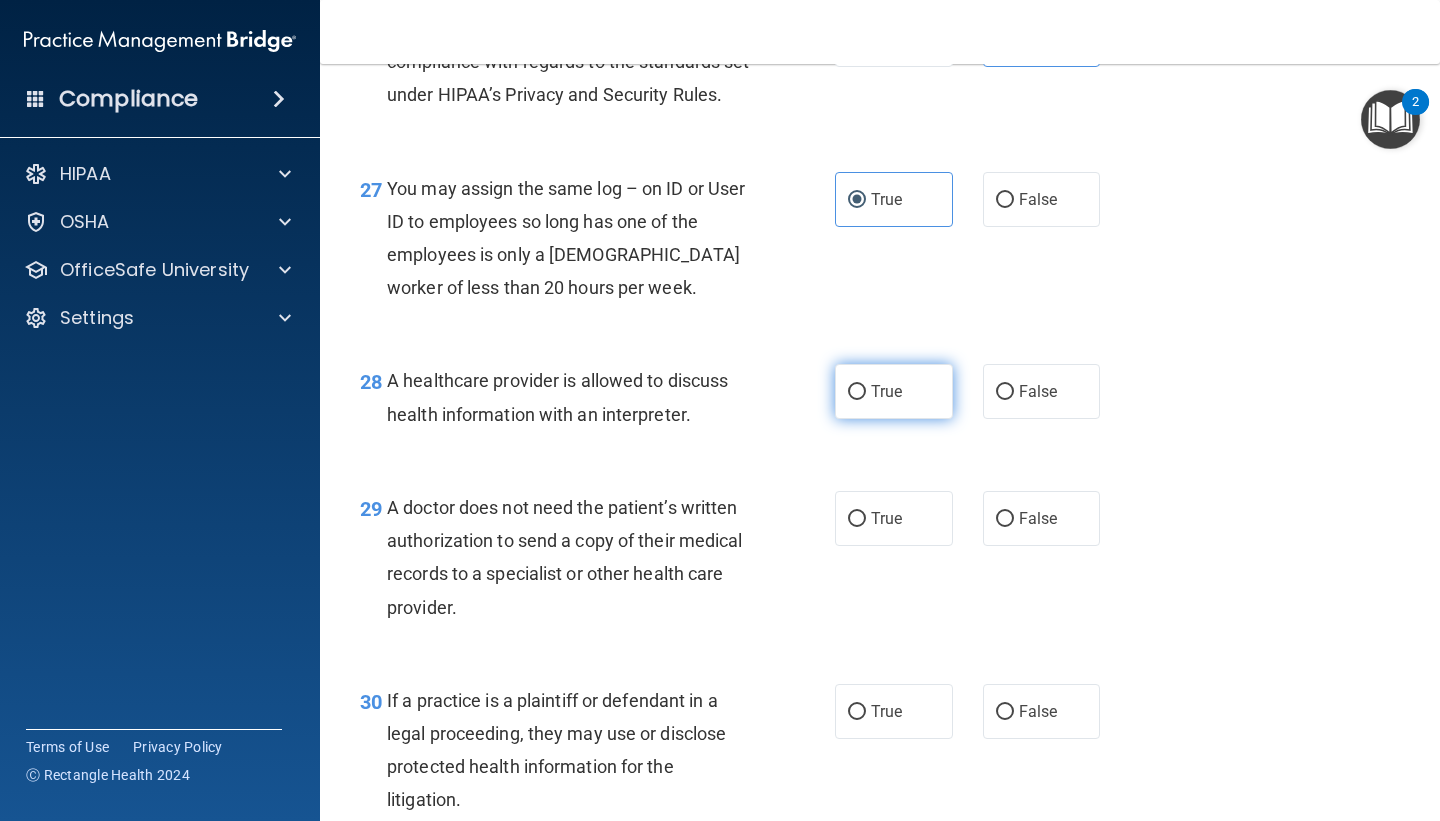 click on "True" at bounding box center (894, 391) 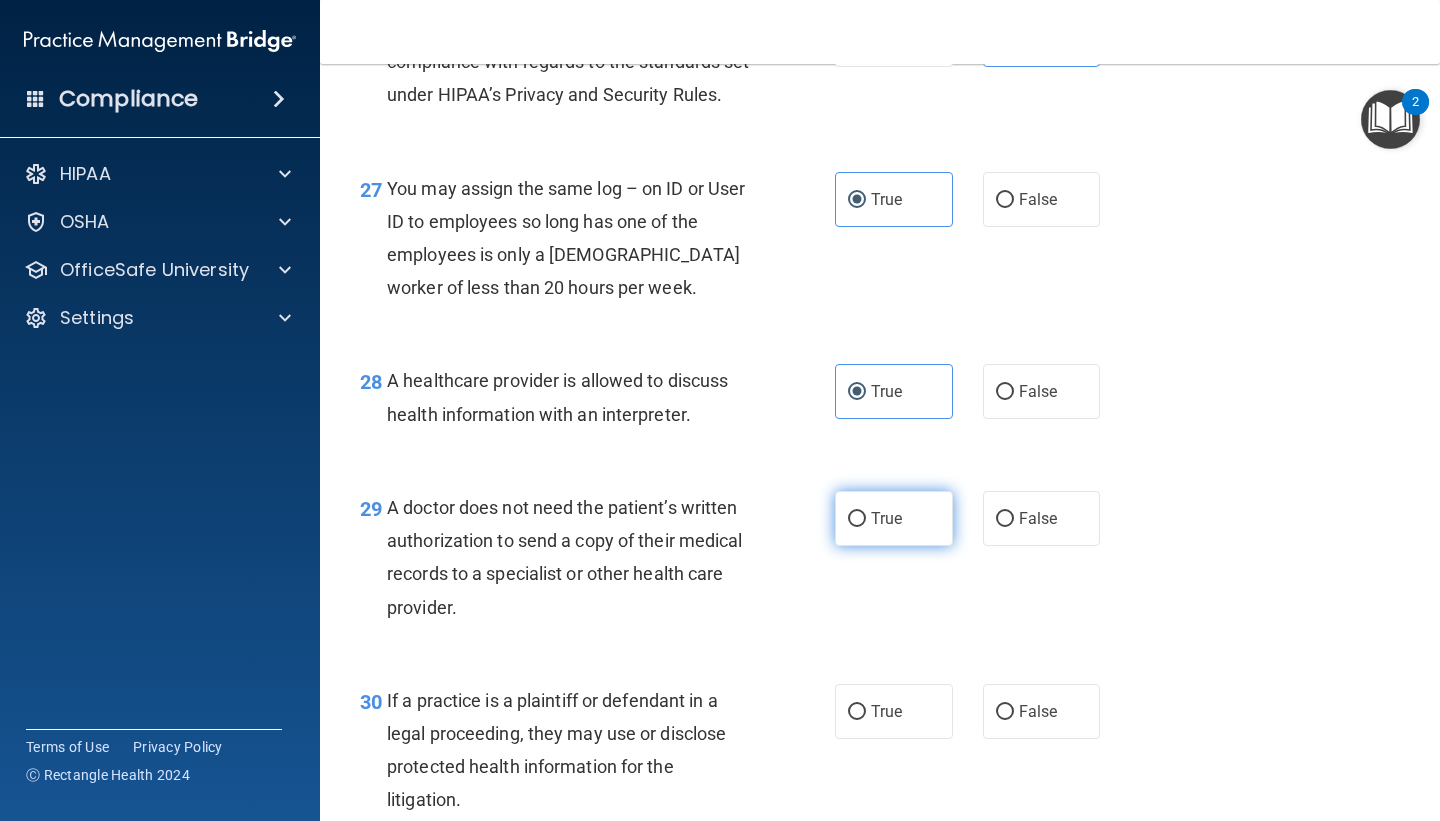 click on "True" at bounding box center [894, 518] 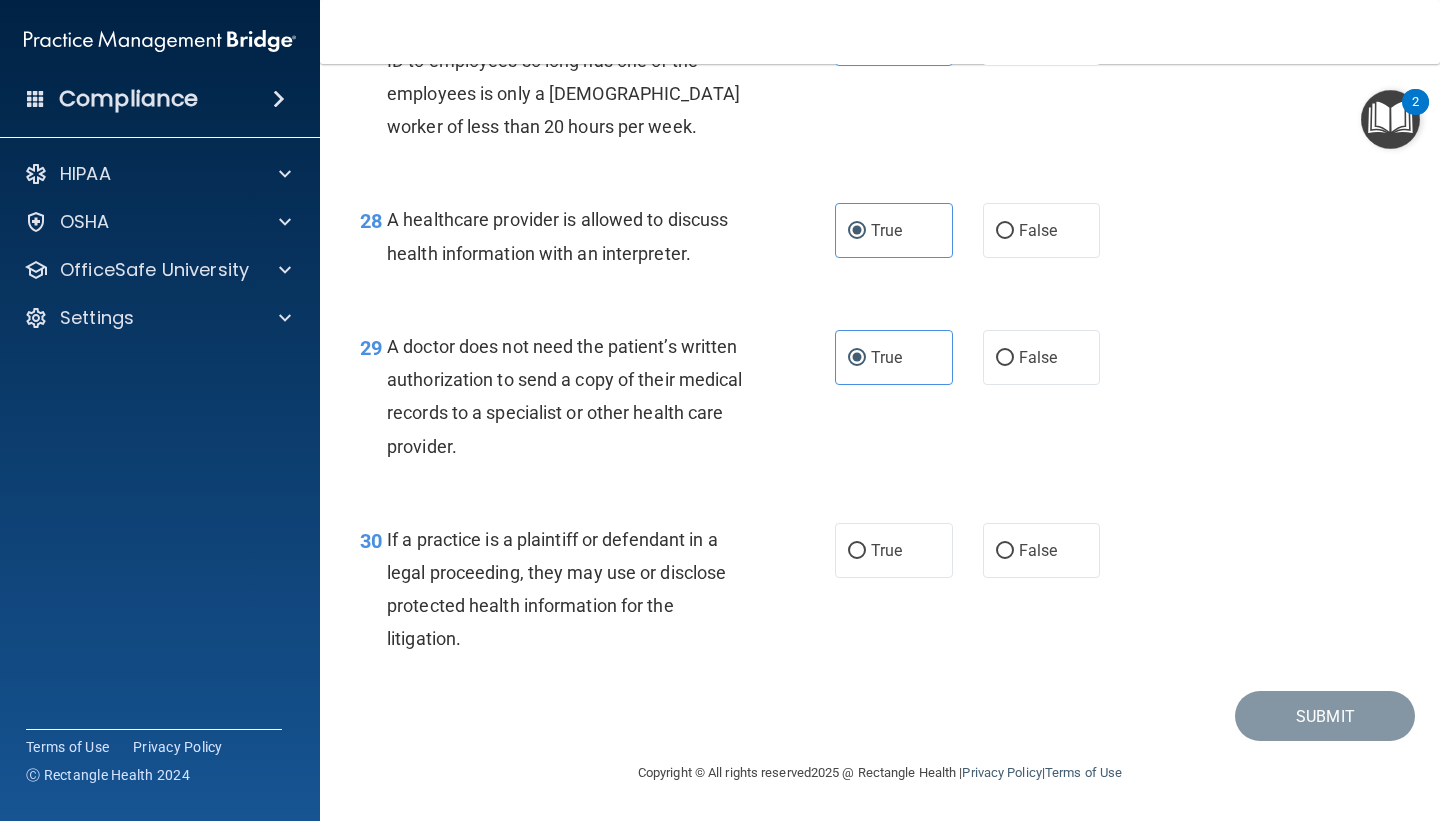 scroll, scrollTop: 4963, scrollLeft: 0, axis: vertical 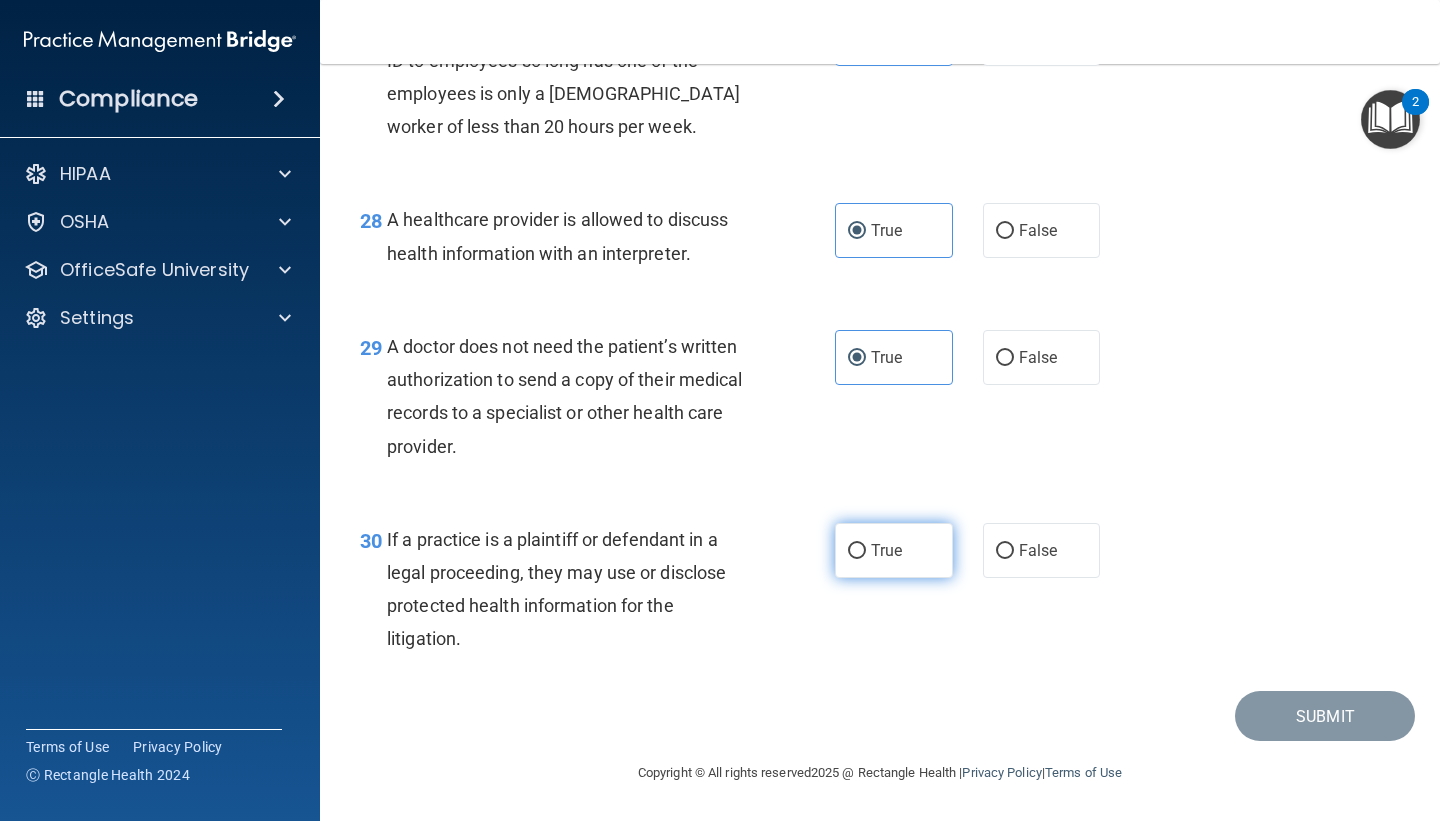 click on "True" at bounding box center [886, 550] 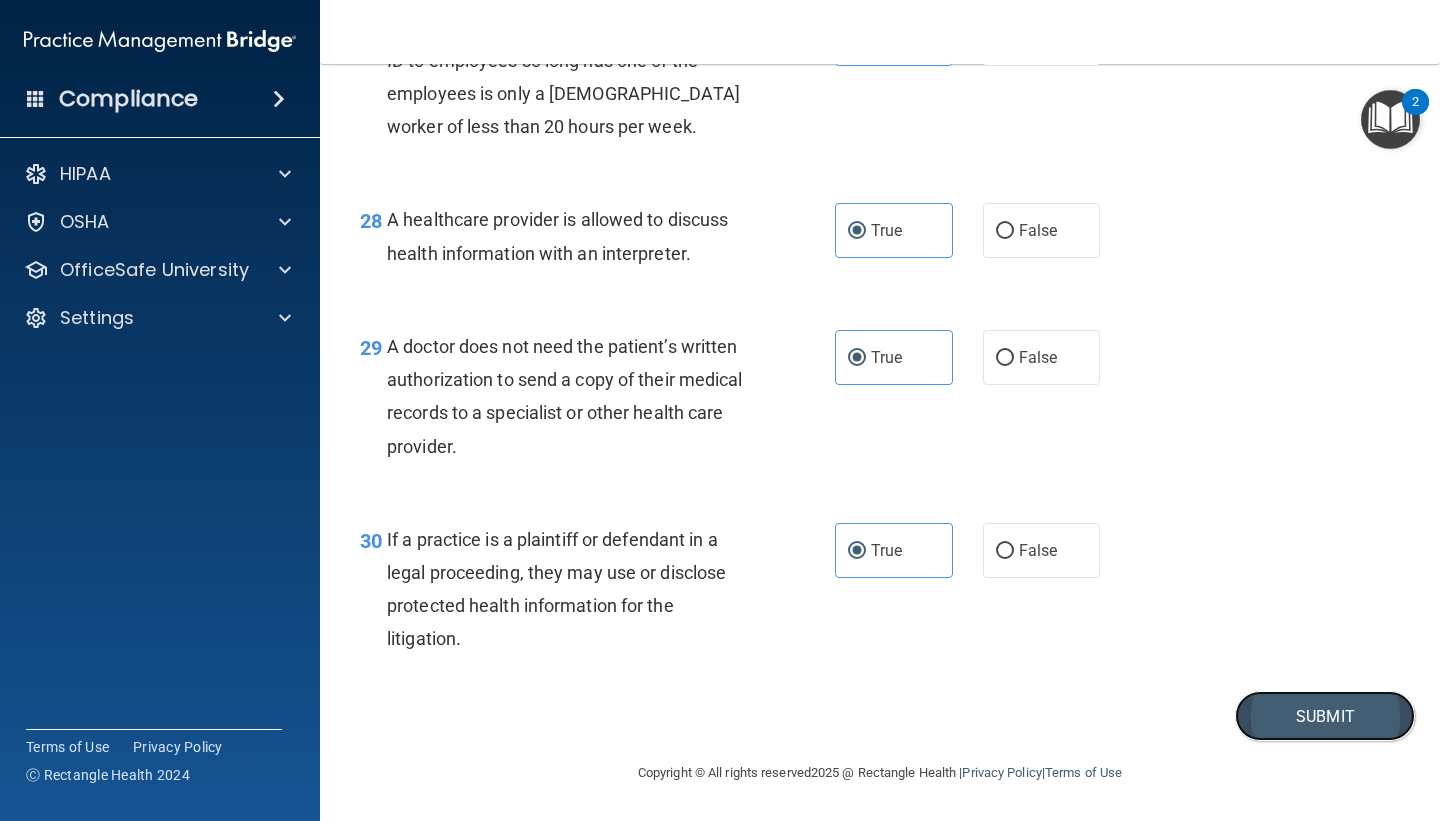 click on "Submit" at bounding box center [1325, 716] 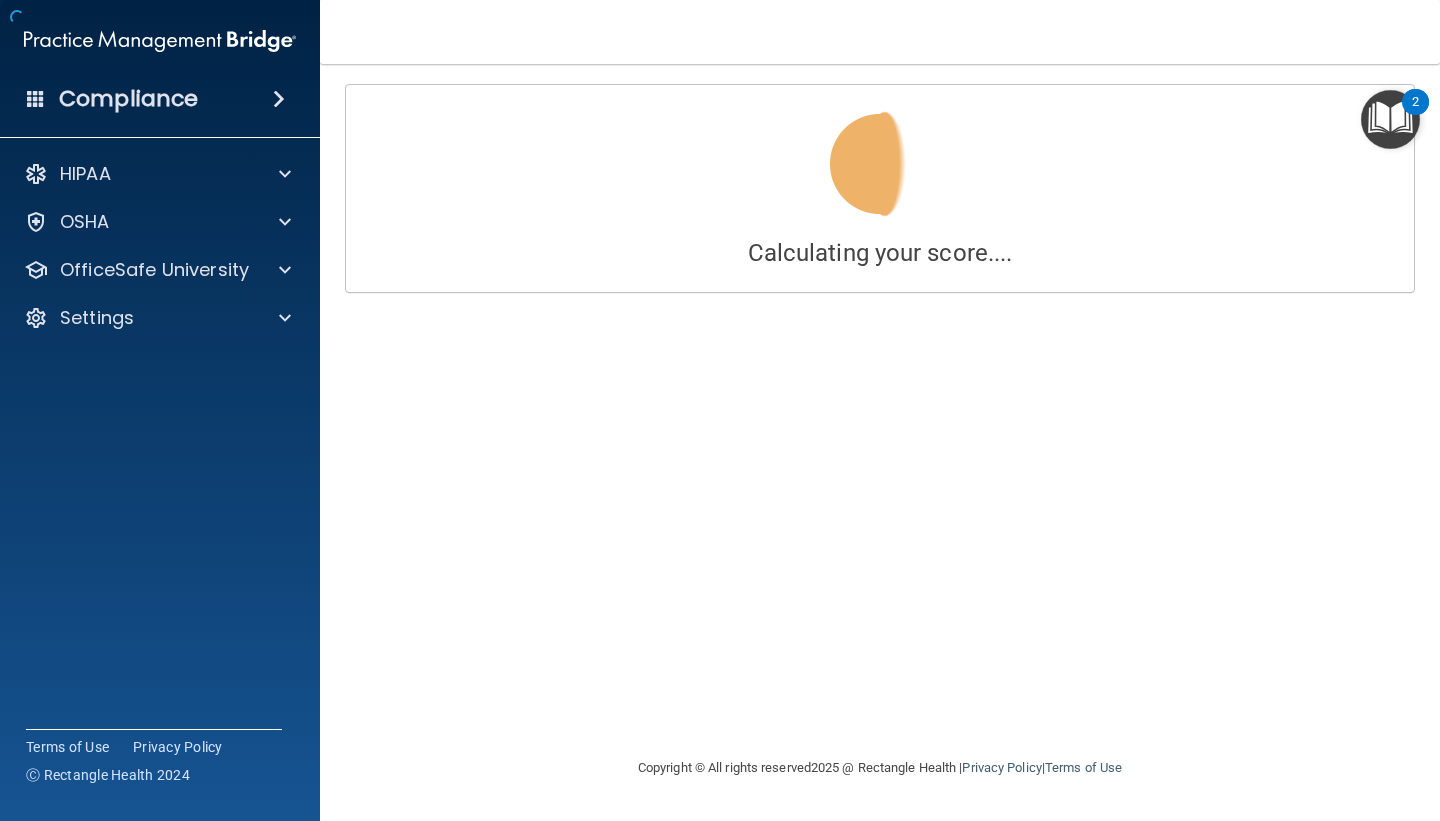 scroll, scrollTop: 0, scrollLeft: 0, axis: both 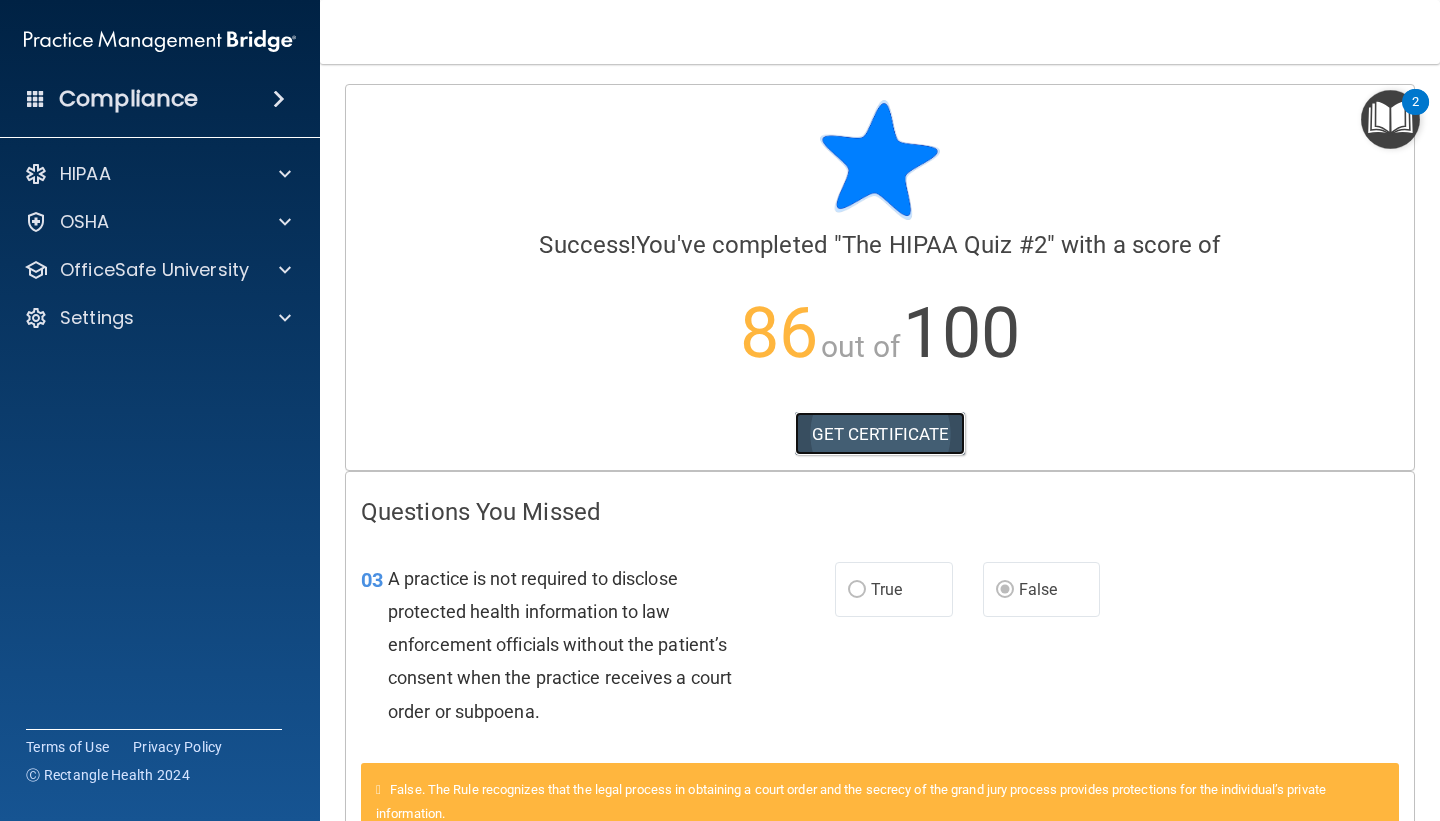 click on "GET CERTIFICATE" at bounding box center [880, 434] 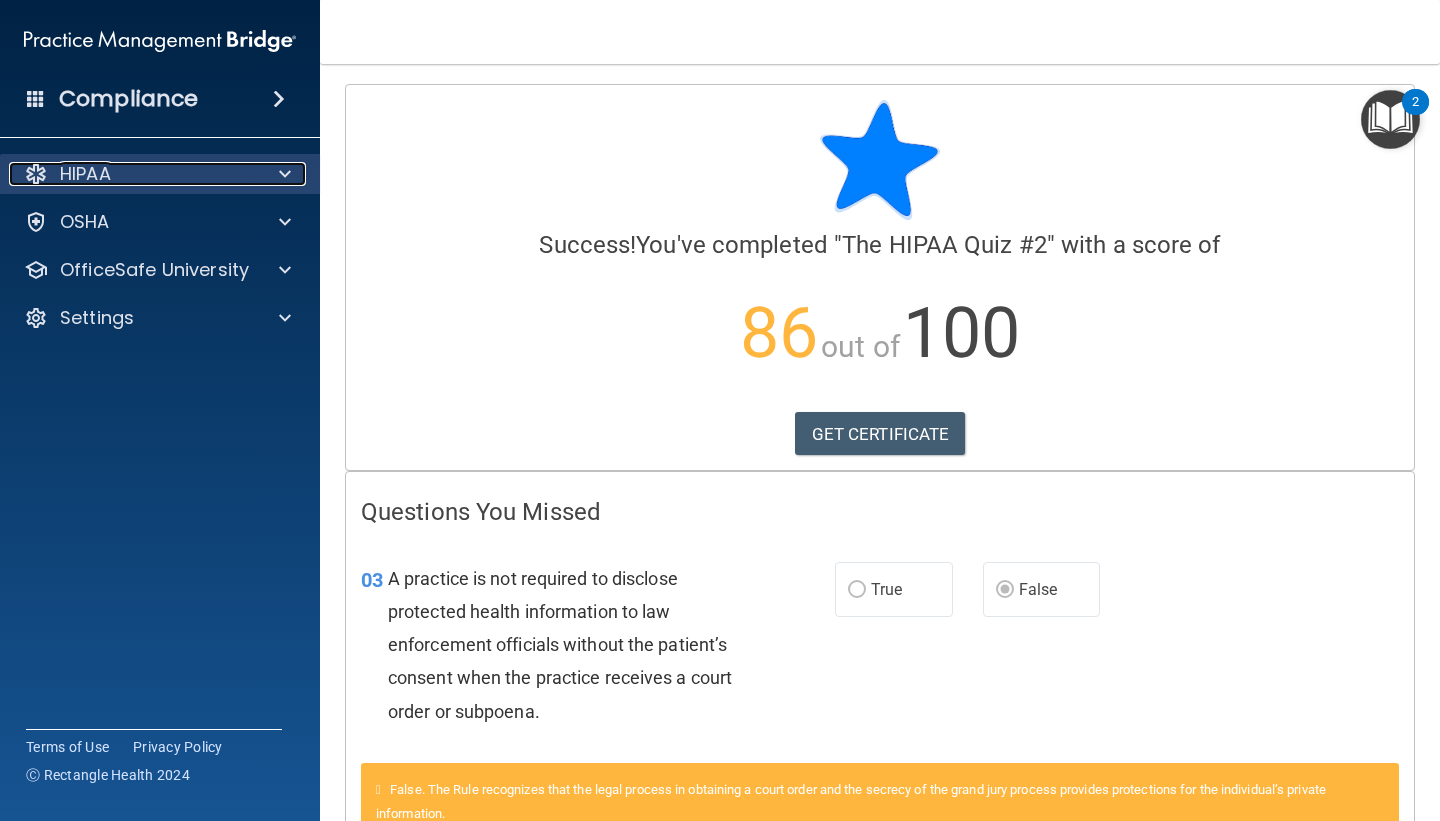 click on "HIPAA" at bounding box center (133, 174) 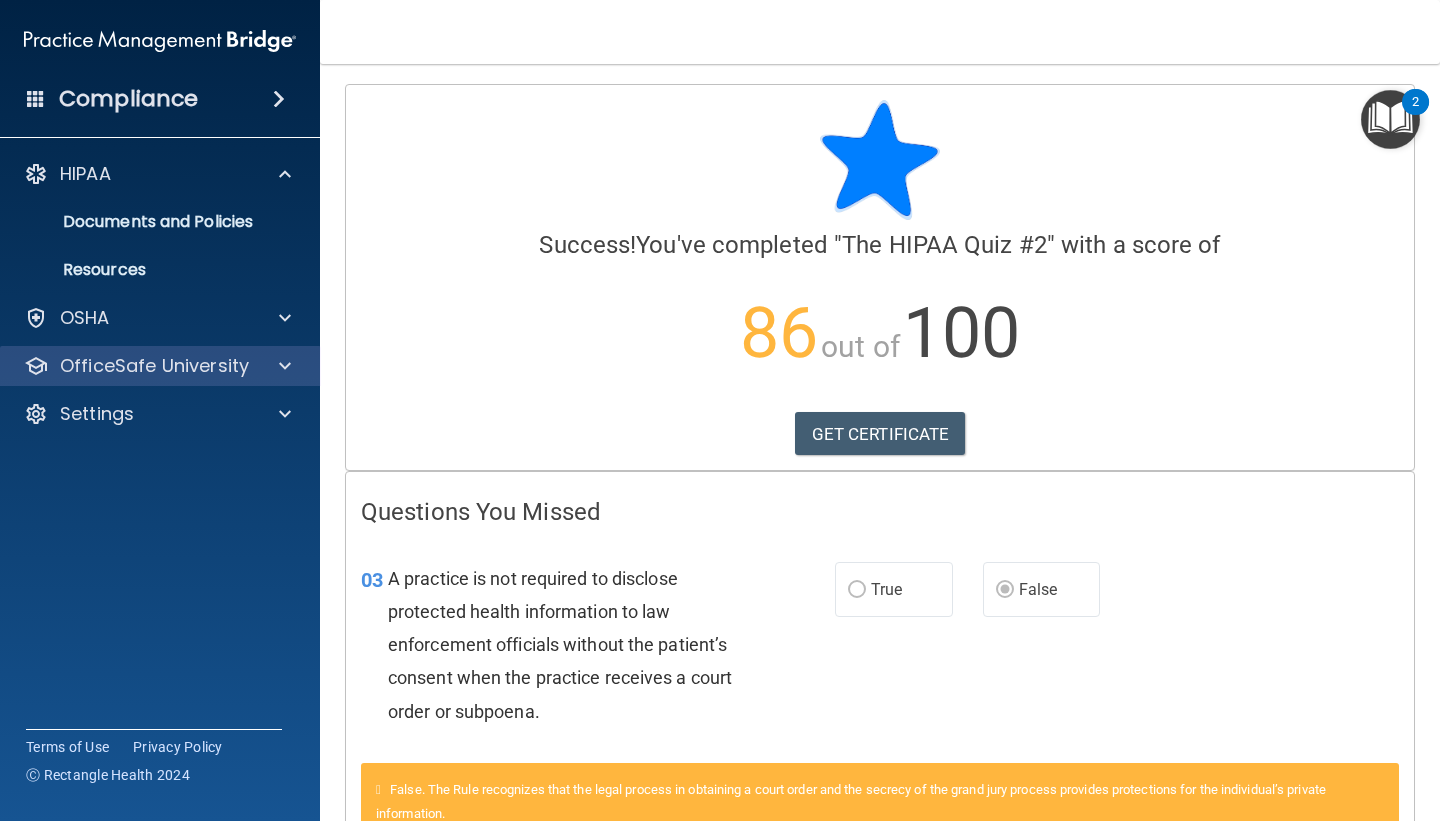 click on "OfficeSafe University" at bounding box center [160, 366] 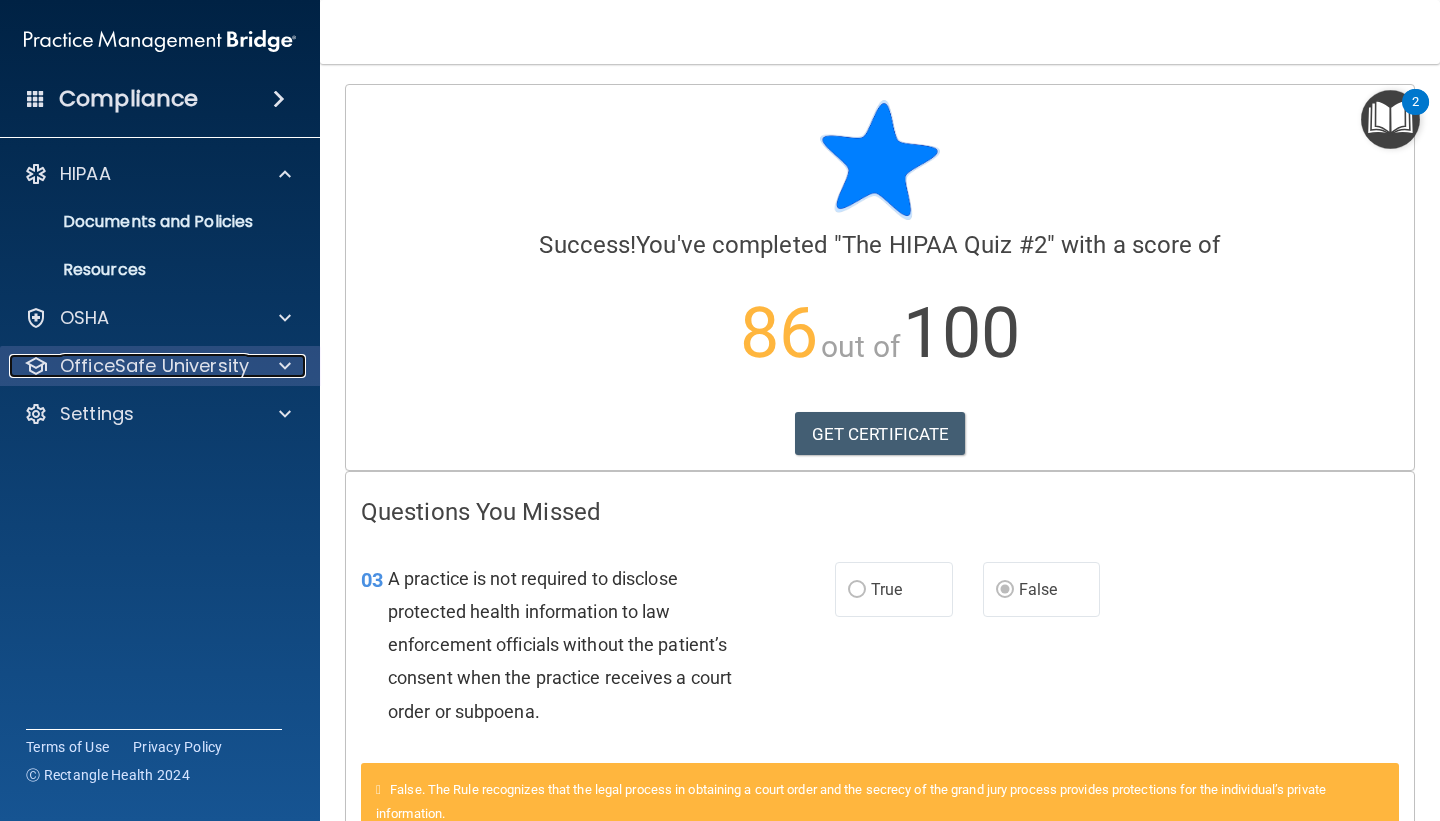 click at bounding box center [285, 366] 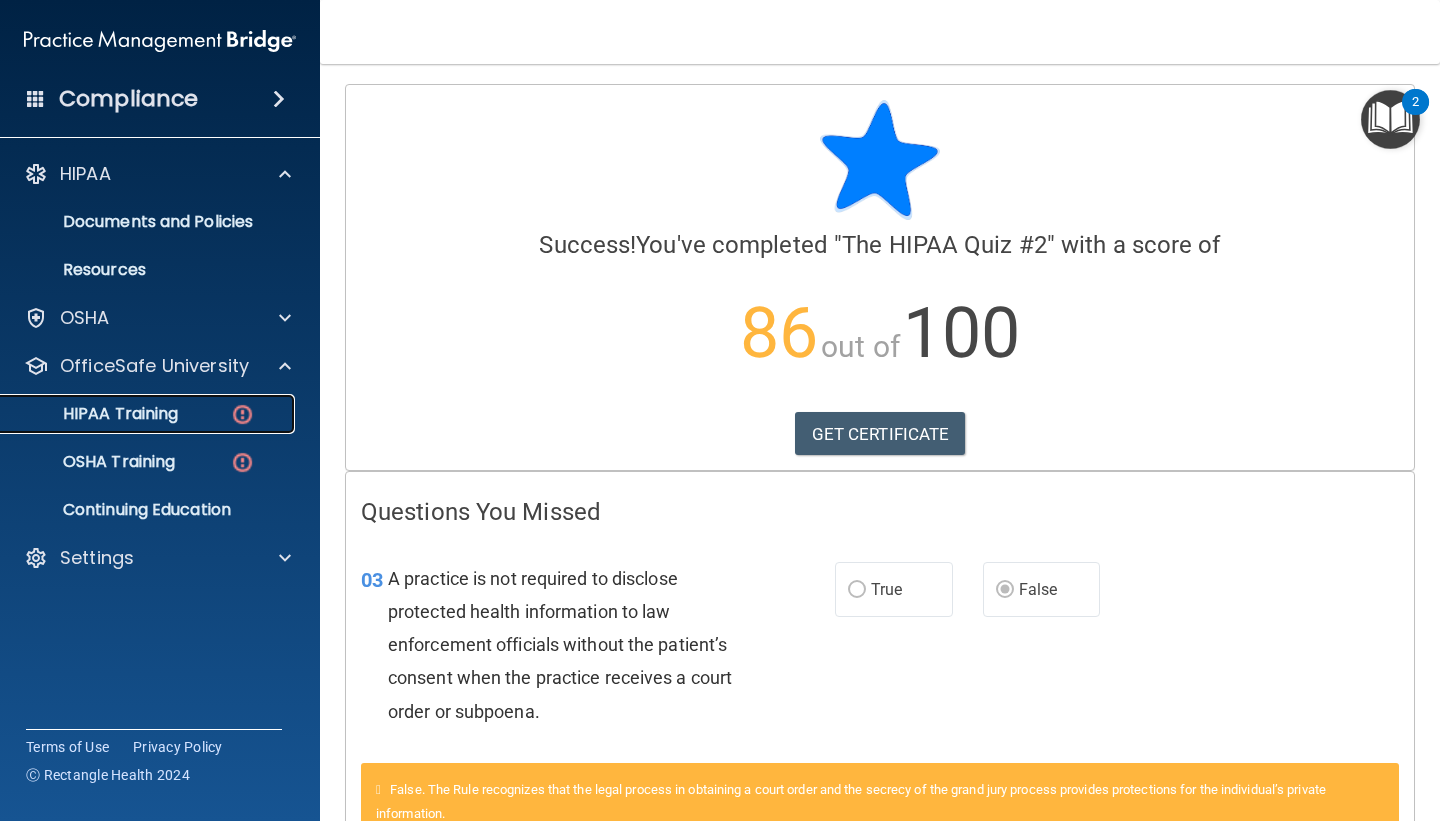 click on "HIPAA Training" at bounding box center [149, 414] 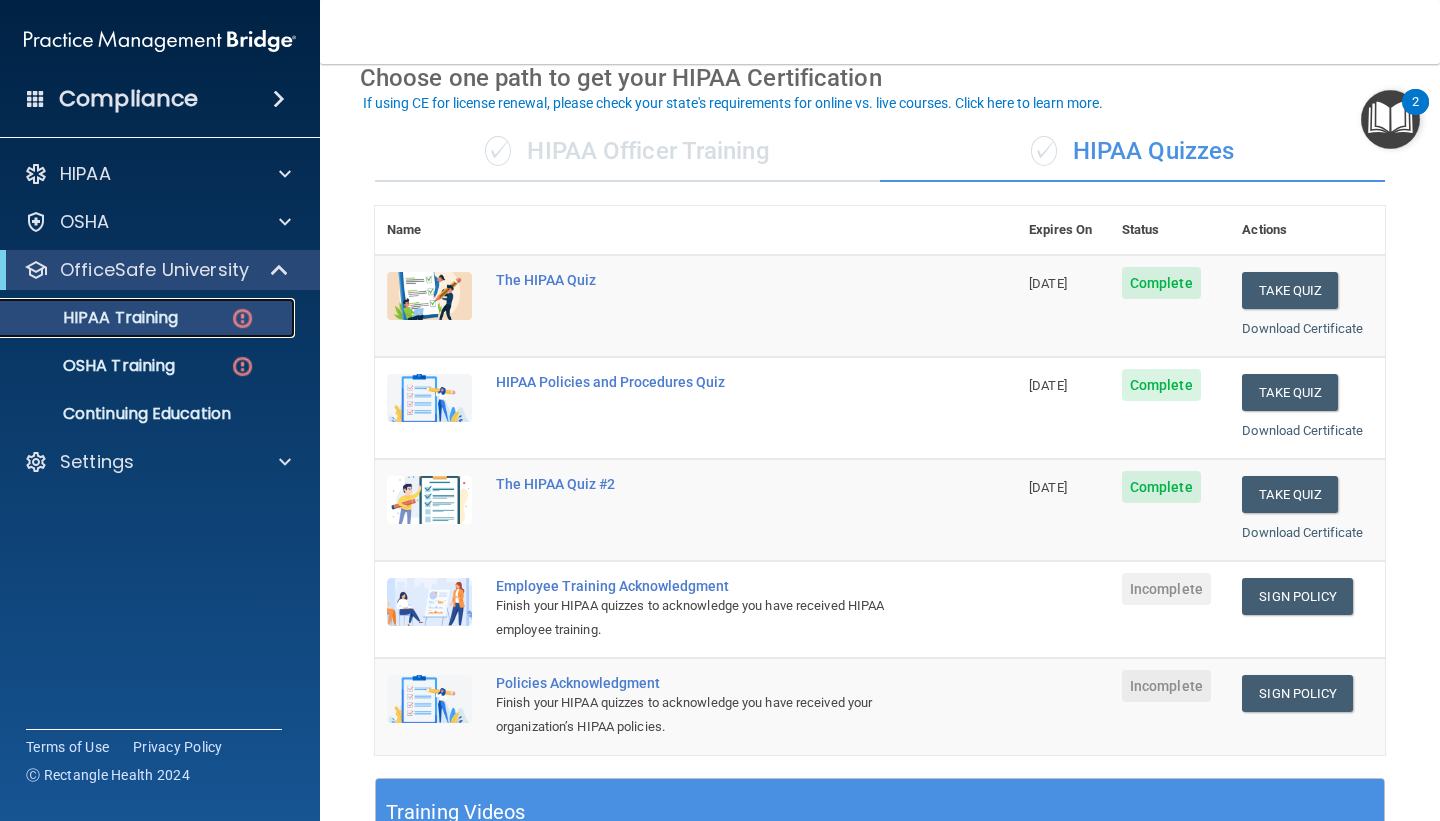scroll, scrollTop: 88, scrollLeft: 0, axis: vertical 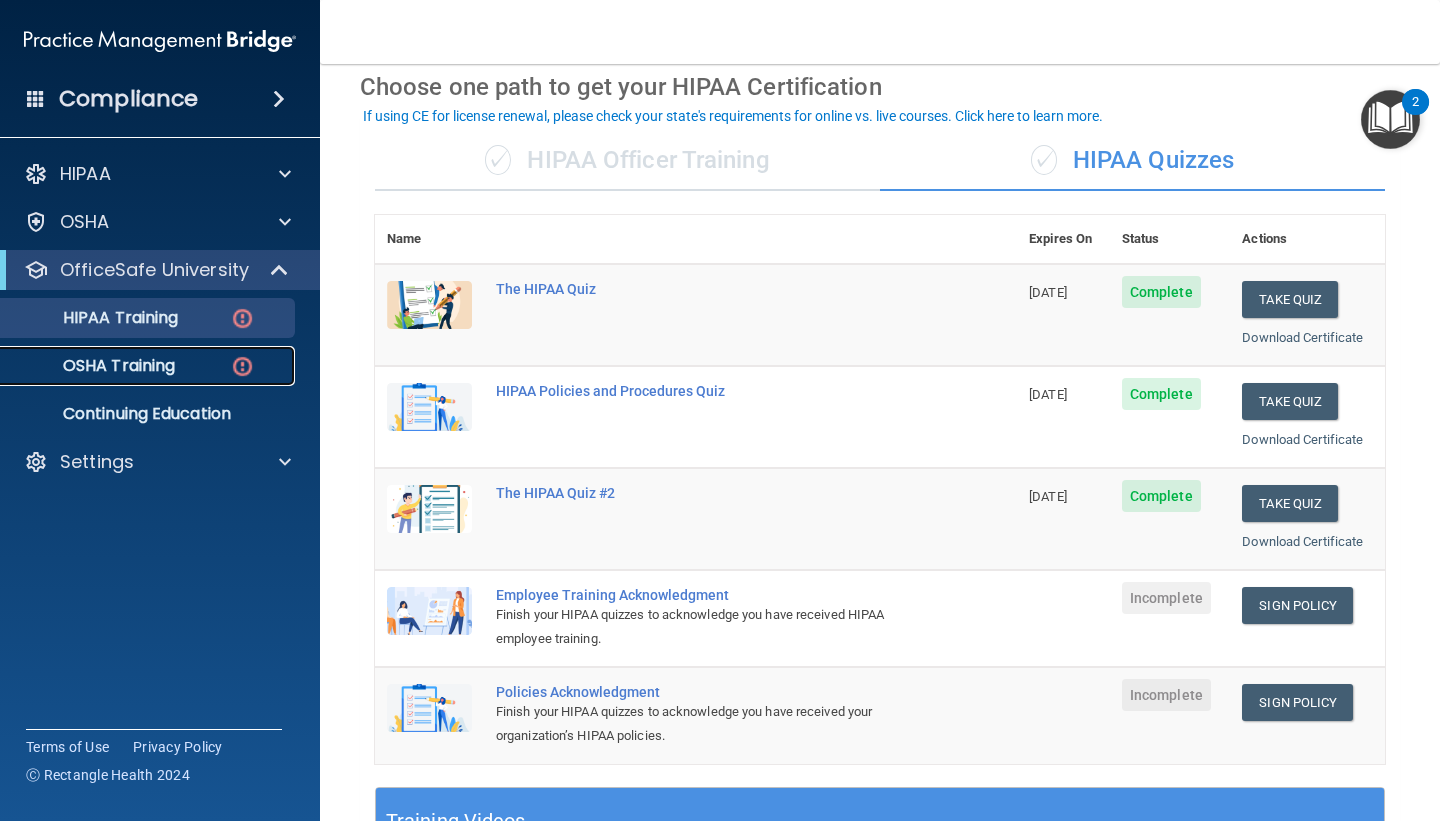 click on "OSHA Training" at bounding box center [149, 366] 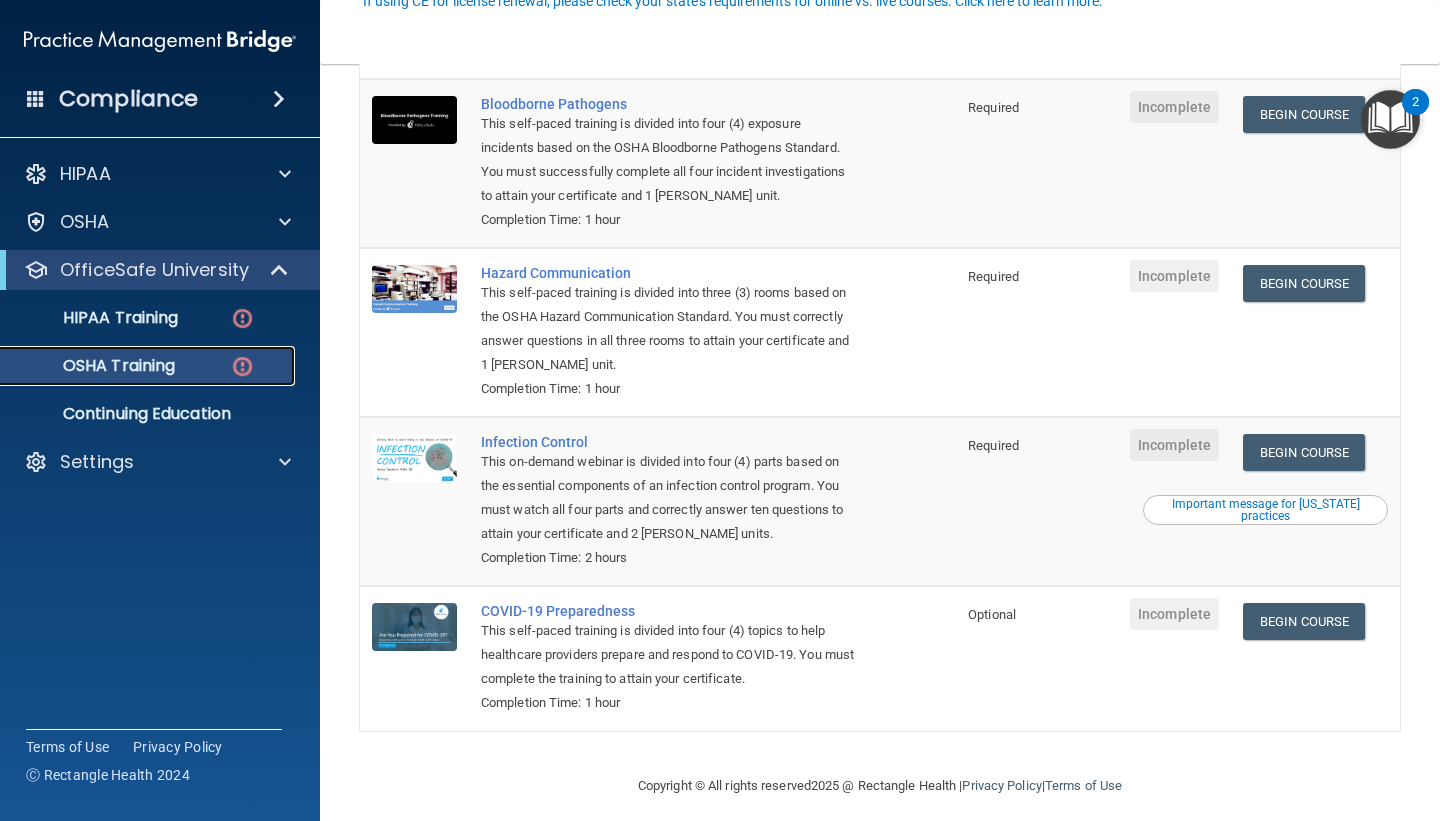 scroll, scrollTop: 238, scrollLeft: 0, axis: vertical 